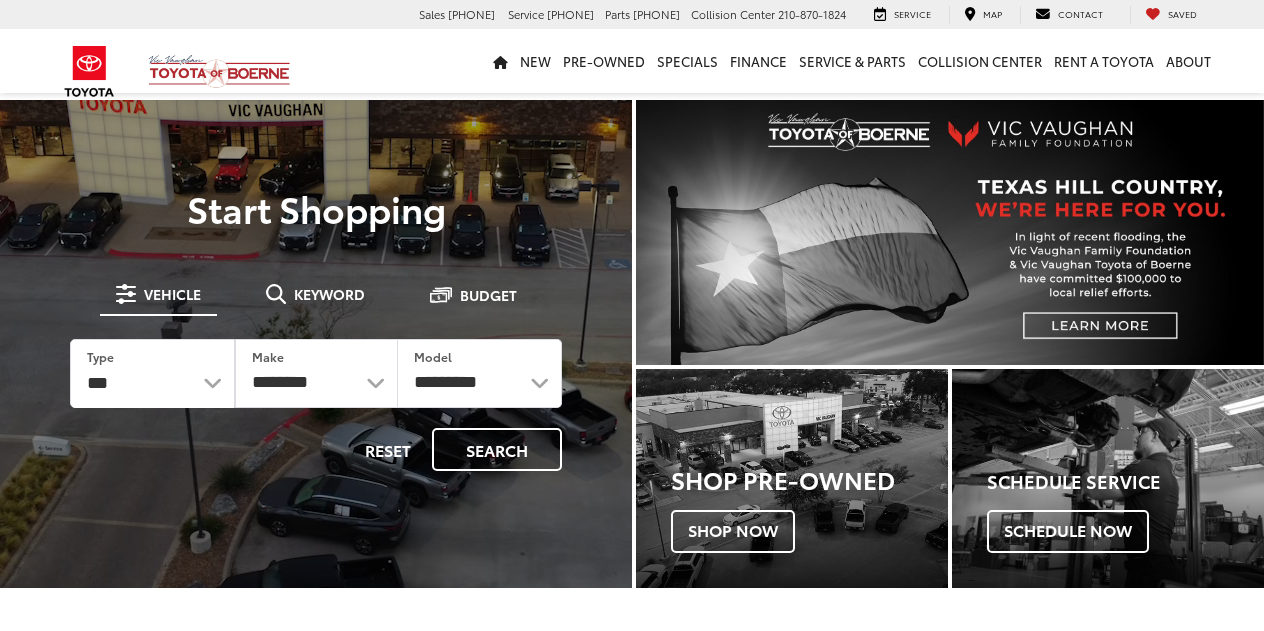 scroll, scrollTop: 0, scrollLeft: 0, axis: both 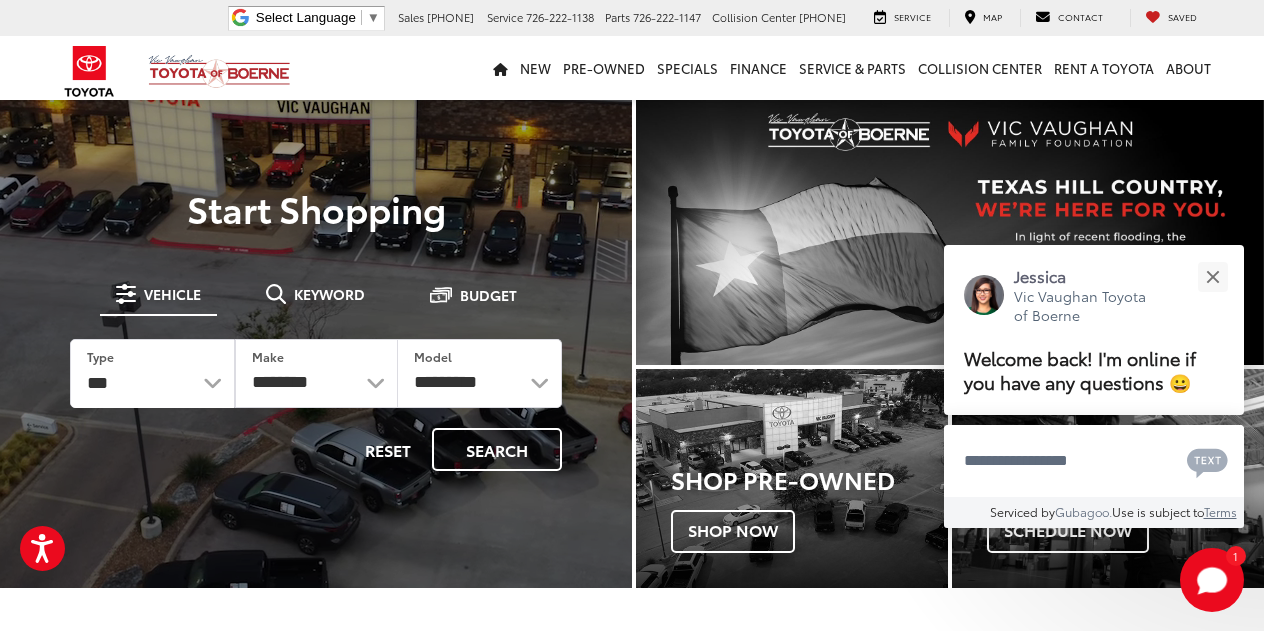 drag, startPoint x: 0, startPoint y: 0, endPoint x: 516, endPoint y: 245, distance: 571.21014 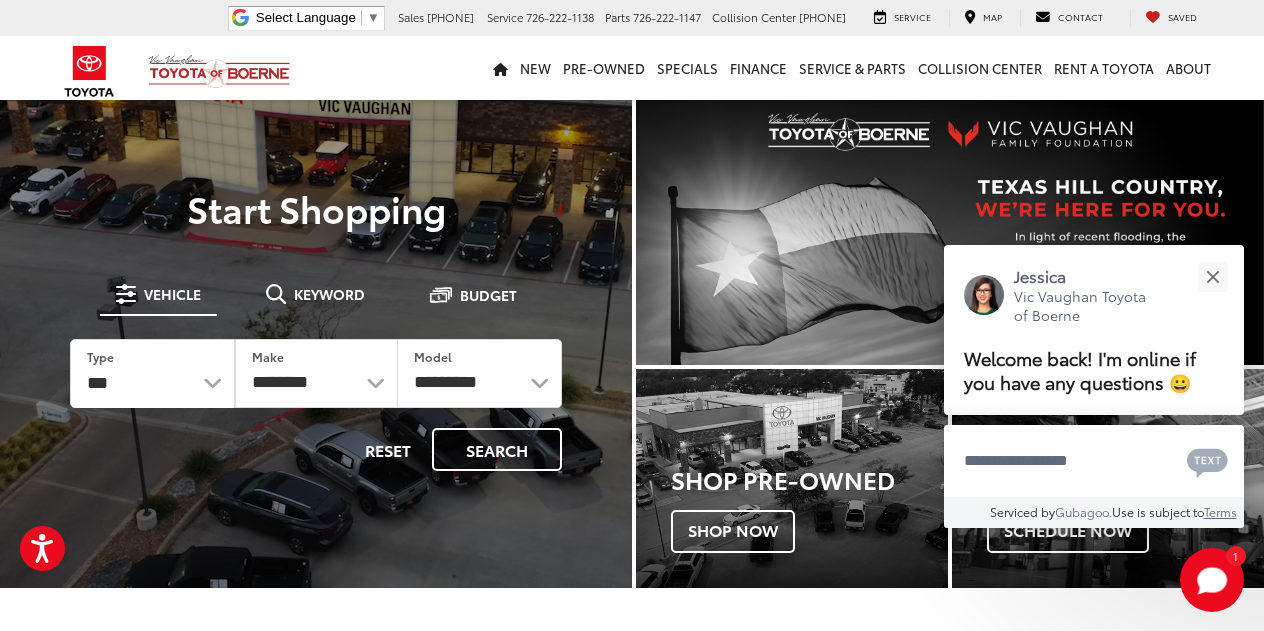 click on "**********" at bounding box center [316, 343] 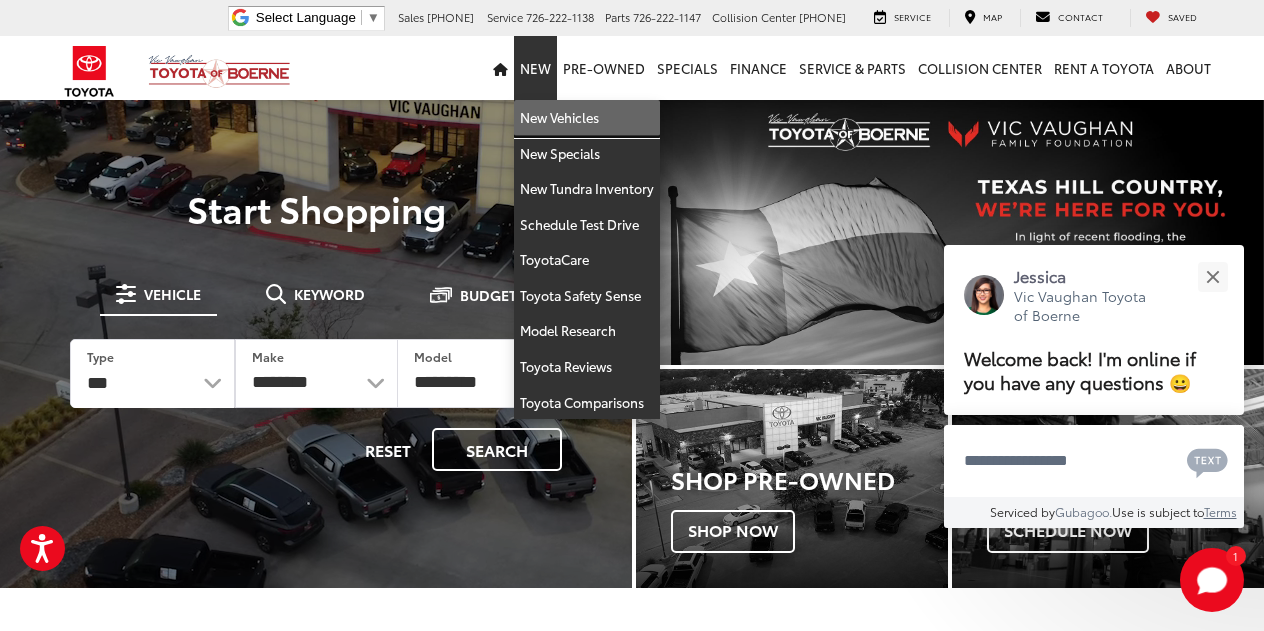click on "New Vehicles" at bounding box center [587, 118] 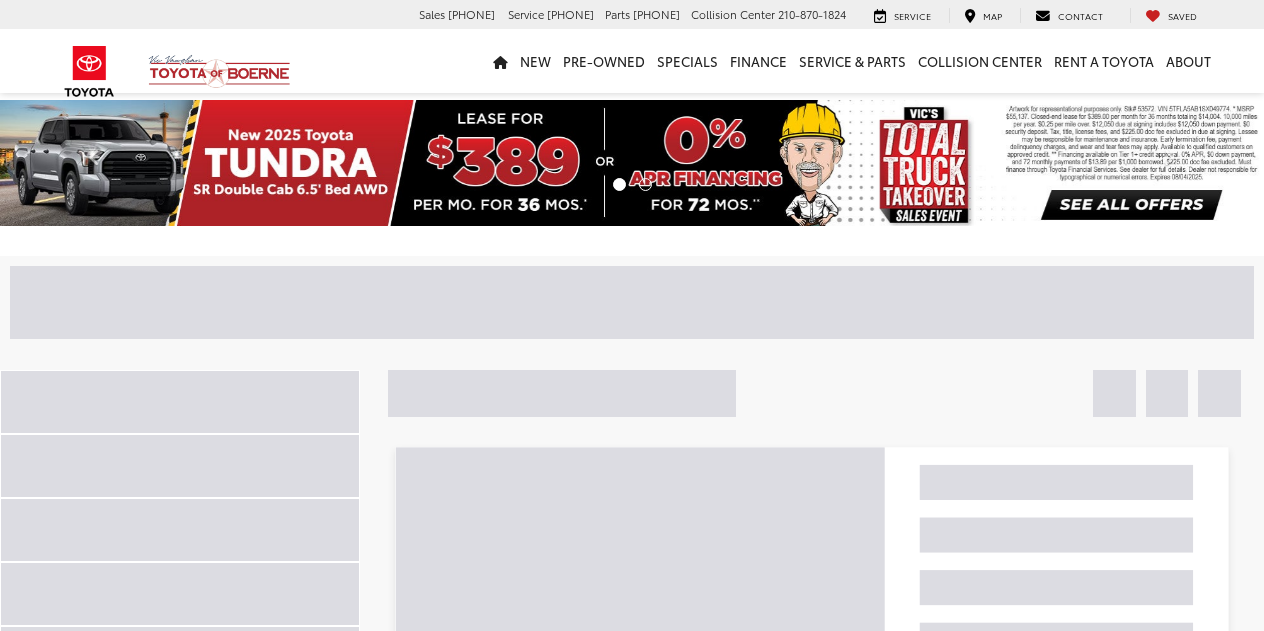 scroll, scrollTop: 0, scrollLeft: 0, axis: both 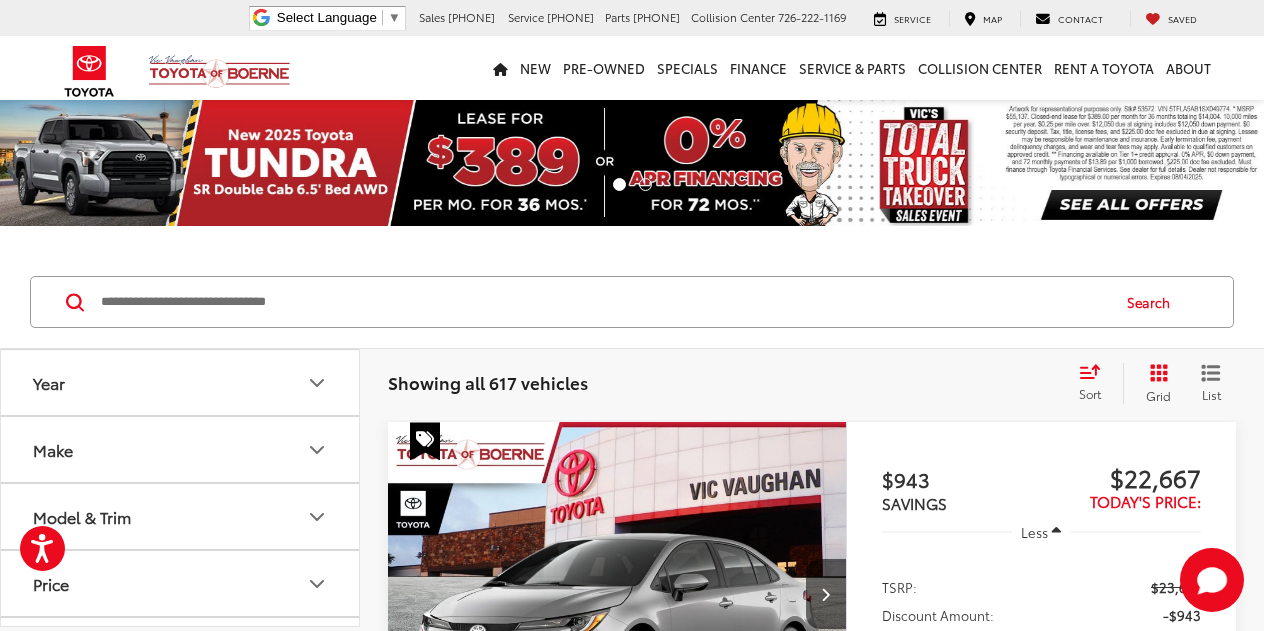 click 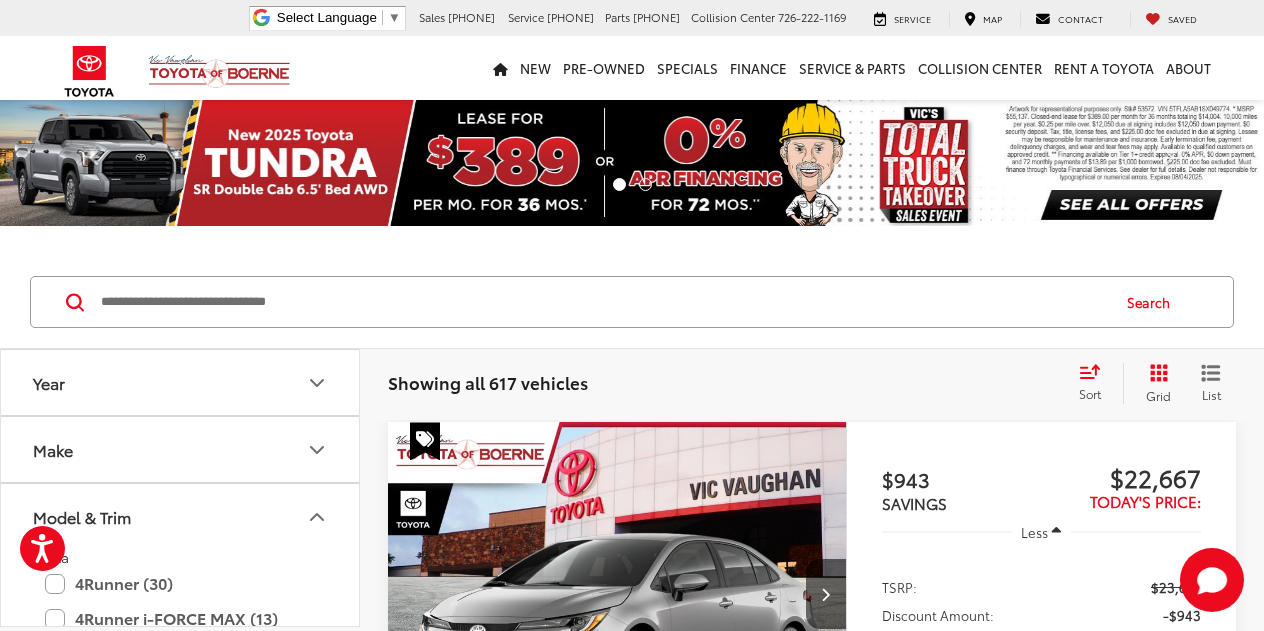 click 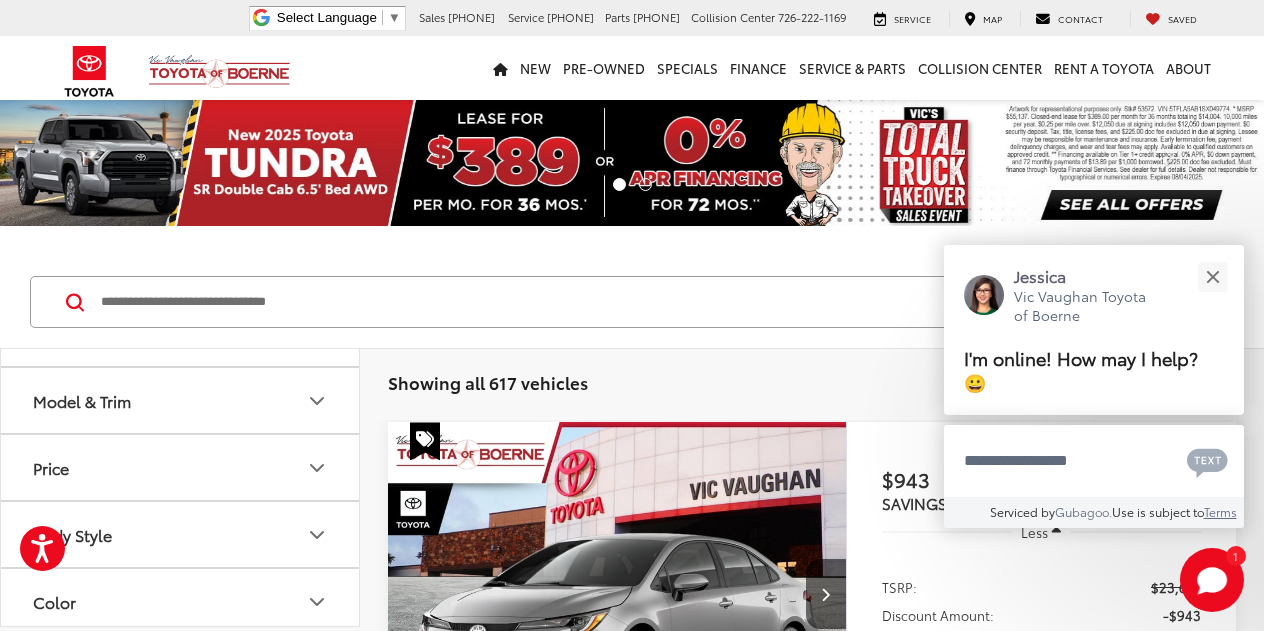 scroll, scrollTop: 118, scrollLeft: 0, axis: vertical 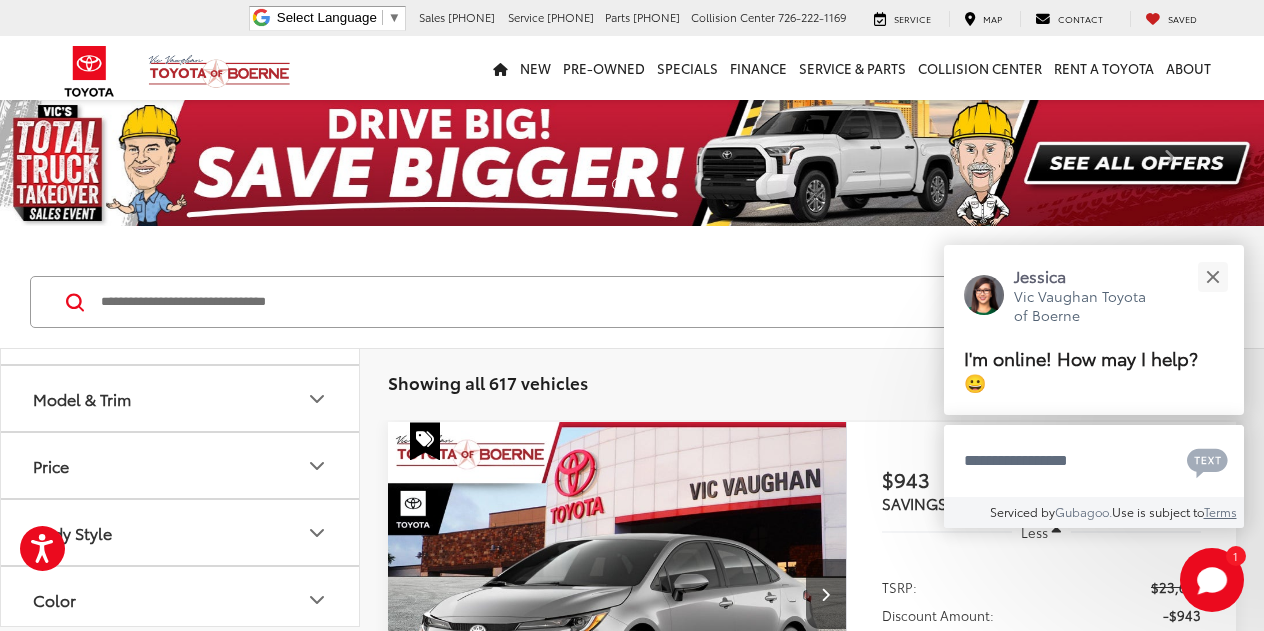 click 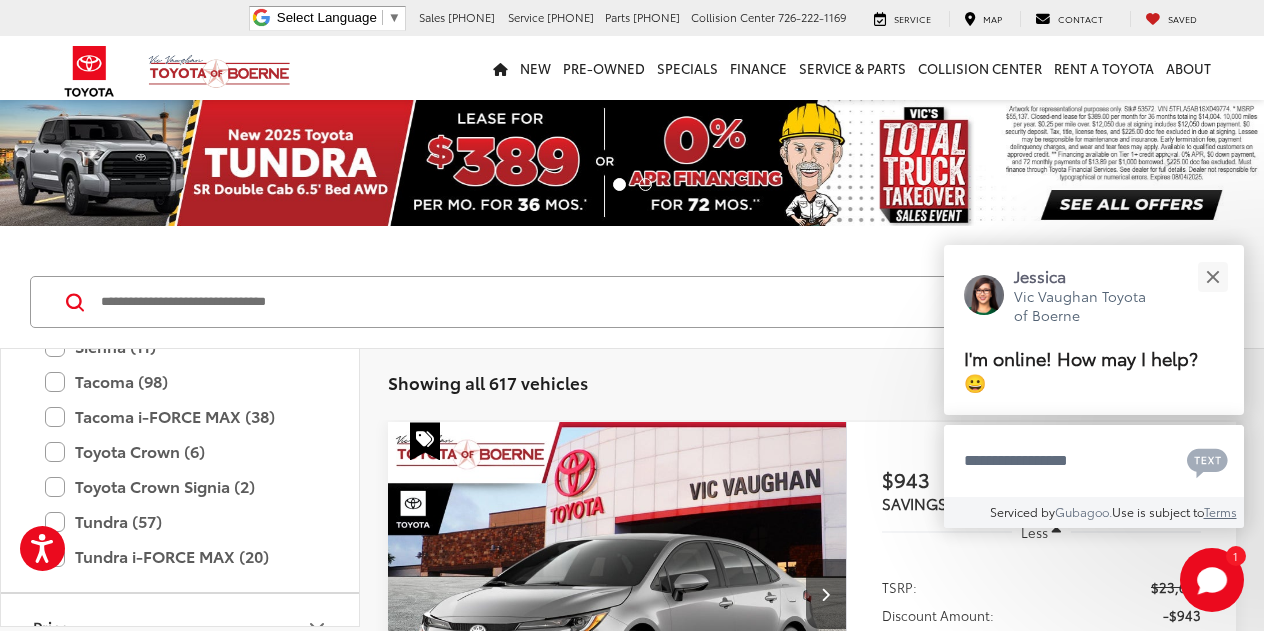 scroll, scrollTop: 1064, scrollLeft: 0, axis: vertical 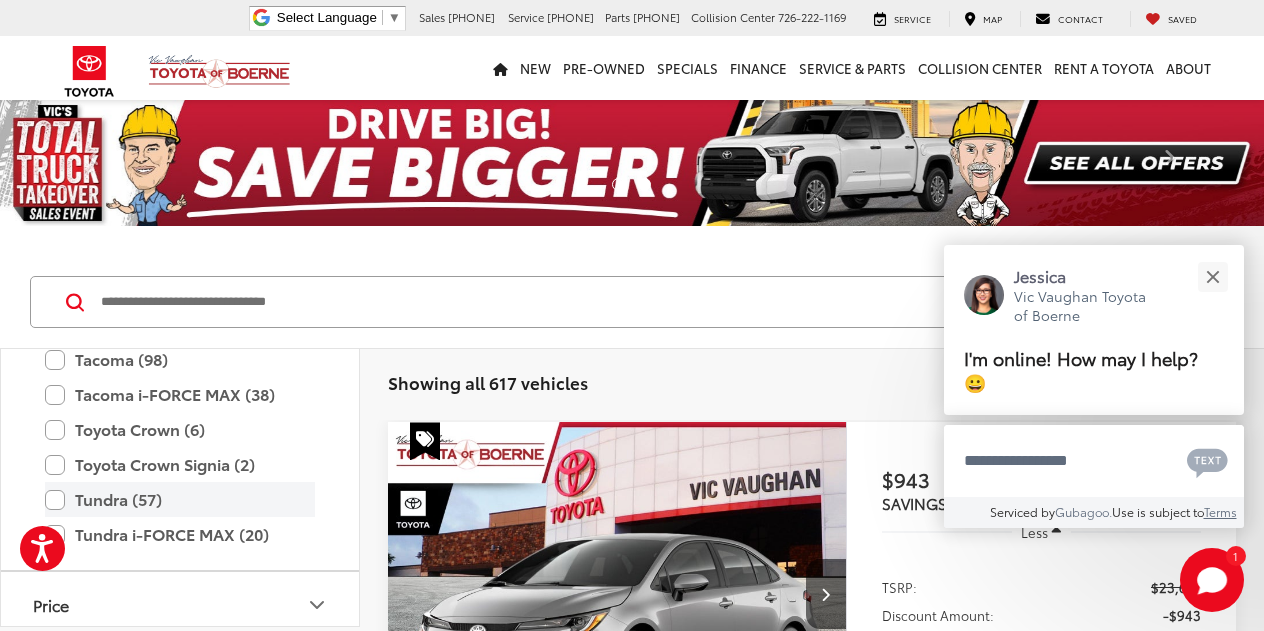 click on "Tundra (57)" at bounding box center (180, 499) 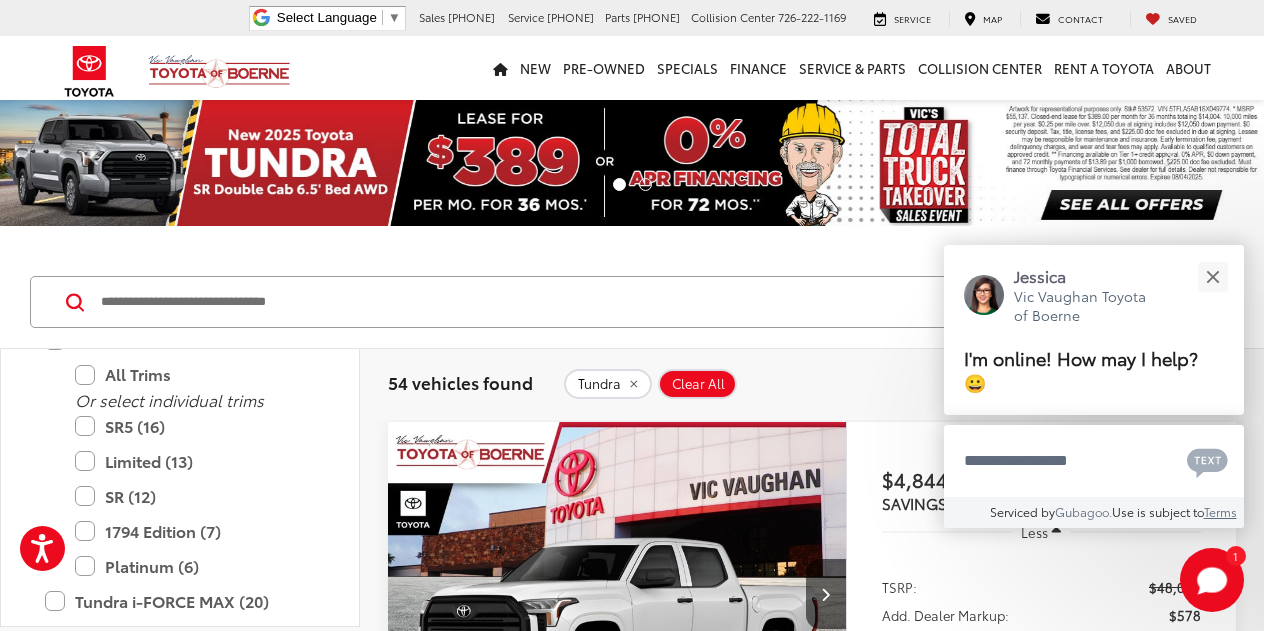 scroll, scrollTop: 1242, scrollLeft: 0, axis: vertical 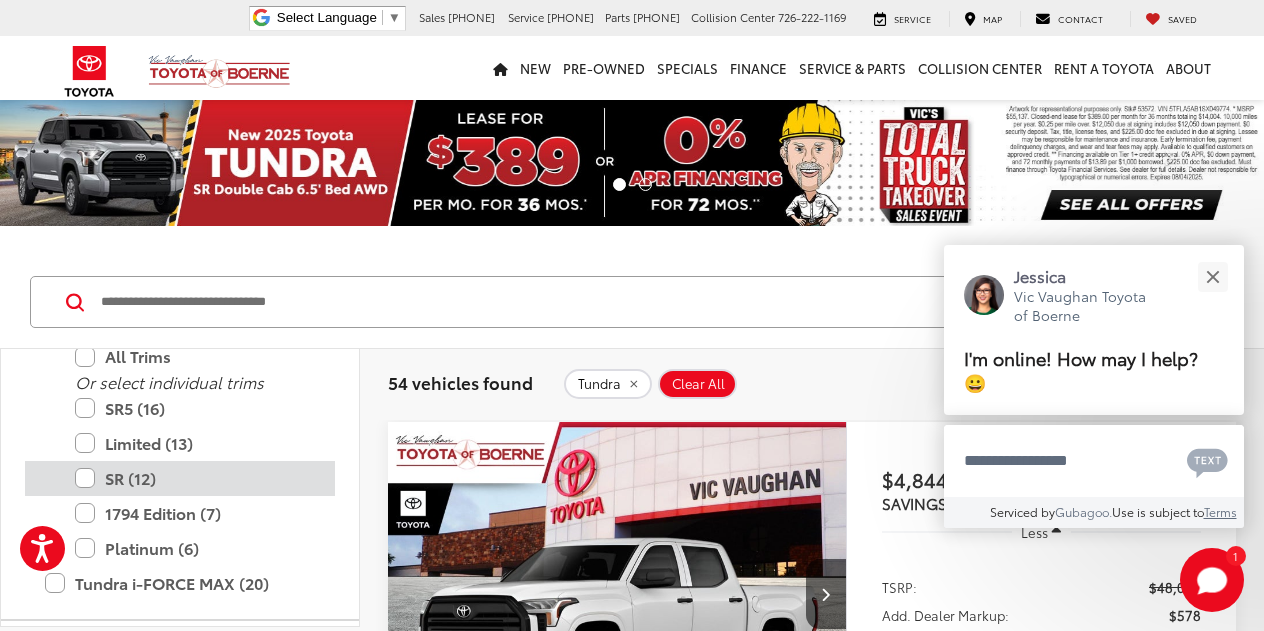 click on "SR (12)" at bounding box center [195, 478] 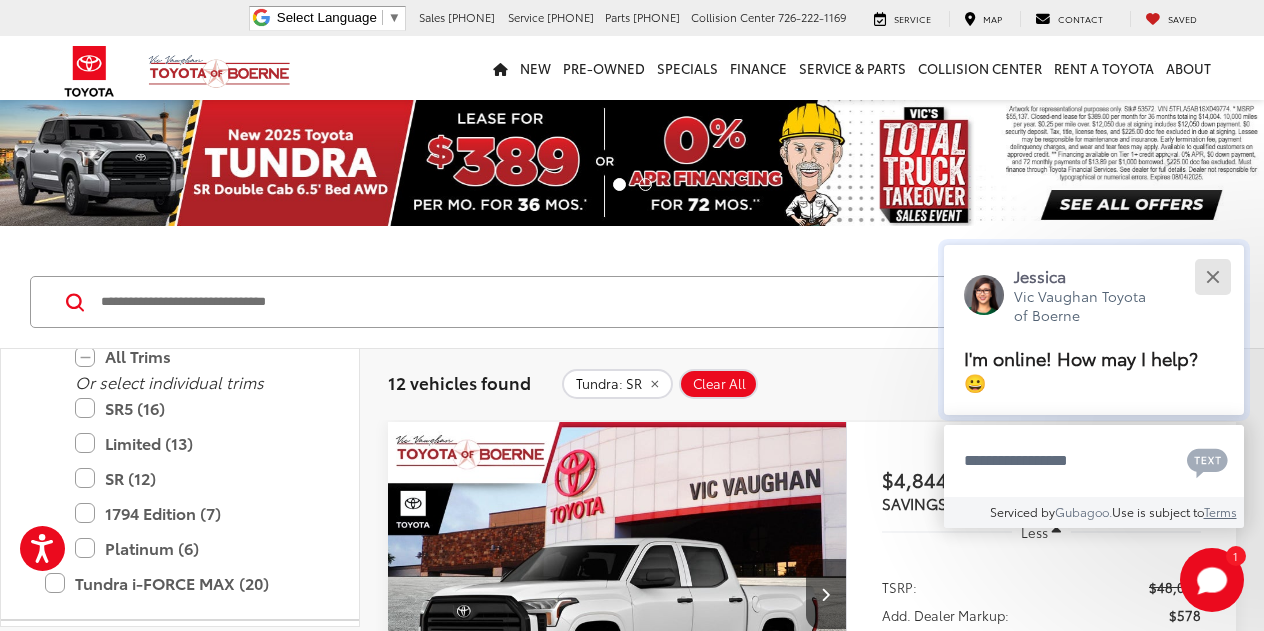 click at bounding box center (1212, 276) 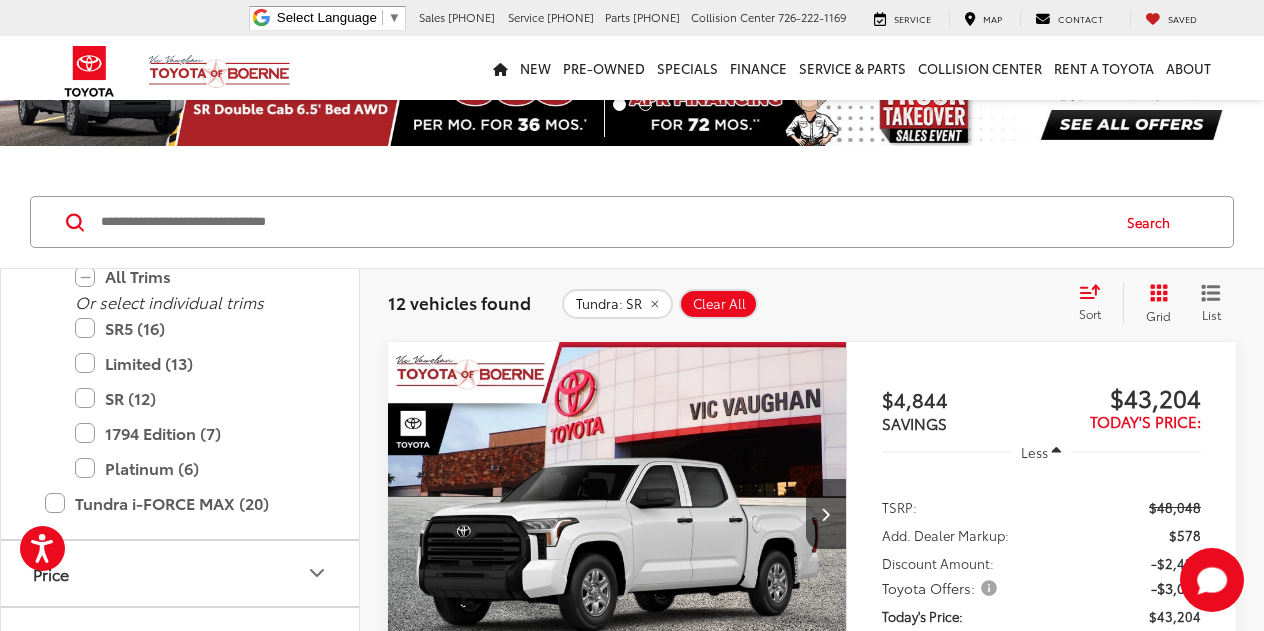 scroll, scrollTop: 120, scrollLeft: 0, axis: vertical 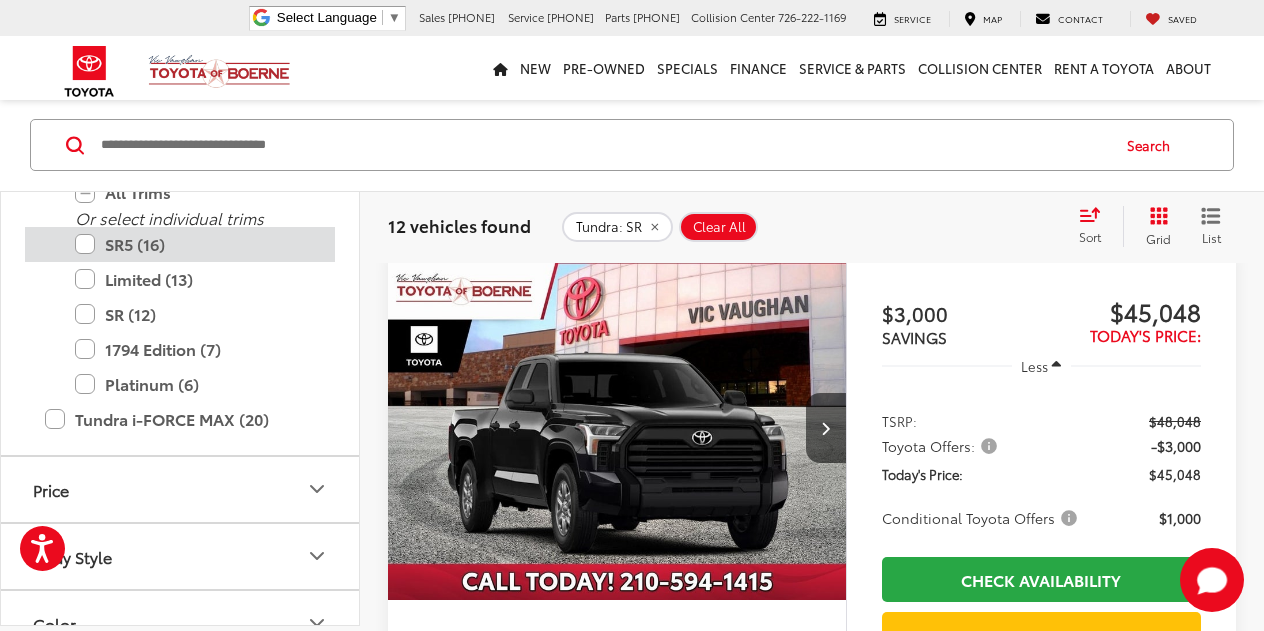 click on "SR5 (16)" at bounding box center (195, 244) 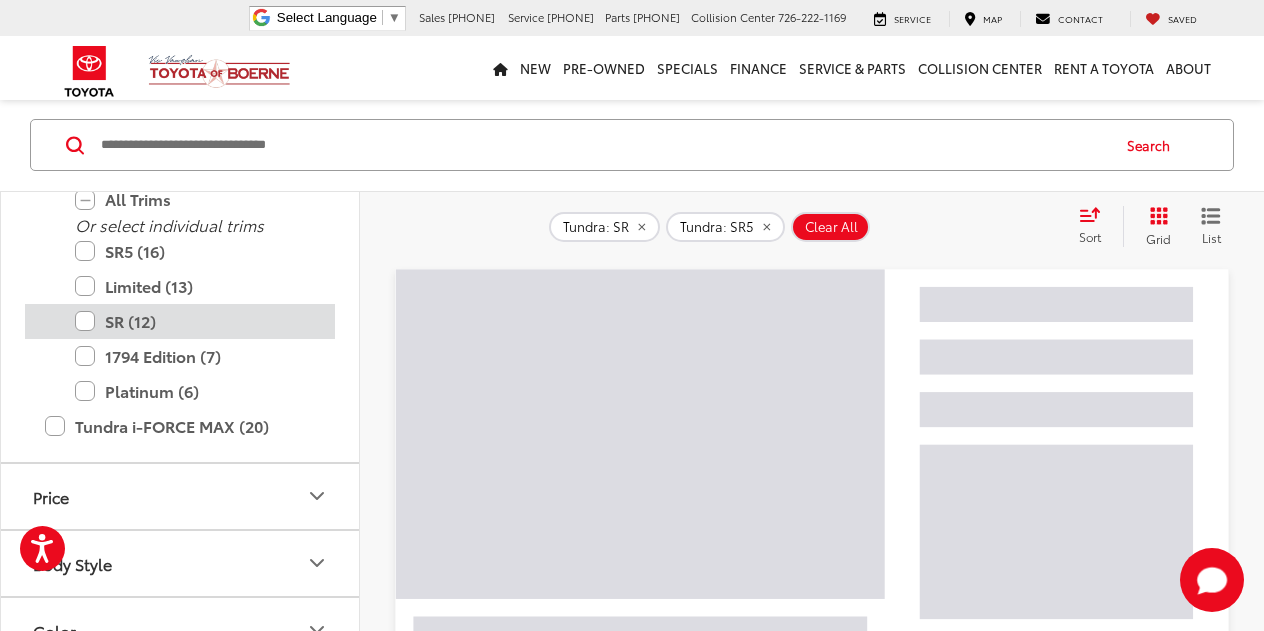 click on "SR (12)" at bounding box center (195, 321) 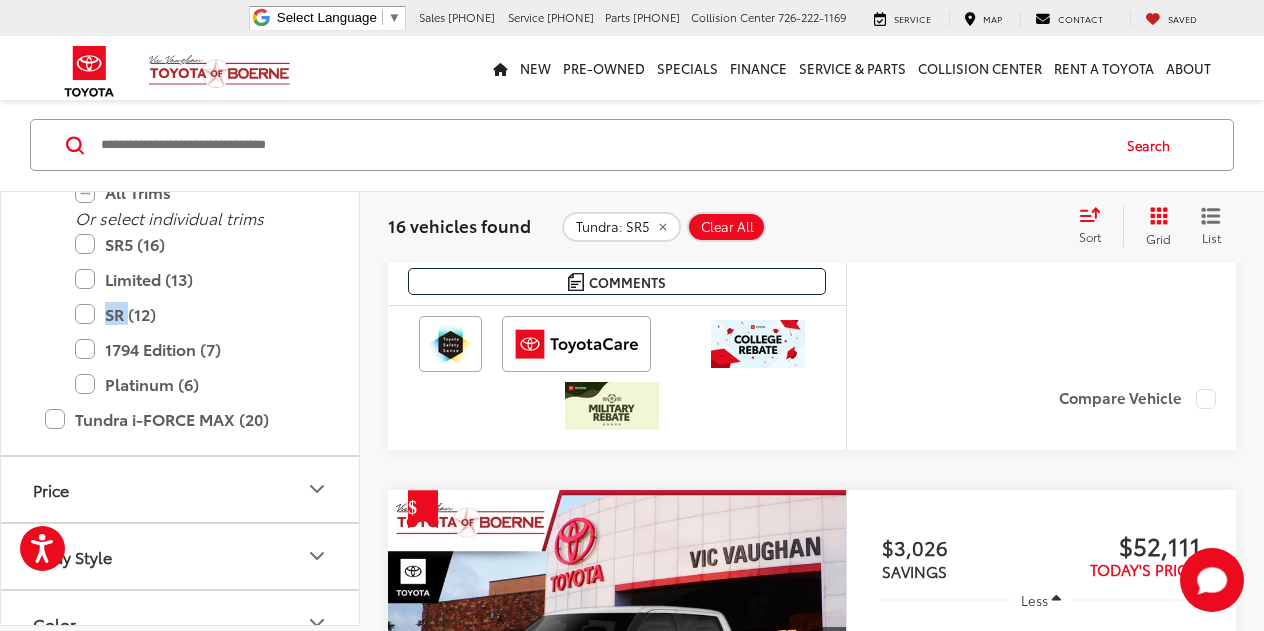 scroll, scrollTop: 877, scrollLeft: 0, axis: vertical 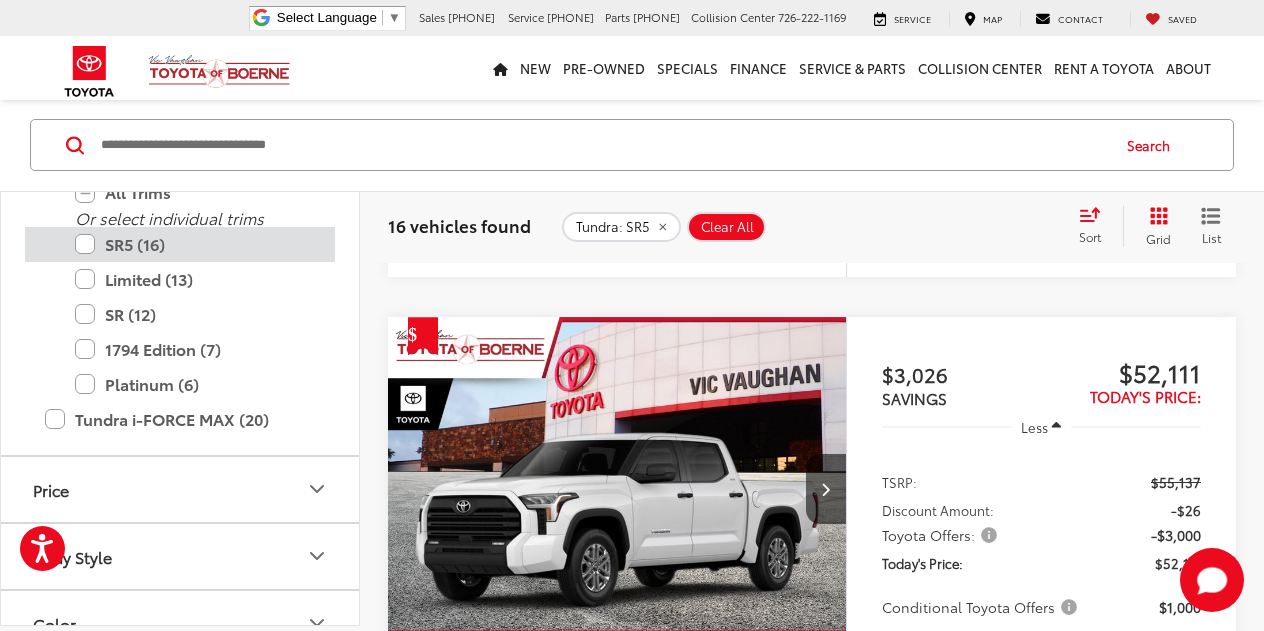 click on "SR5 (16)" at bounding box center [195, 244] 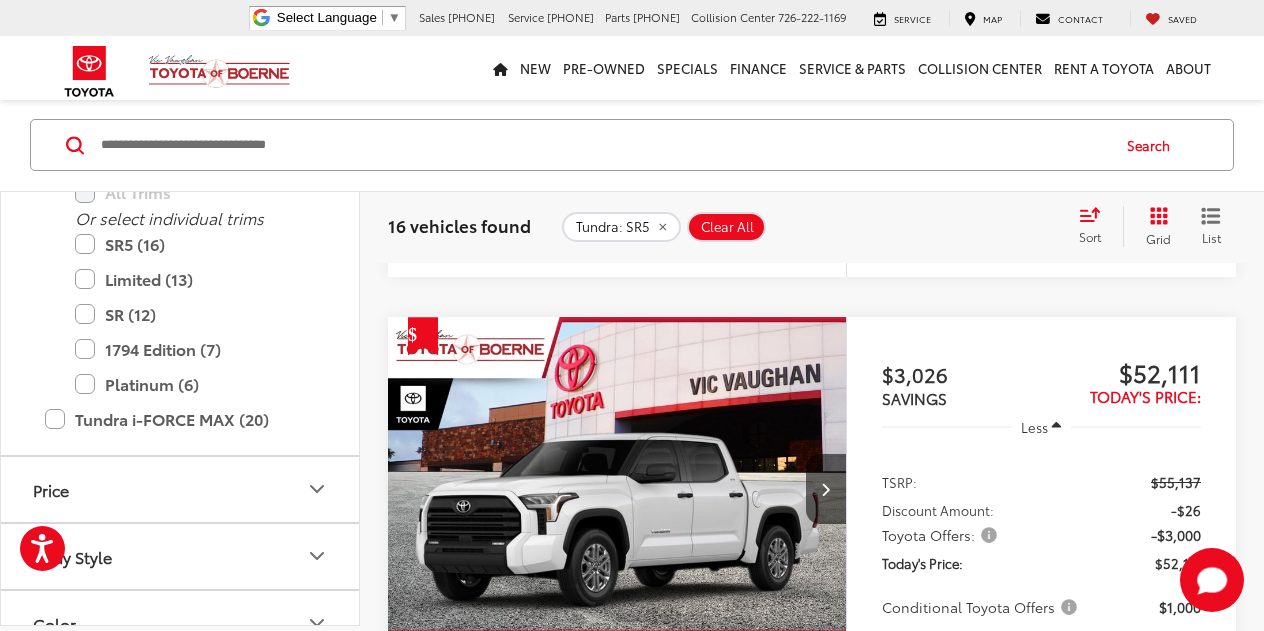 scroll, scrollTop: 157, scrollLeft: 0, axis: vertical 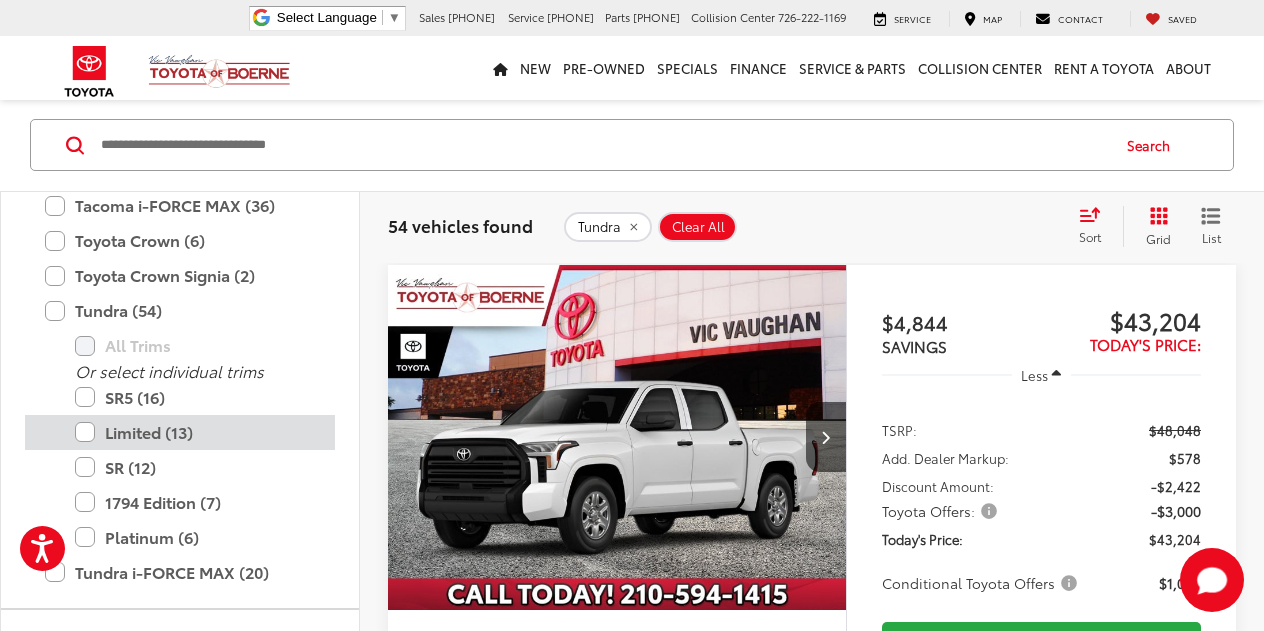 click on "Limited (13)" at bounding box center (195, 432) 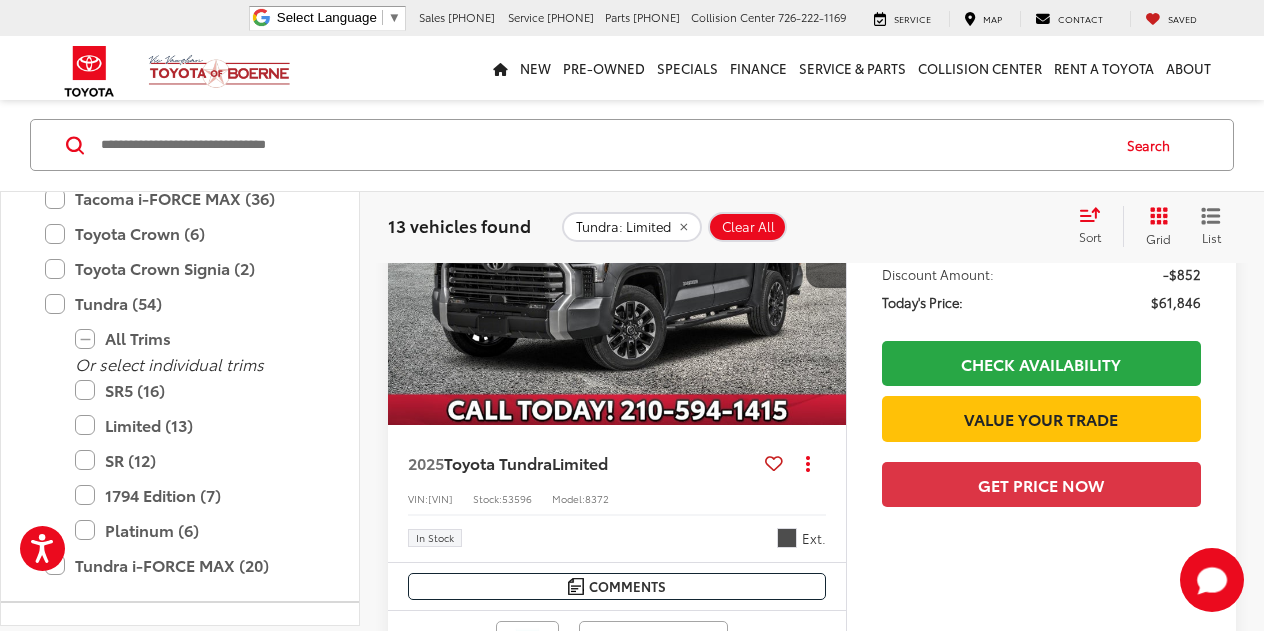 scroll, scrollTop: 3302, scrollLeft: 0, axis: vertical 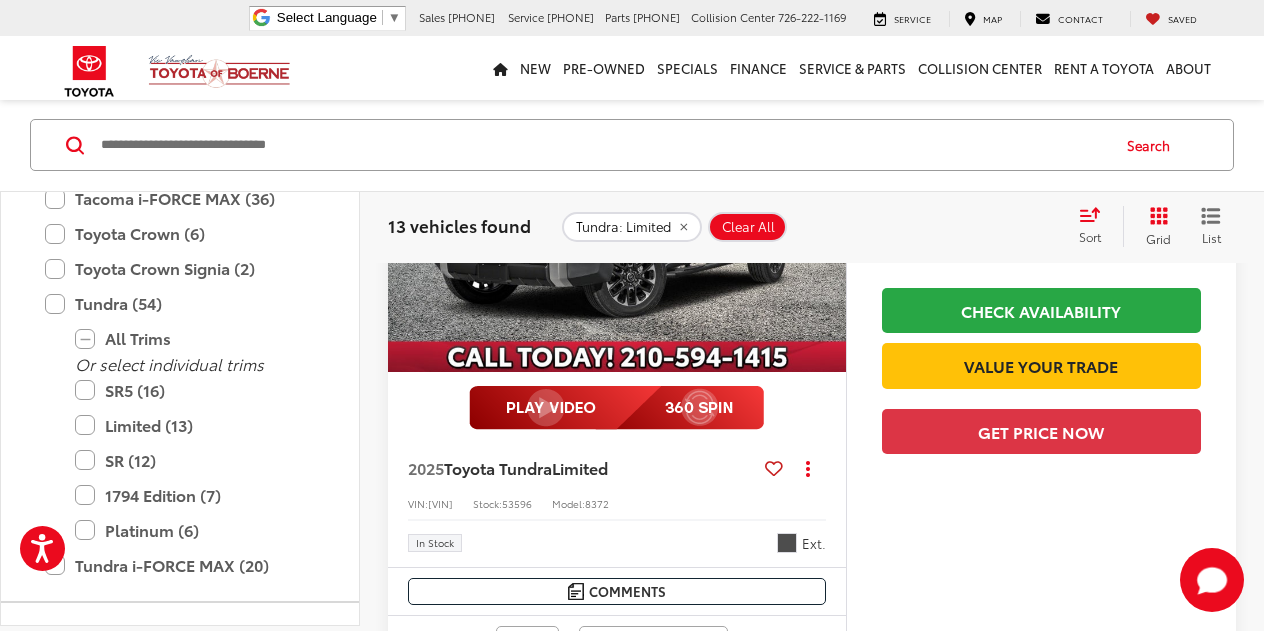 click at bounding box center (825, 200) 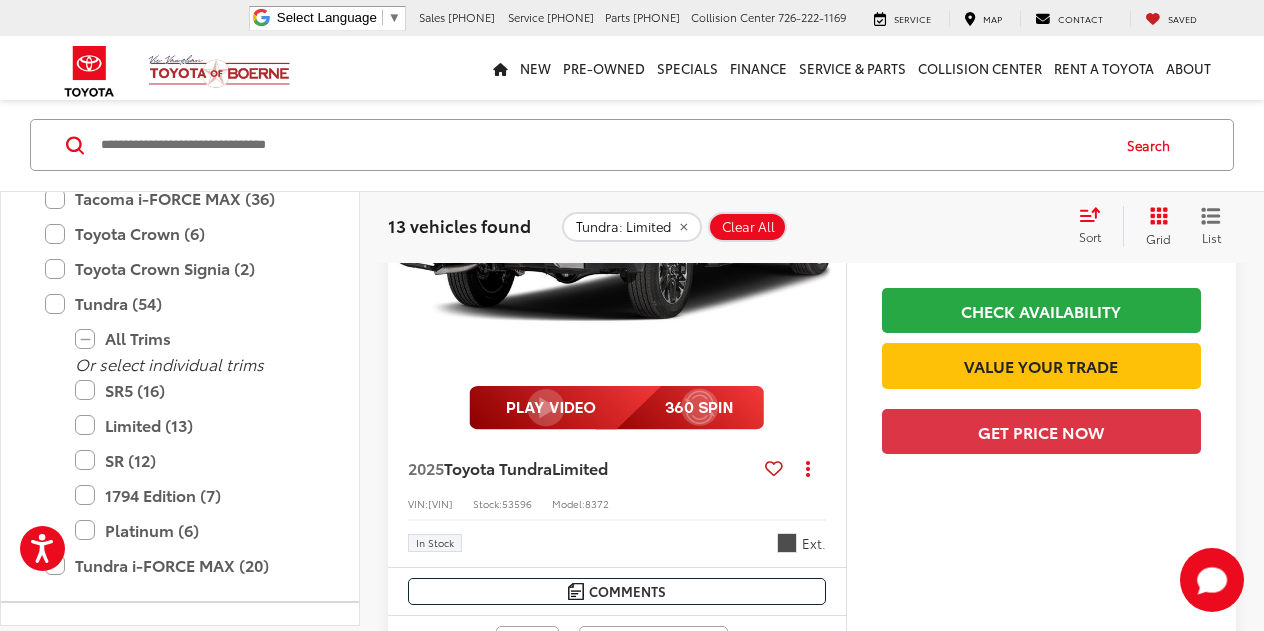 click at bounding box center (826, 200) 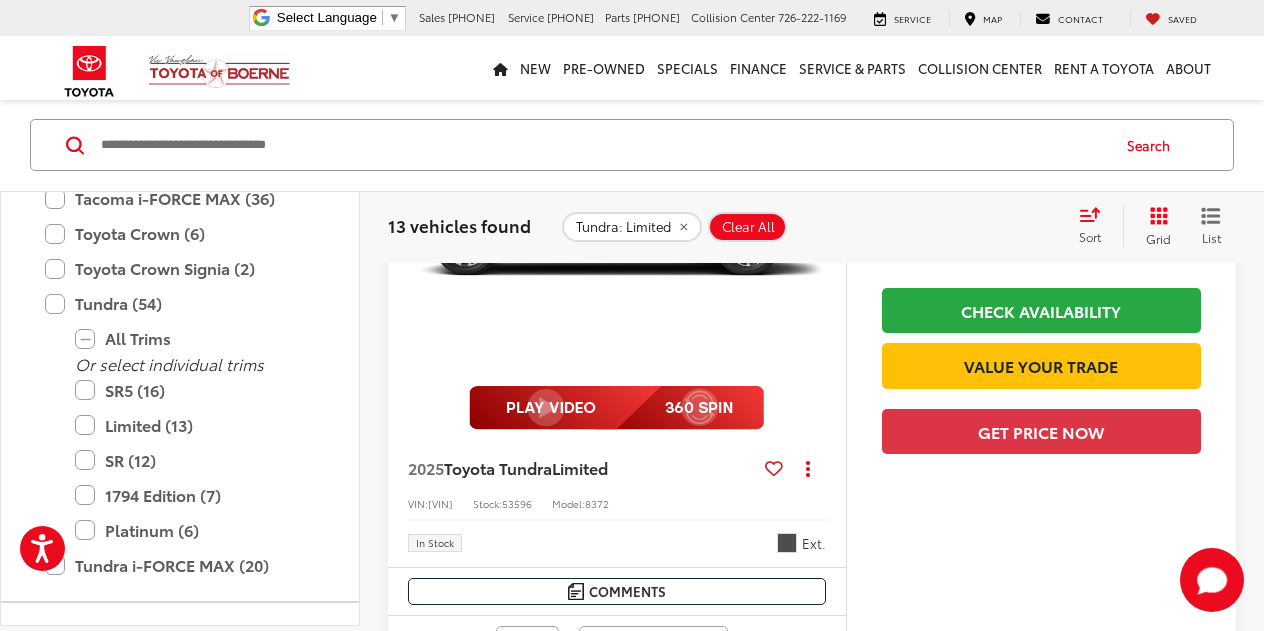 click at bounding box center [826, 200] 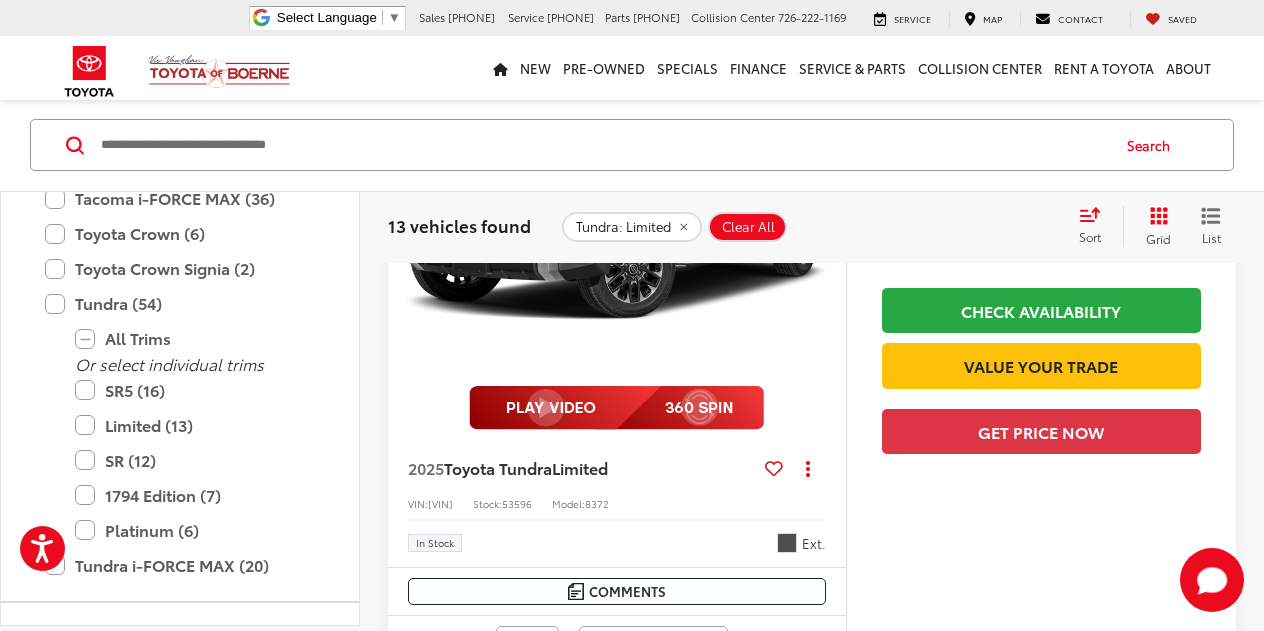 click at bounding box center [826, 200] 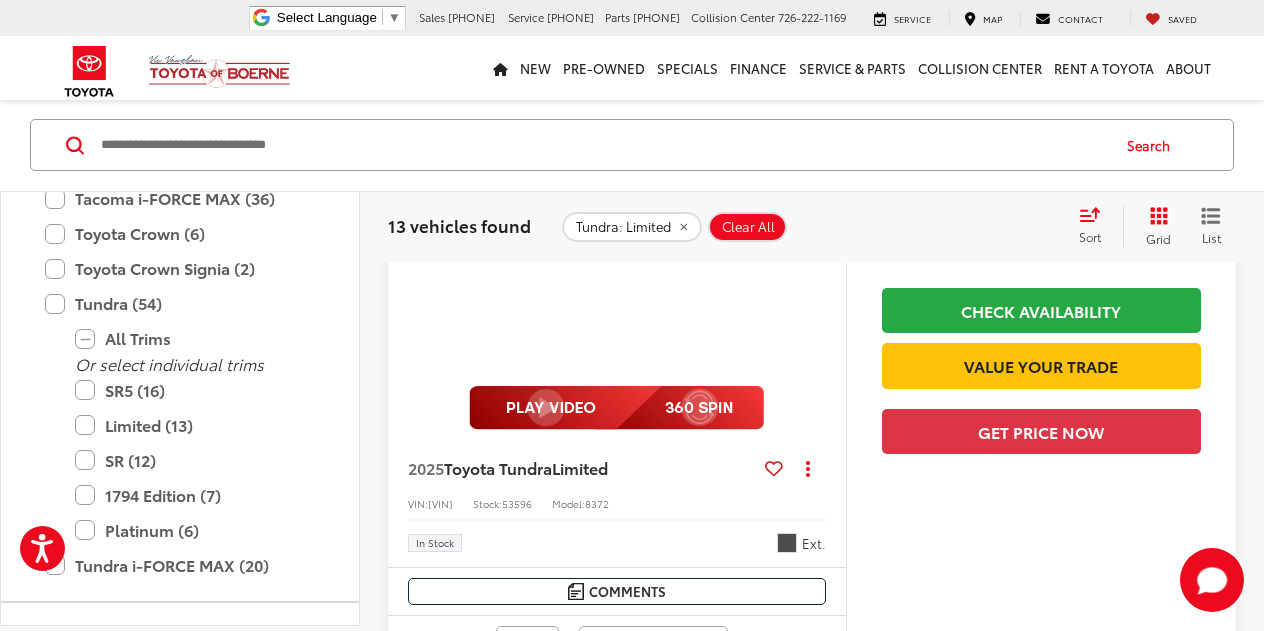 click at bounding box center [826, 200] 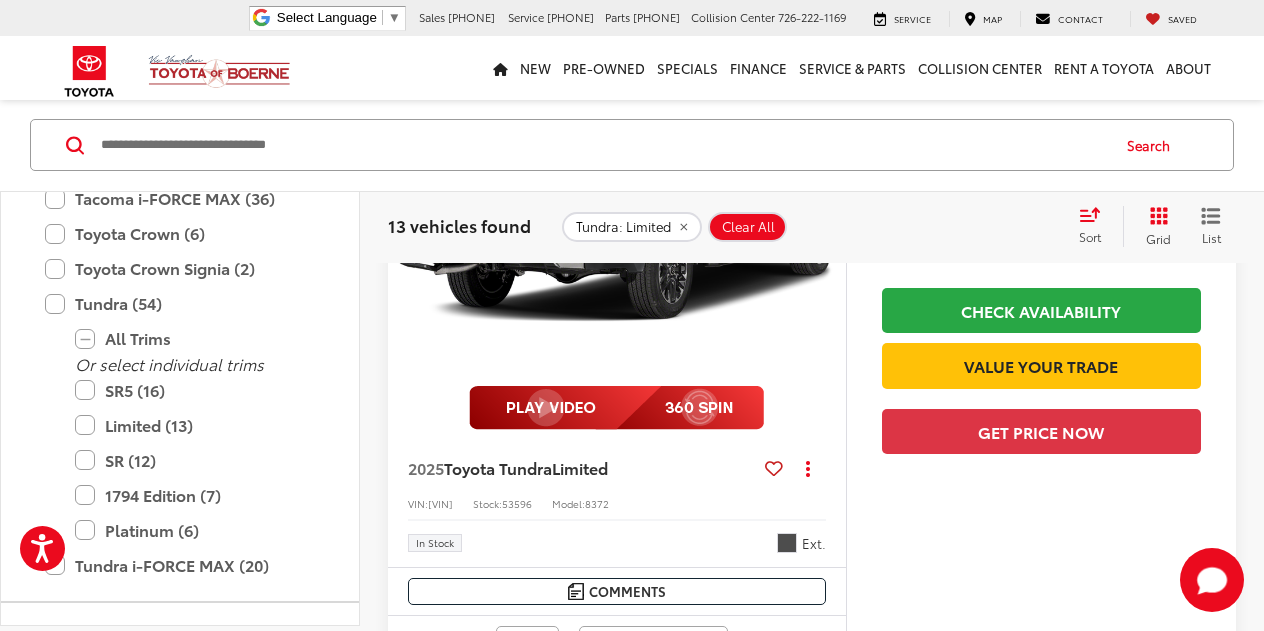scroll, scrollTop: 0, scrollLeft: 2305, axis: horizontal 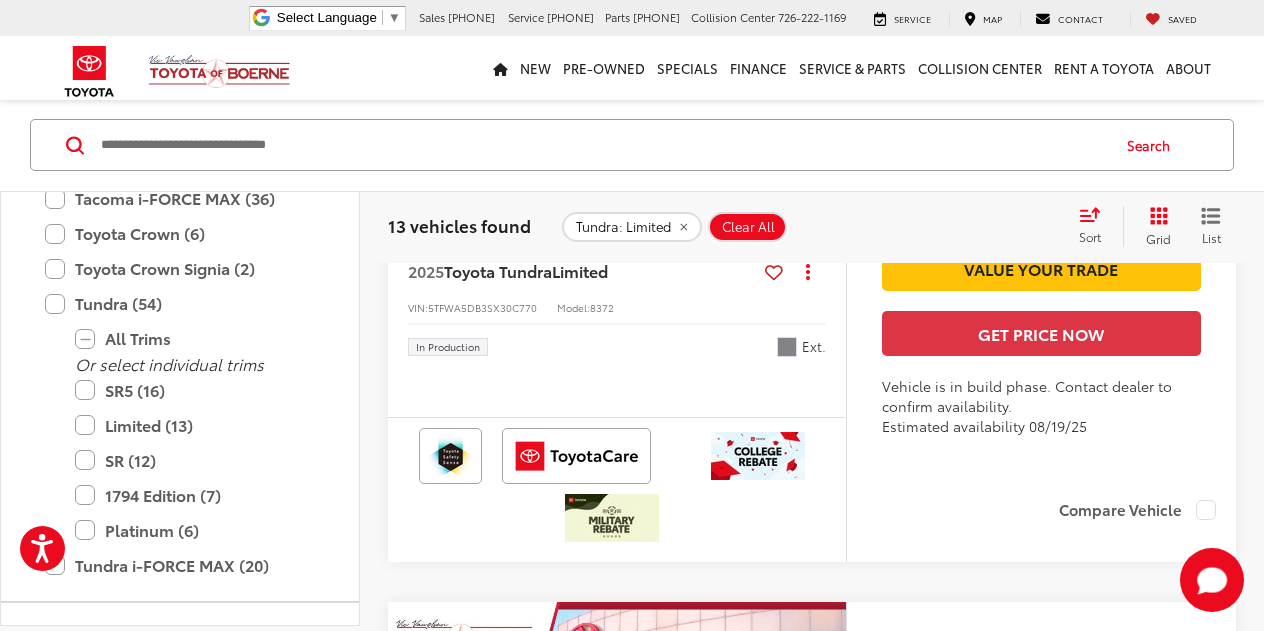 click at bounding box center [826, 62] 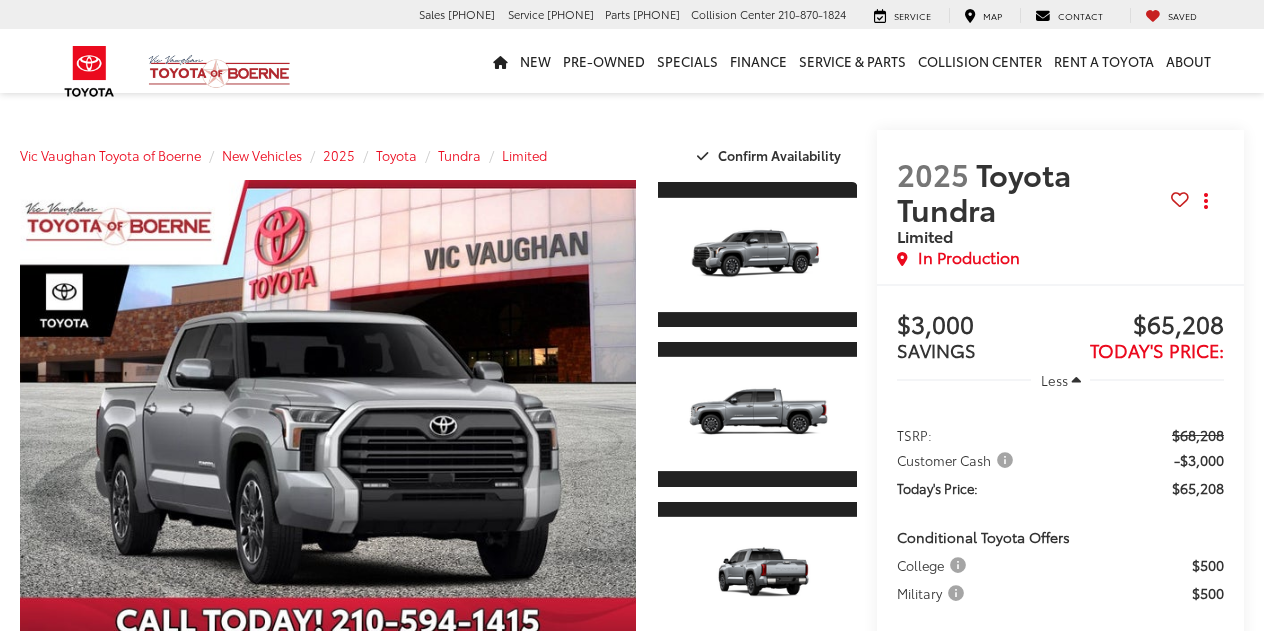 scroll, scrollTop: 0, scrollLeft: 0, axis: both 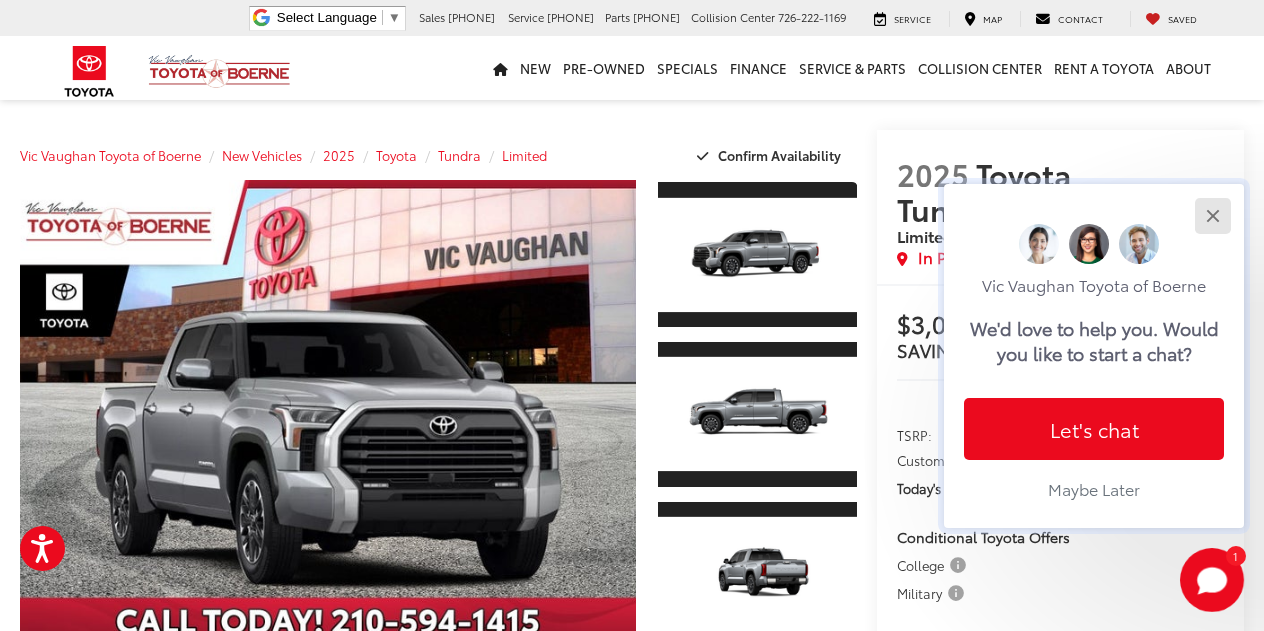 click at bounding box center [1212, 215] 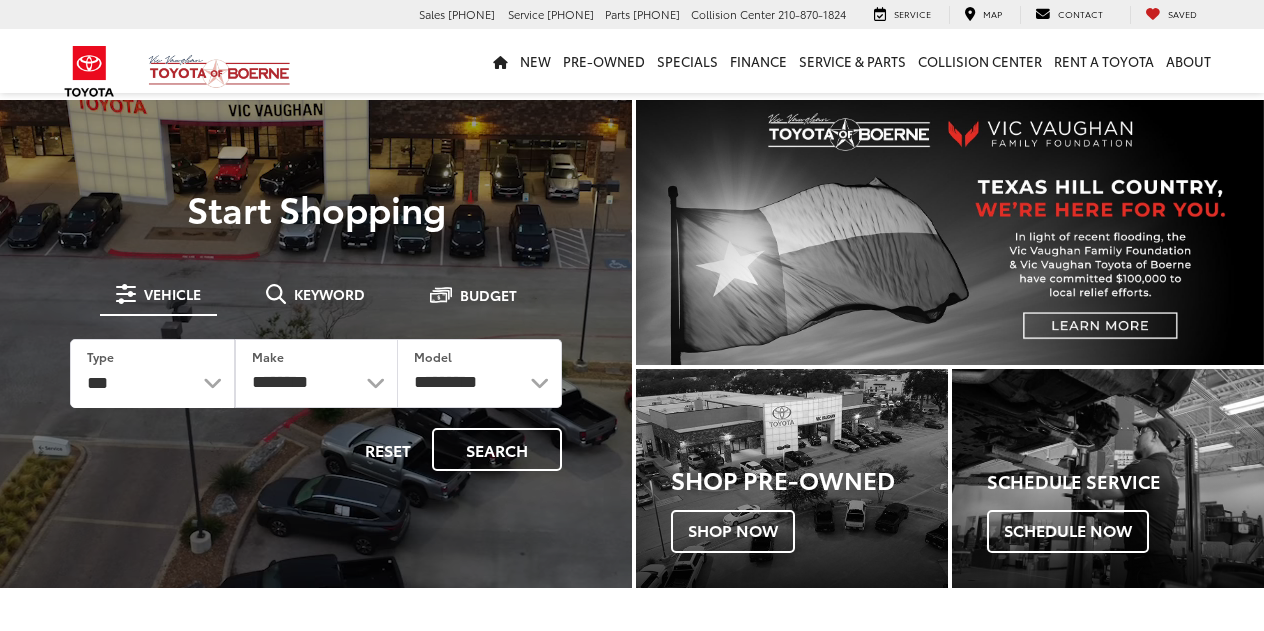 scroll, scrollTop: 0, scrollLeft: 0, axis: both 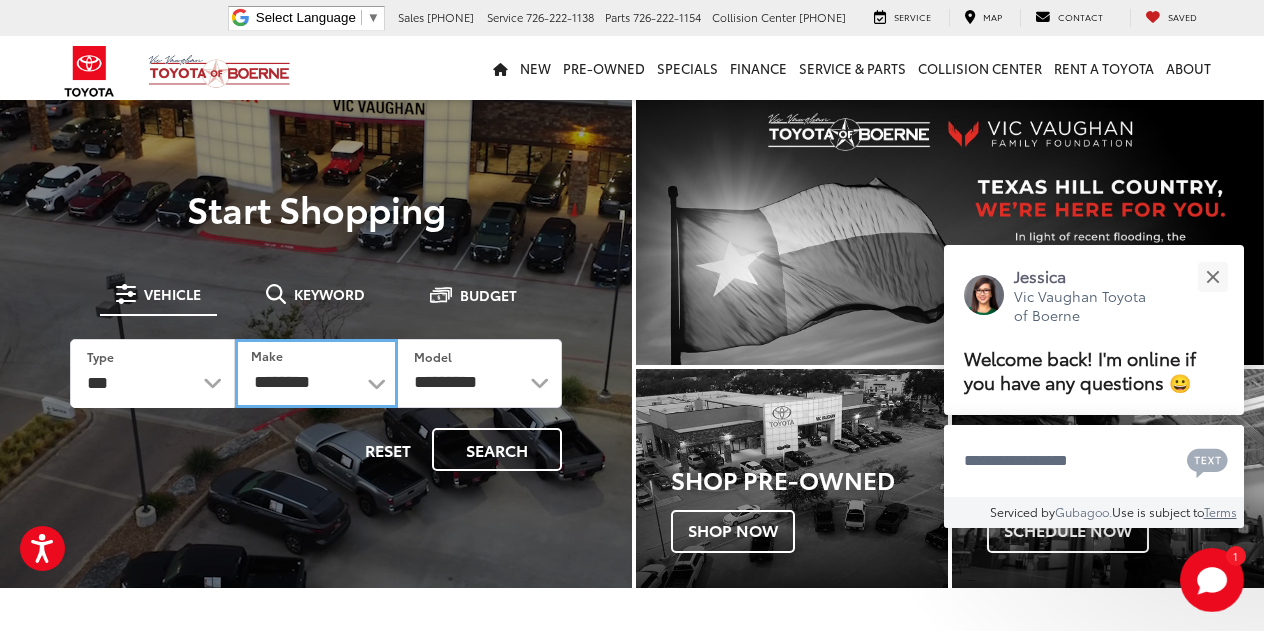 click on "**********" at bounding box center [317, 373] 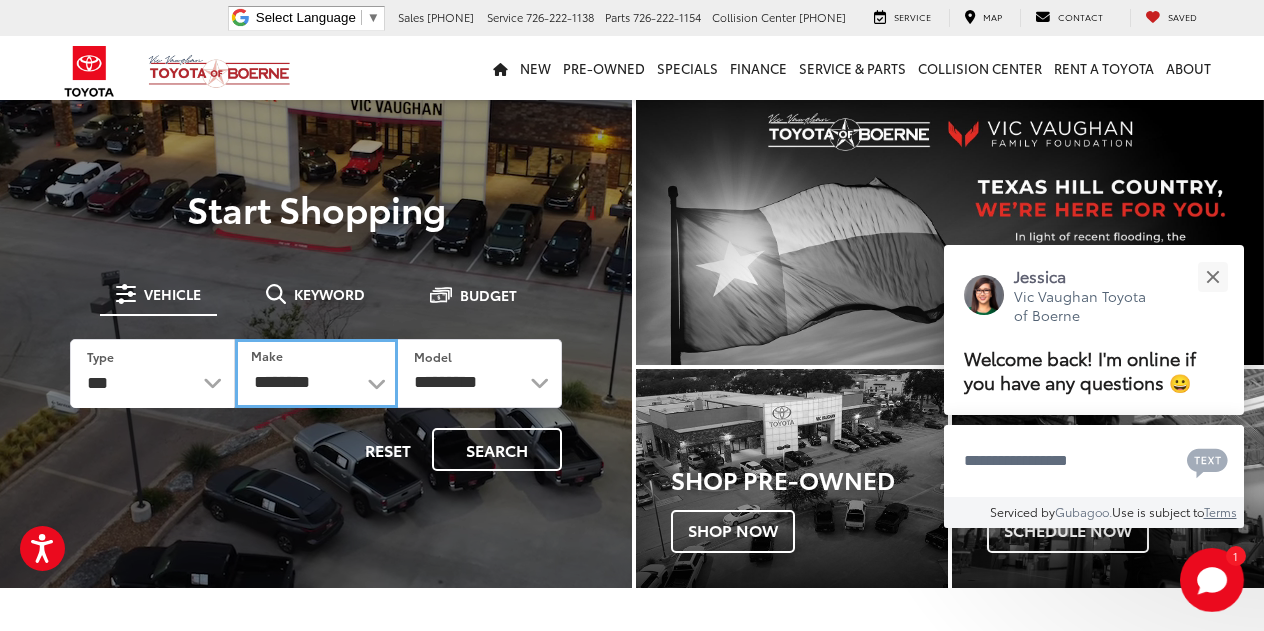 select on "******" 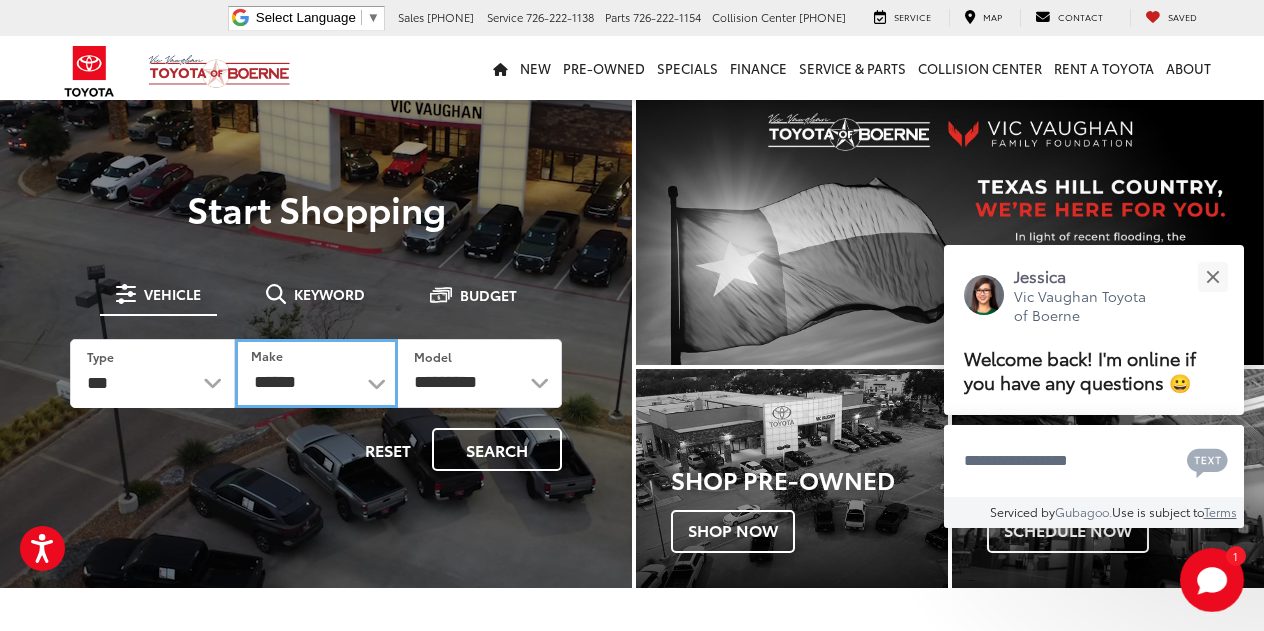click on "**********" at bounding box center (317, 373) 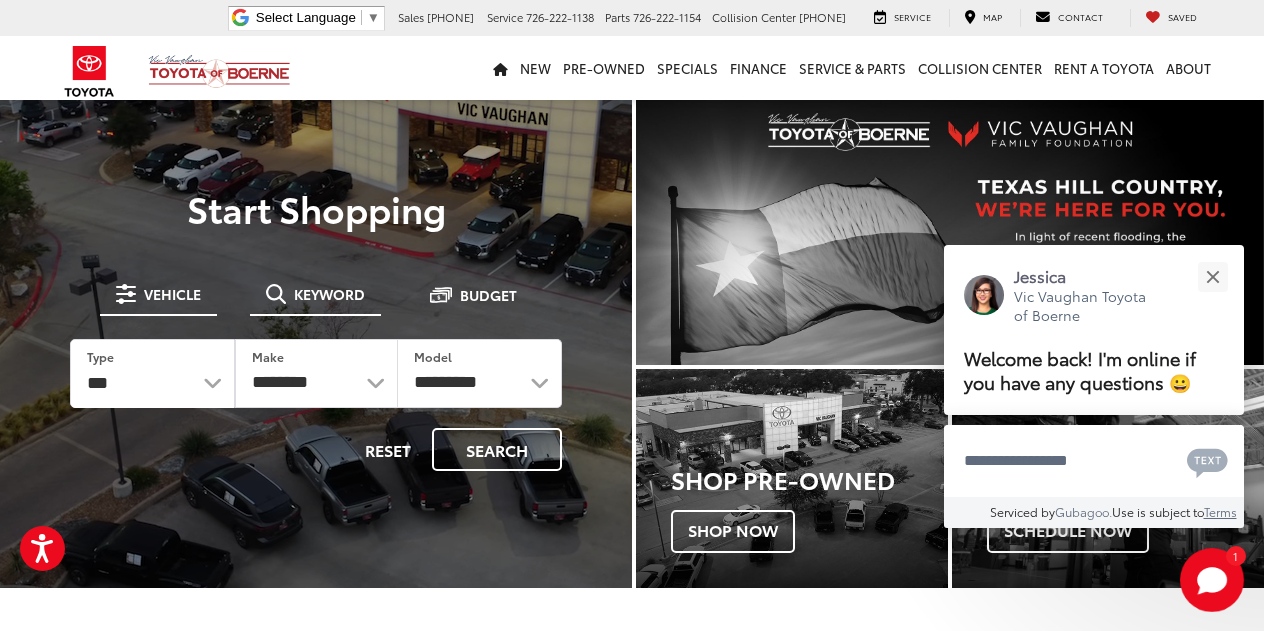 drag, startPoint x: 386, startPoint y: 340, endPoint x: 318, endPoint y: 285, distance: 87.458565 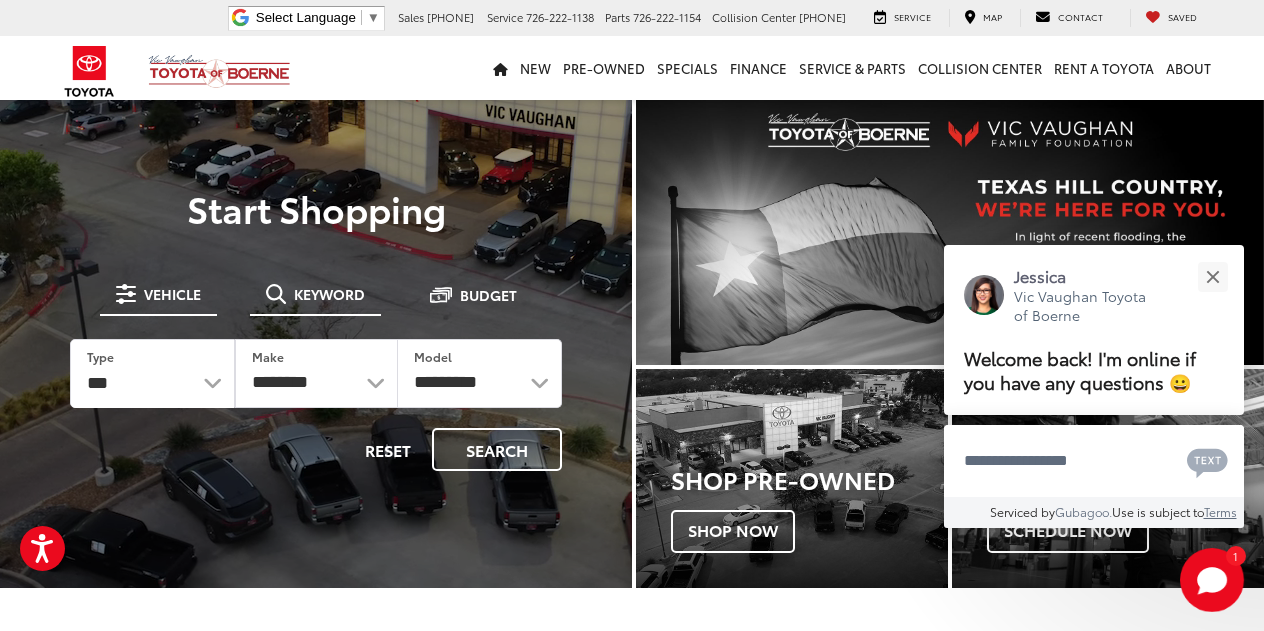 click on "Keyword" at bounding box center (329, 294) 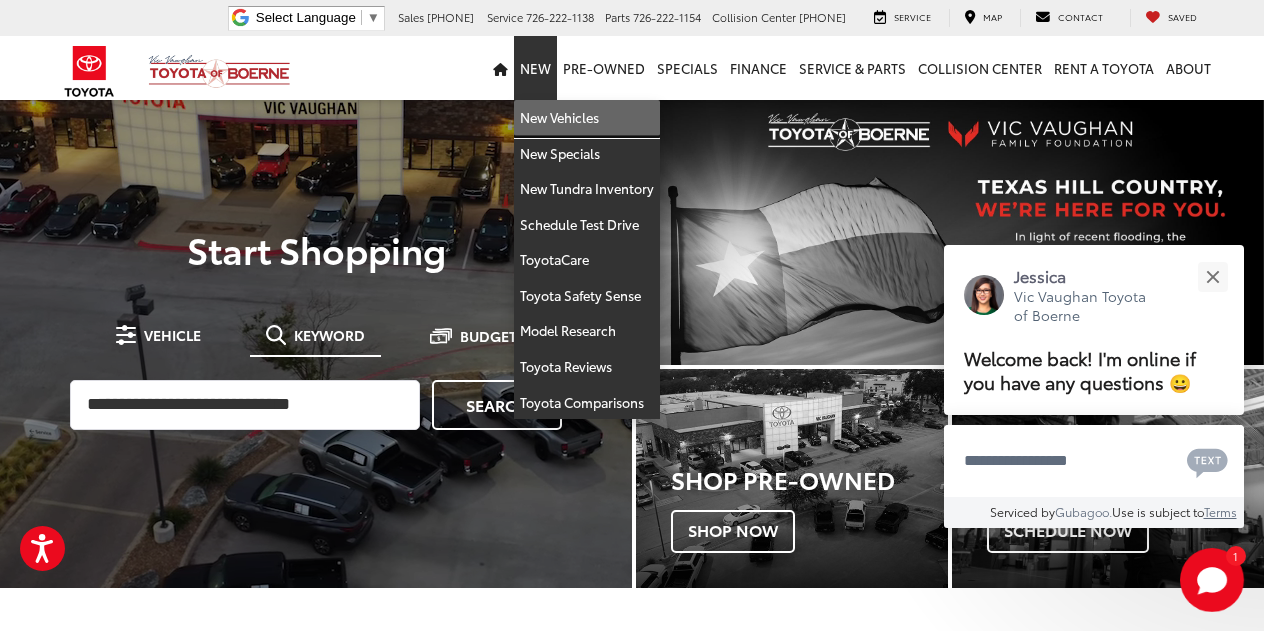 click on "New Vehicles" at bounding box center (587, 118) 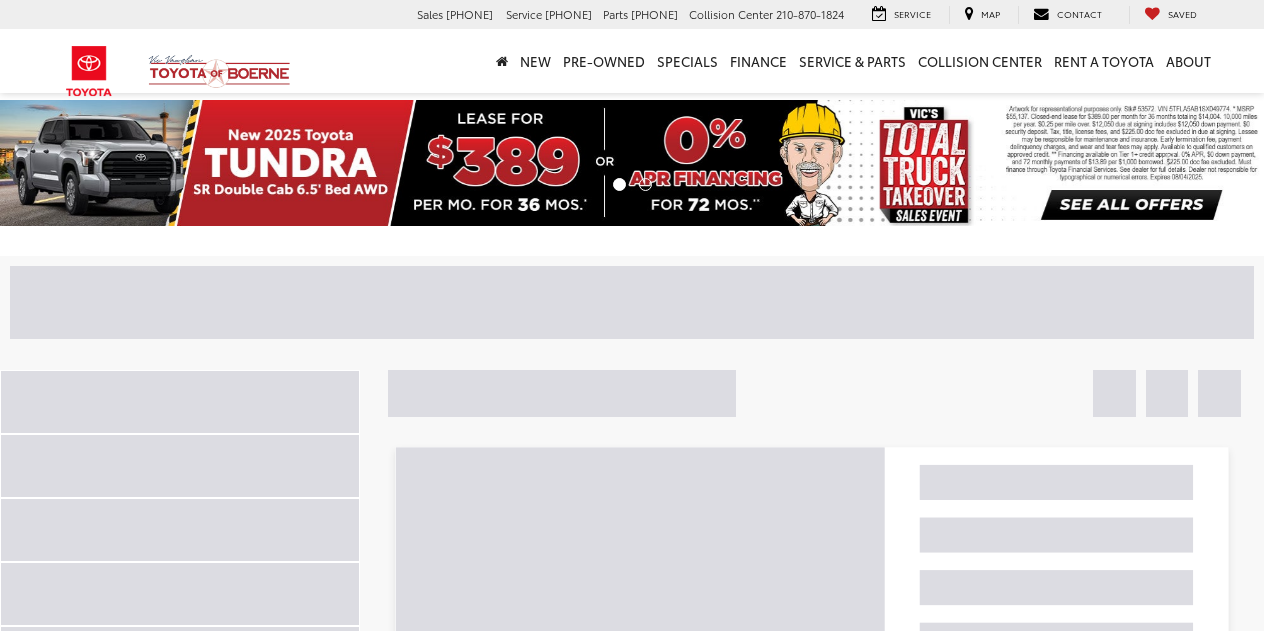 scroll, scrollTop: 0, scrollLeft: 0, axis: both 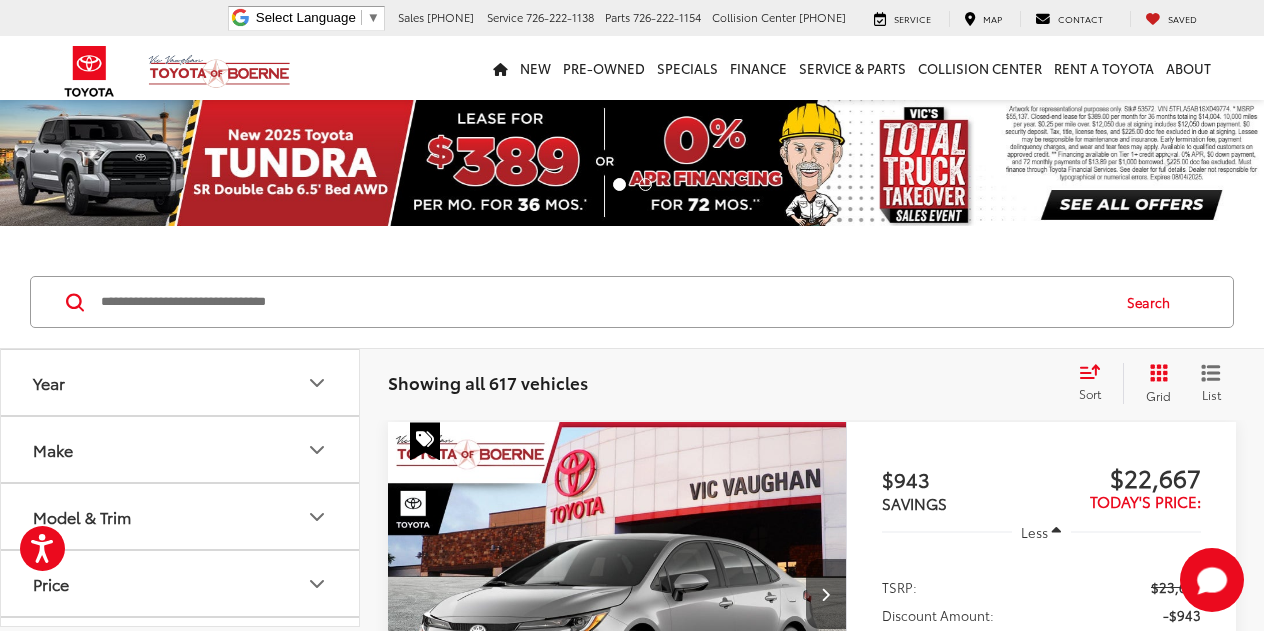 click 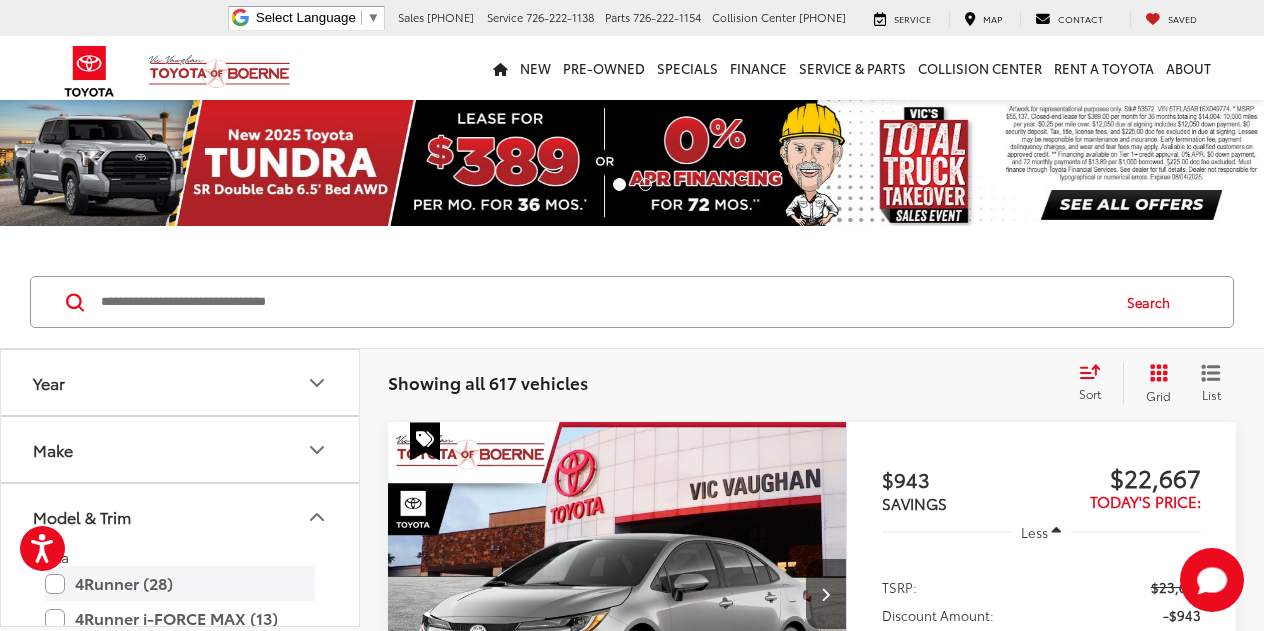 click on "4Runner (28)" at bounding box center (180, 583) 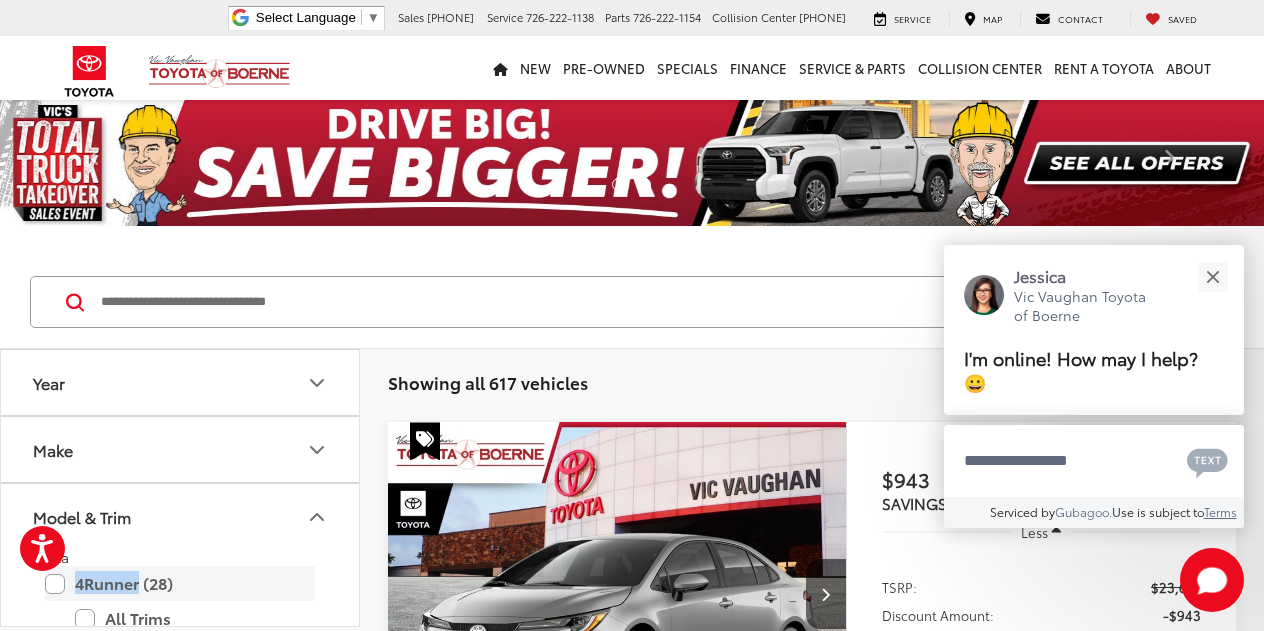click on "4Runner (28)" at bounding box center [180, 583] 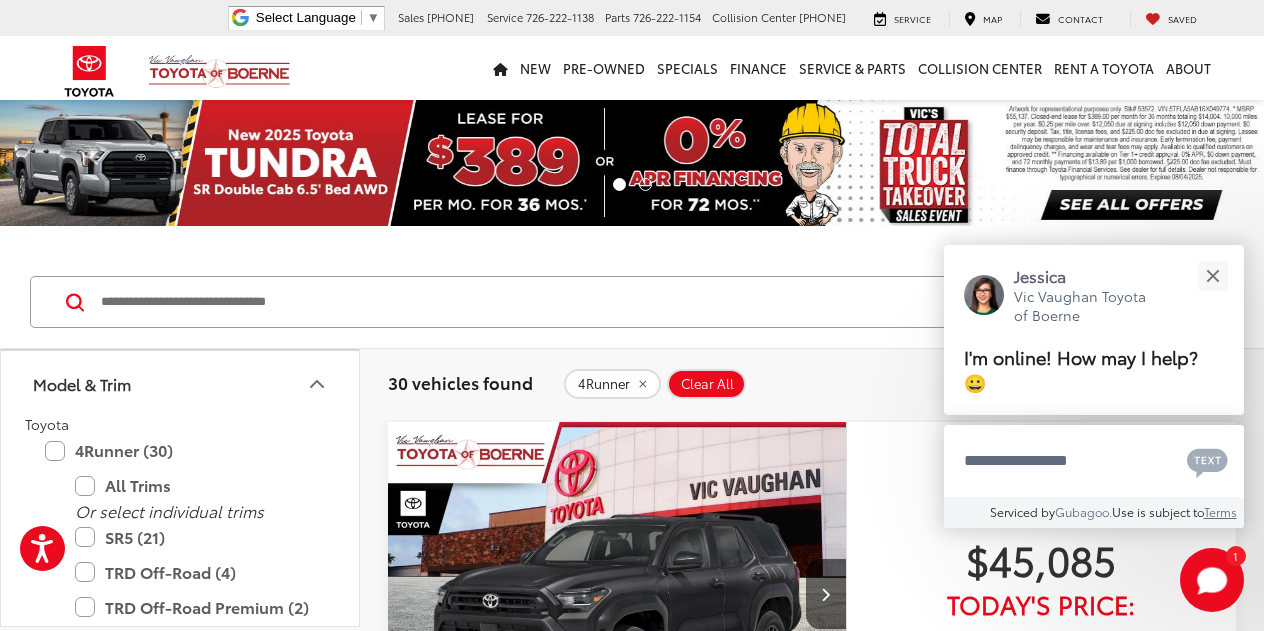 scroll, scrollTop: 240, scrollLeft: 0, axis: vertical 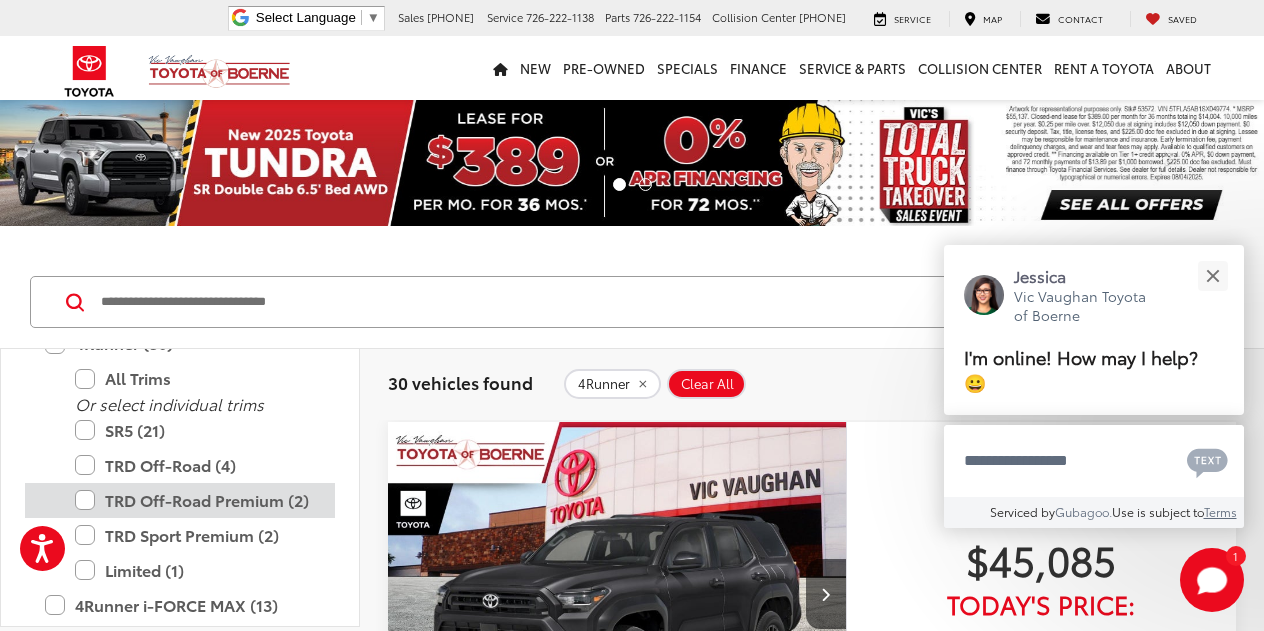 click on "TRD Off-Road Premium (2)" at bounding box center [195, 500] 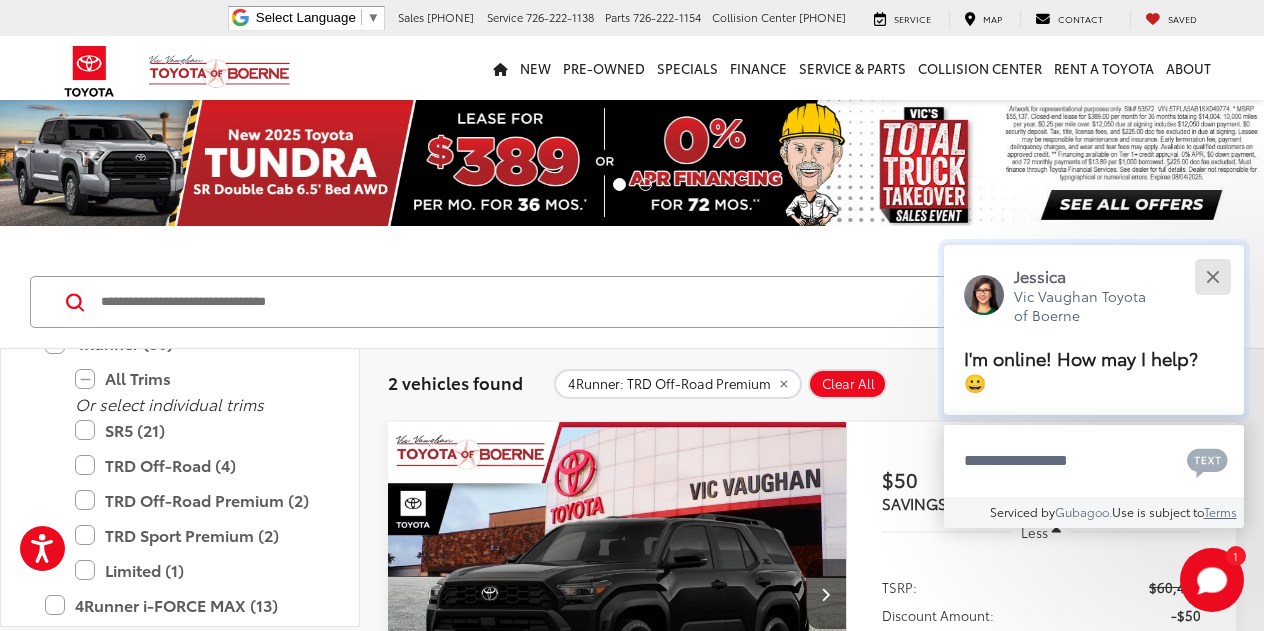 click at bounding box center (1212, 276) 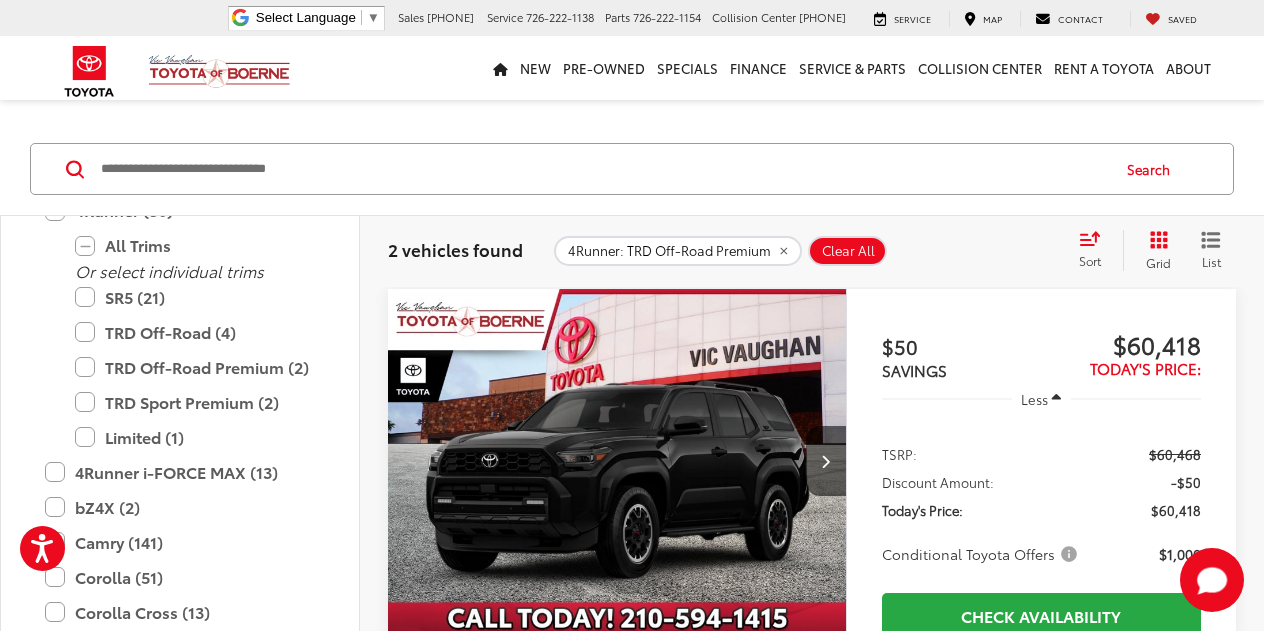 scroll, scrollTop: 146, scrollLeft: 0, axis: vertical 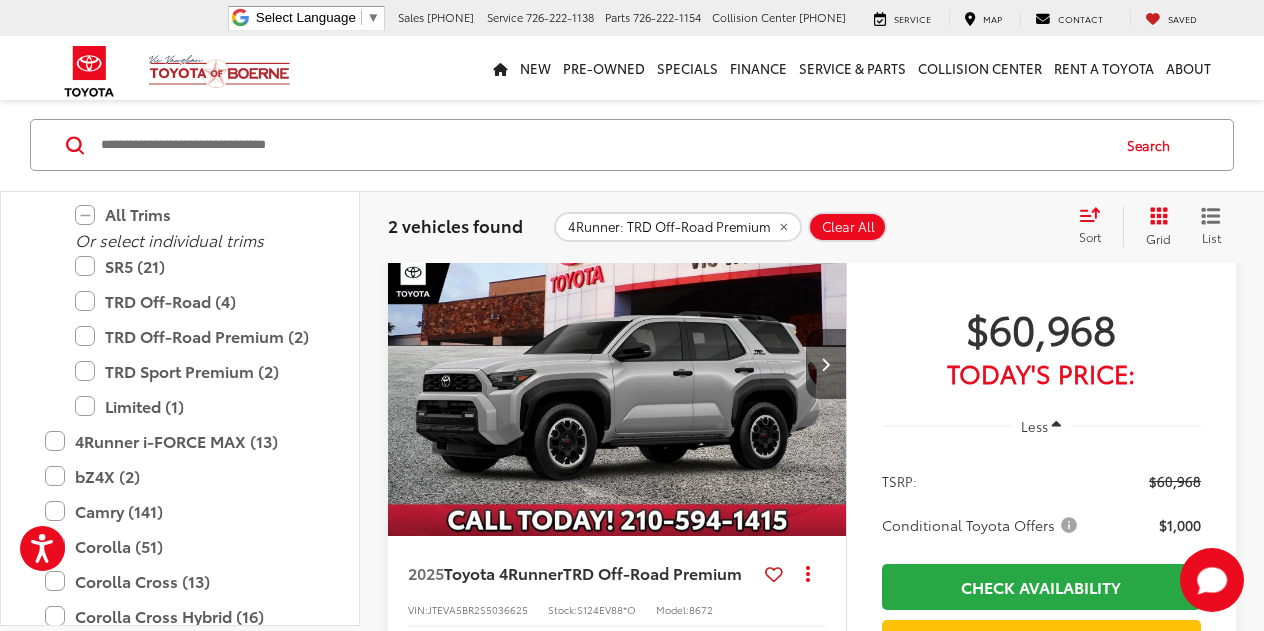 click at bounding box center [825, 364] 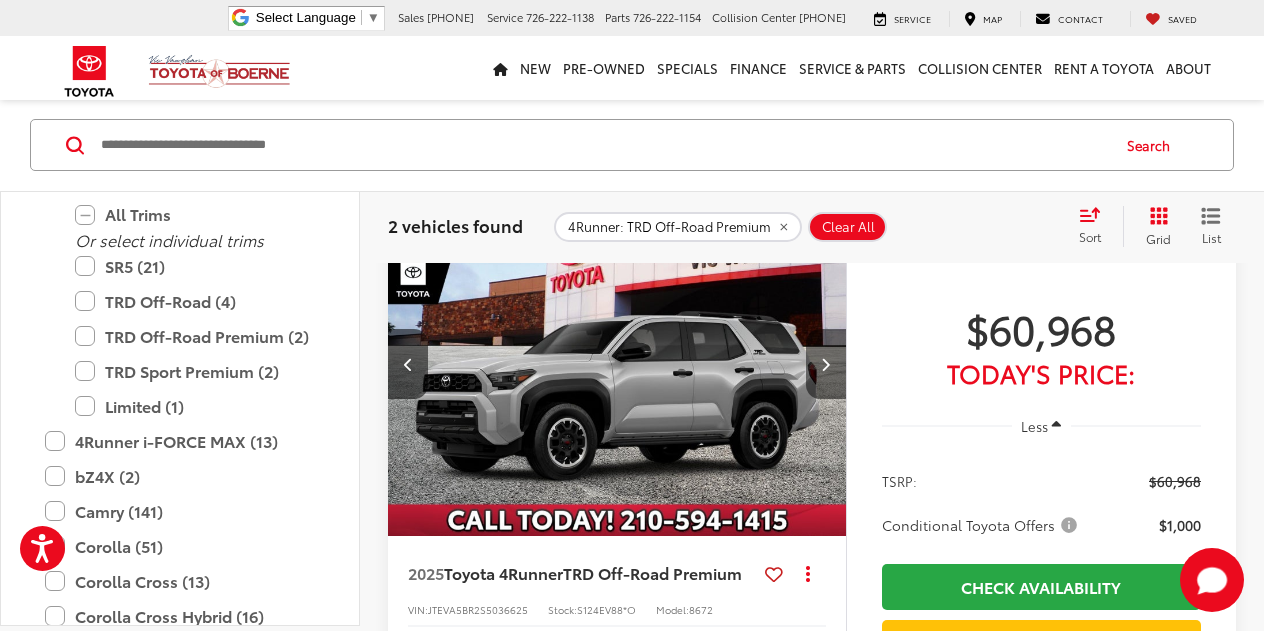 scroll, scrollTop: 0, scrollLeft: 461, axis: horizontal 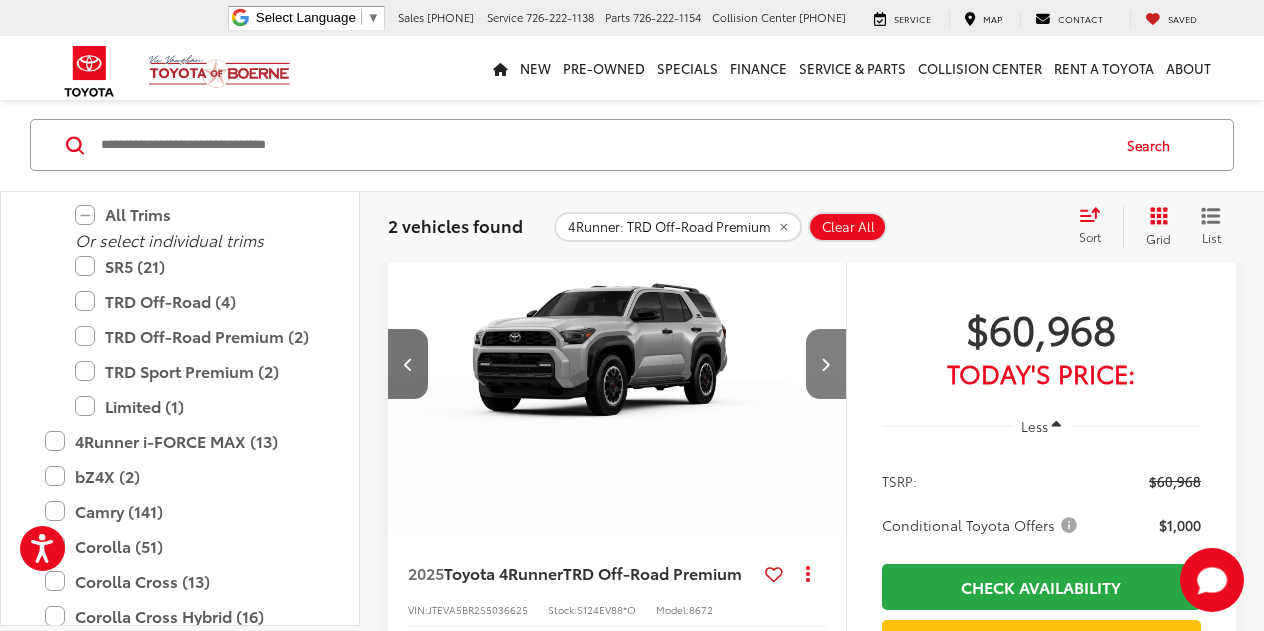 click at bounding box center (825, 364) 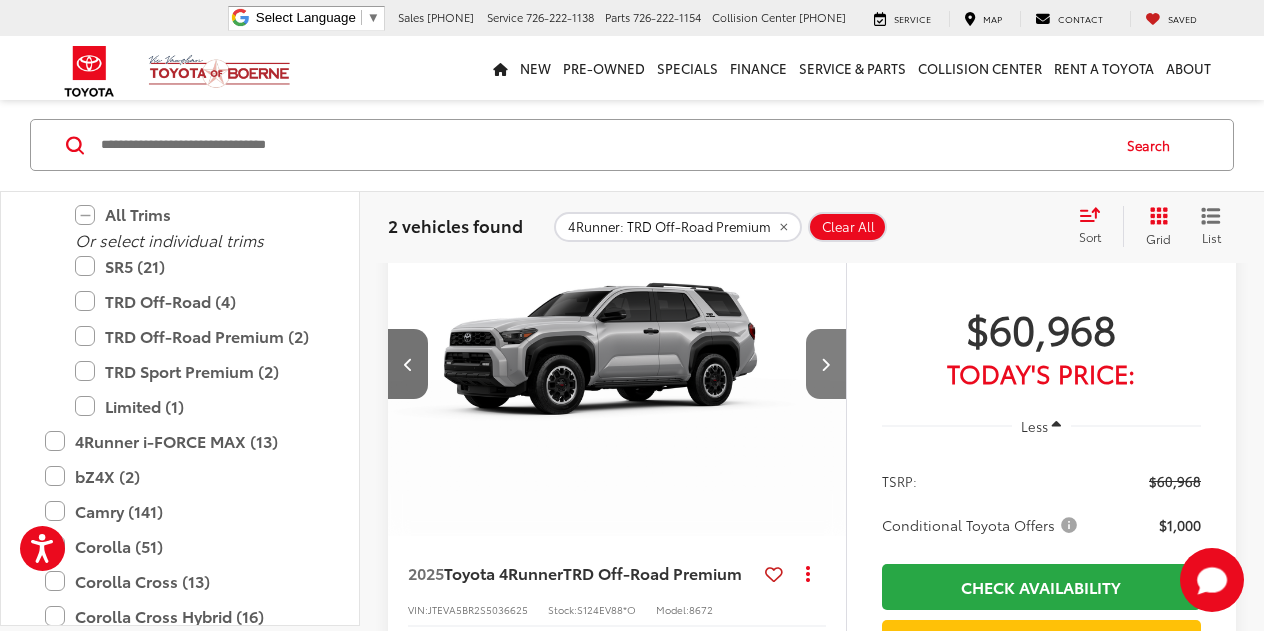 click at bounding box center (825, 364) 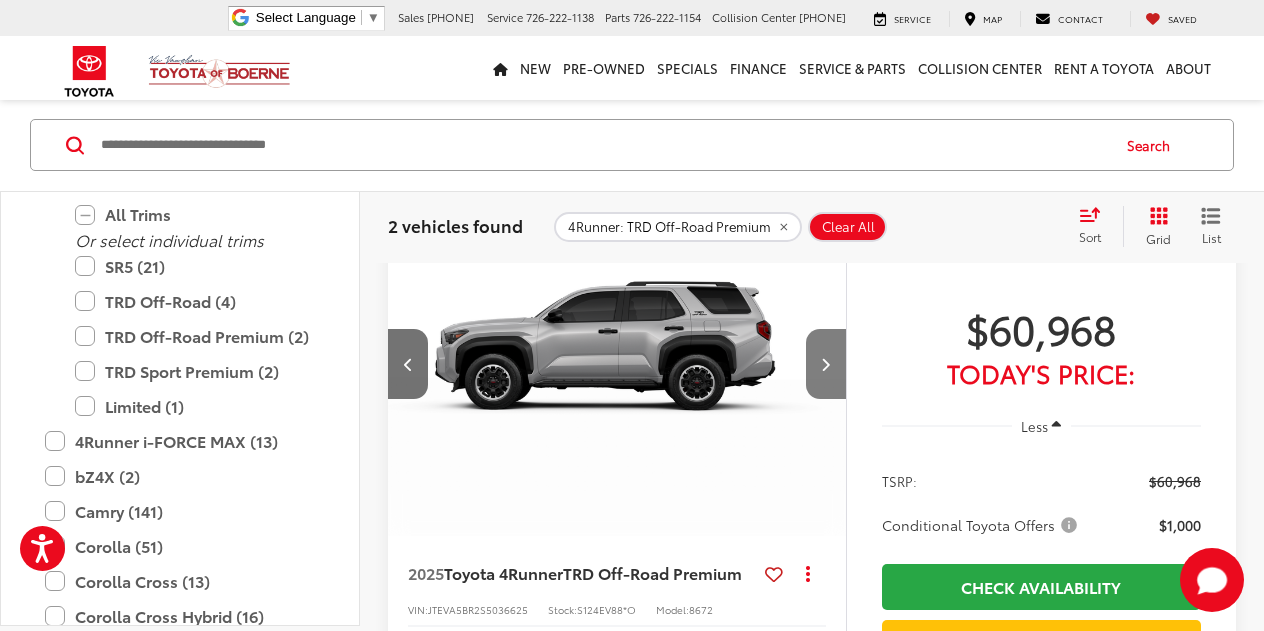 click at bounding box center [825, 364] 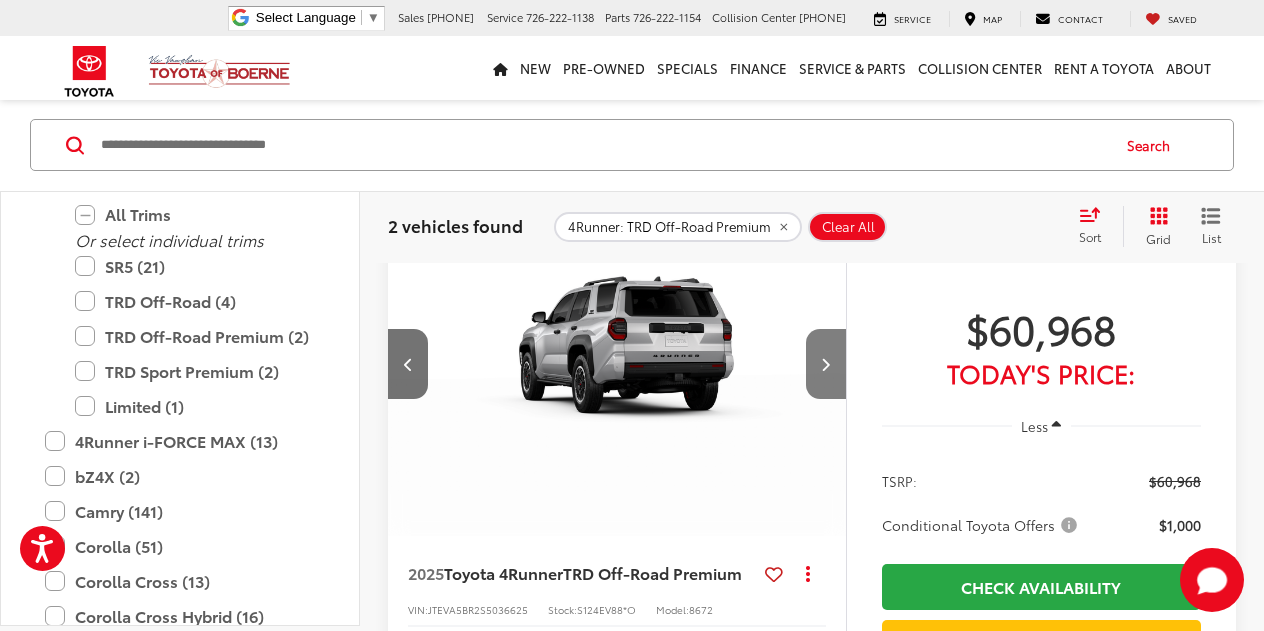 click at bounding box center [825, 364] 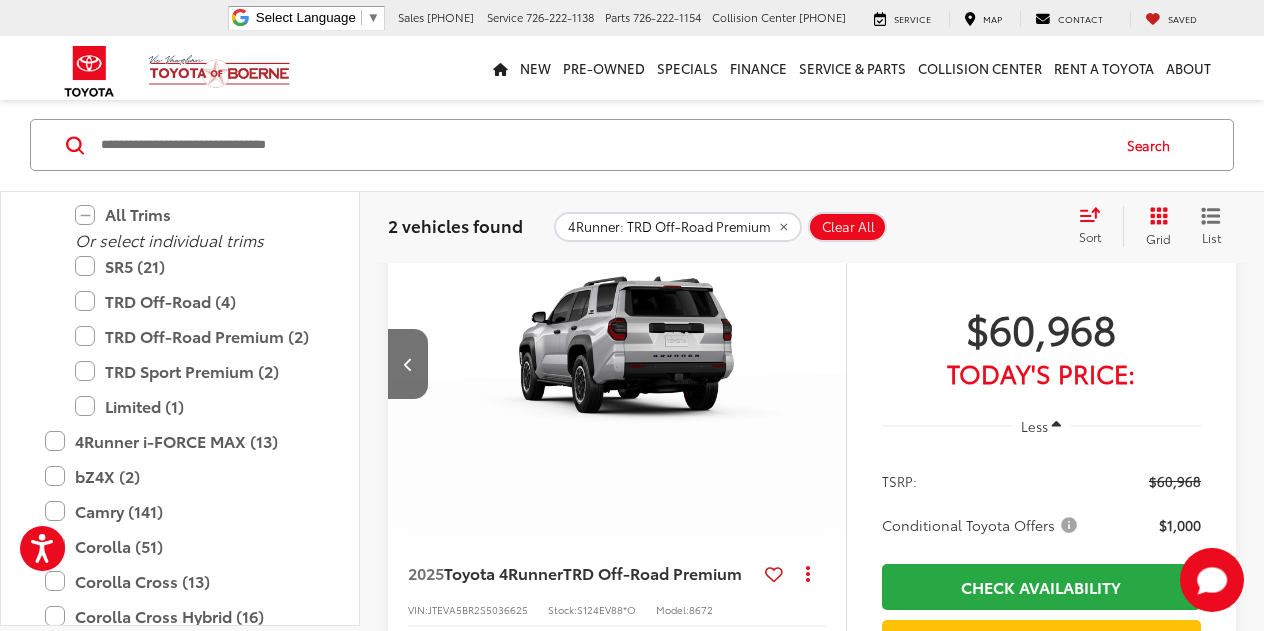 scroll, scrollTop: 0, scrollLeft: 2305, axis: horizontal 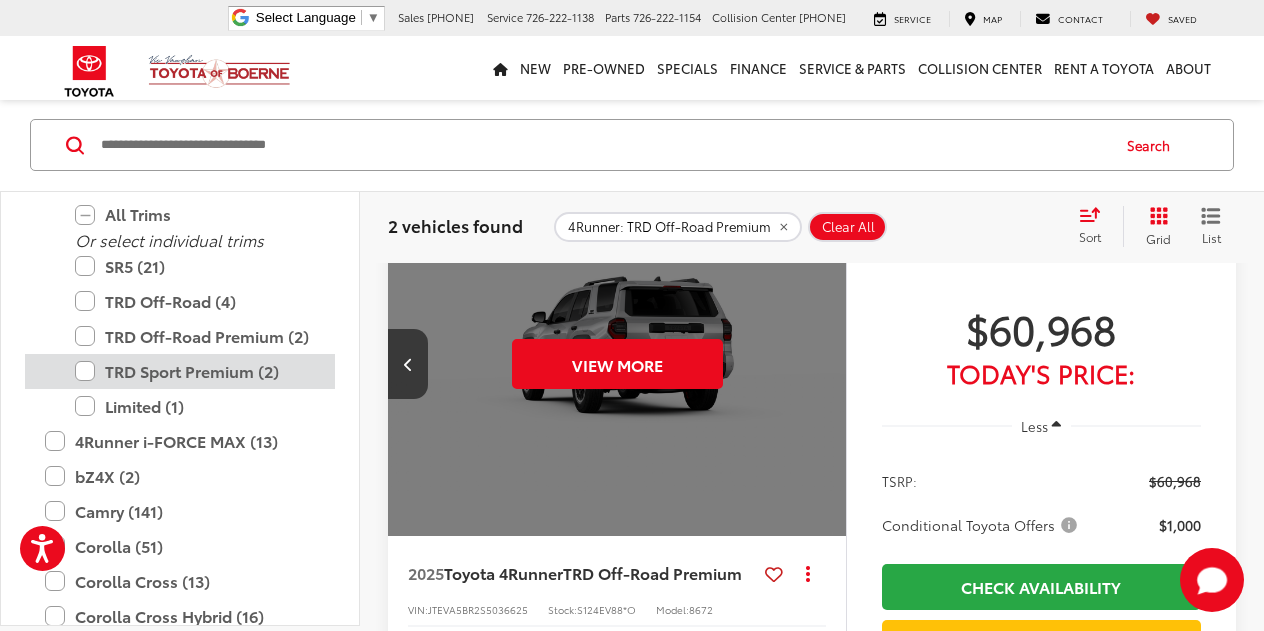 click on "TRD Sport Premium (2)" at bounding box center (195, 371) 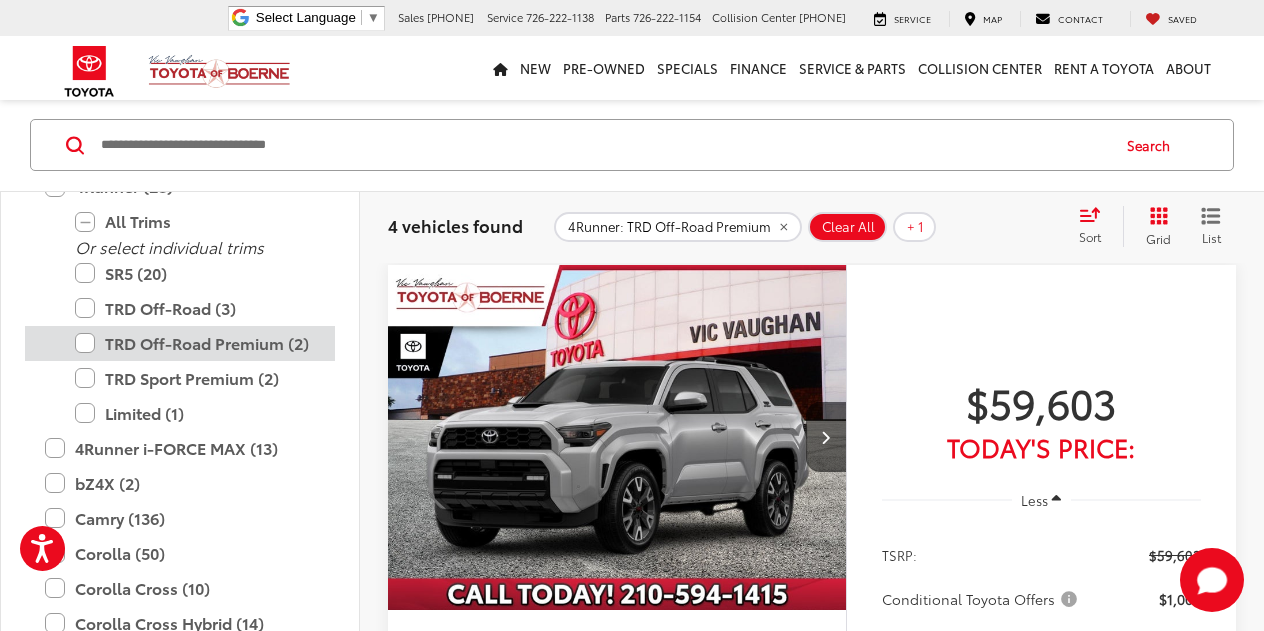 click on "TRD Off-Road Premium (2)" at bounding box center (195, 343) 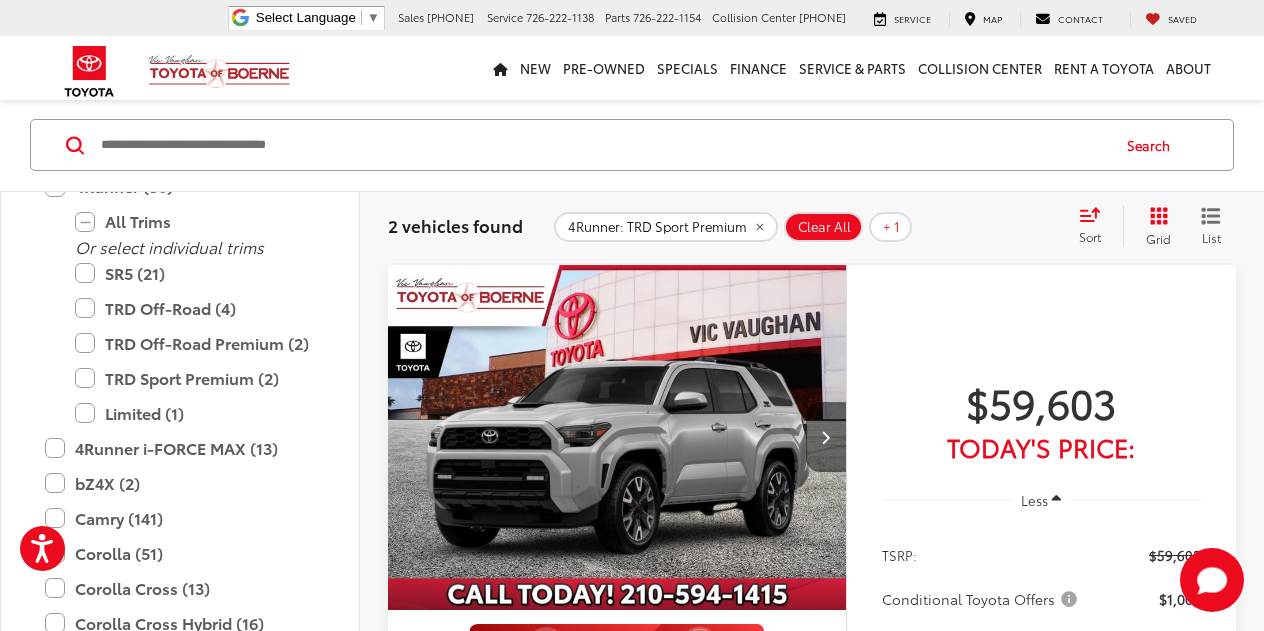 click at bounding box center (825, 437) 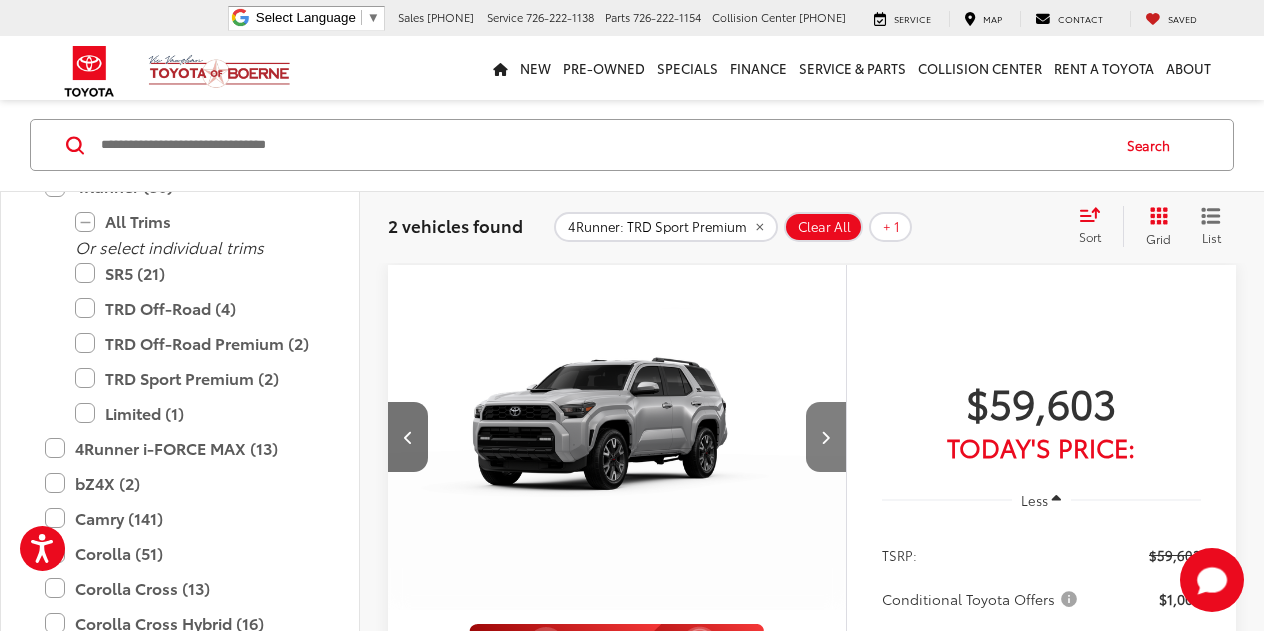 click at bounding box center [825, 437] 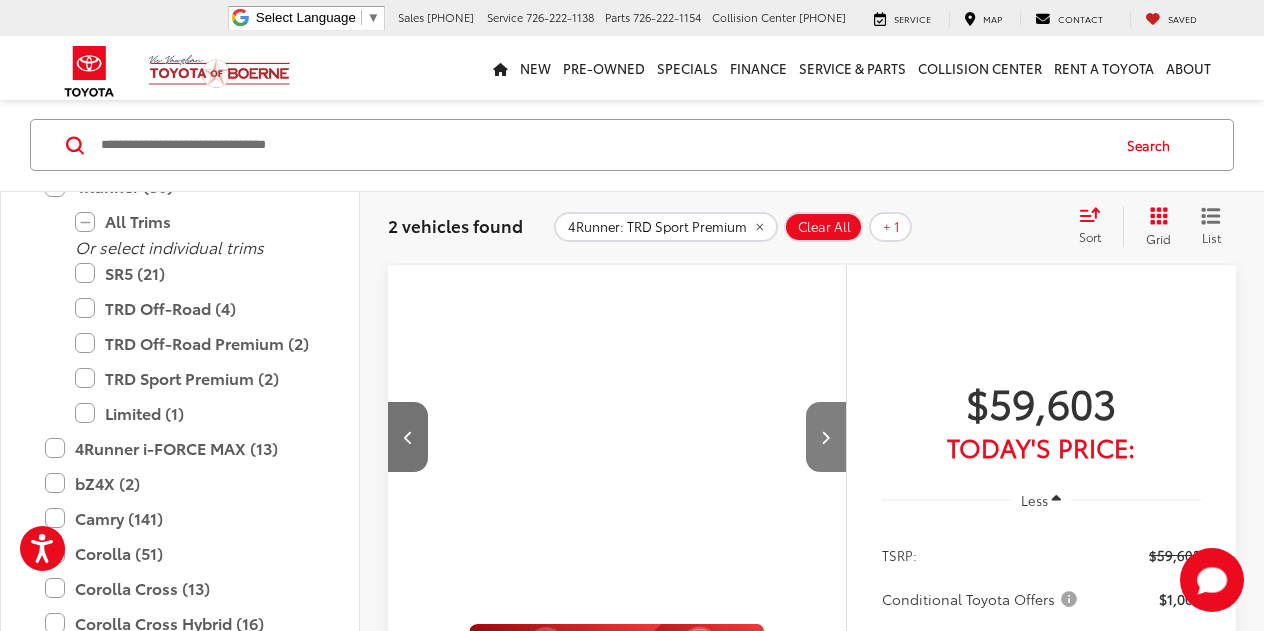 click at bounding box center (825, 437) 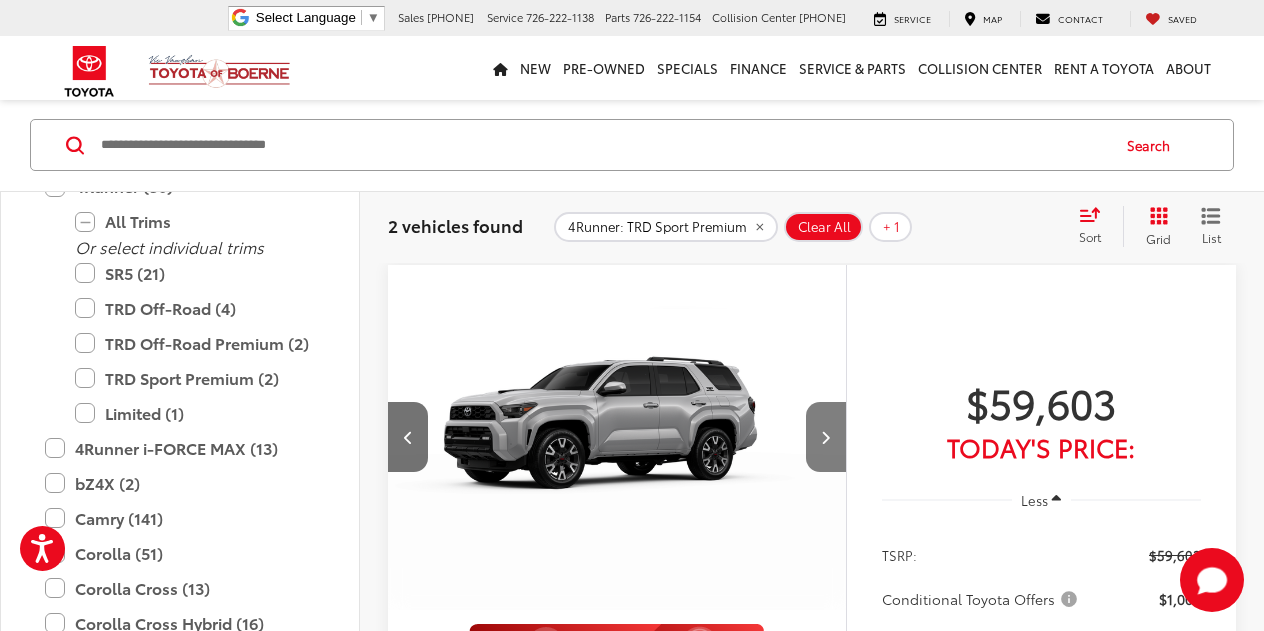 scroll, scrollTop: 0, scrollLeft: 1383, axis: horizontal 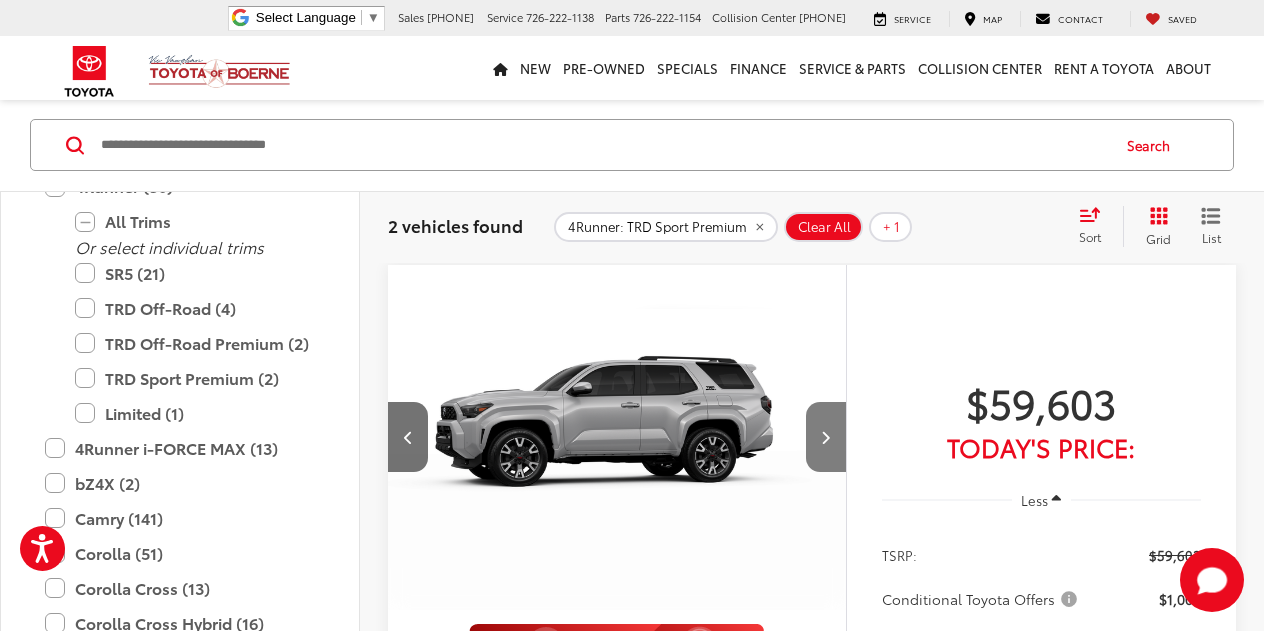 click at bounding box center (825, 437) 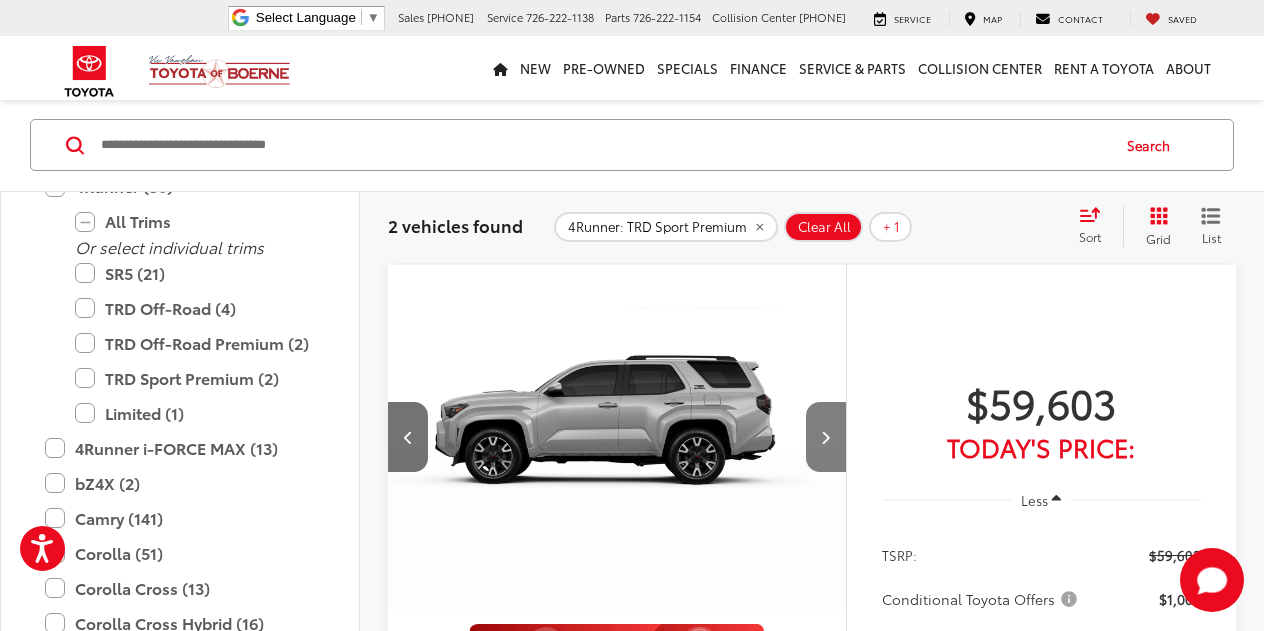 click at bounding box center (825, 437) 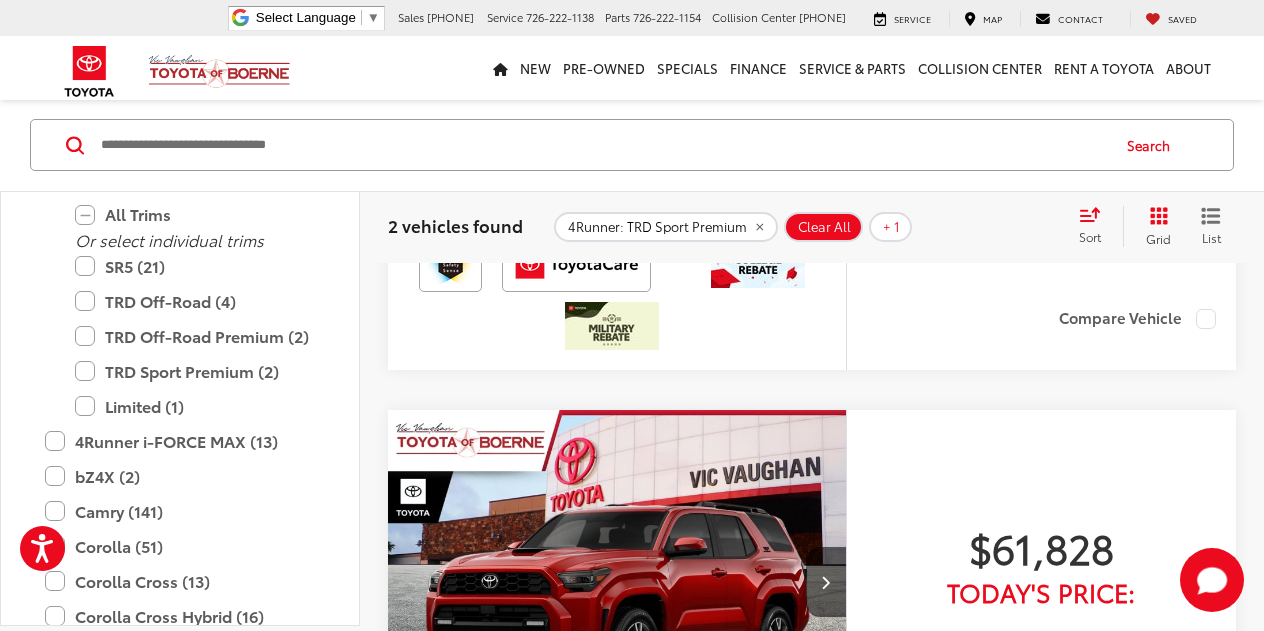 scroll, scrollTop: 890, scrollLeft: 0, axis: vertical 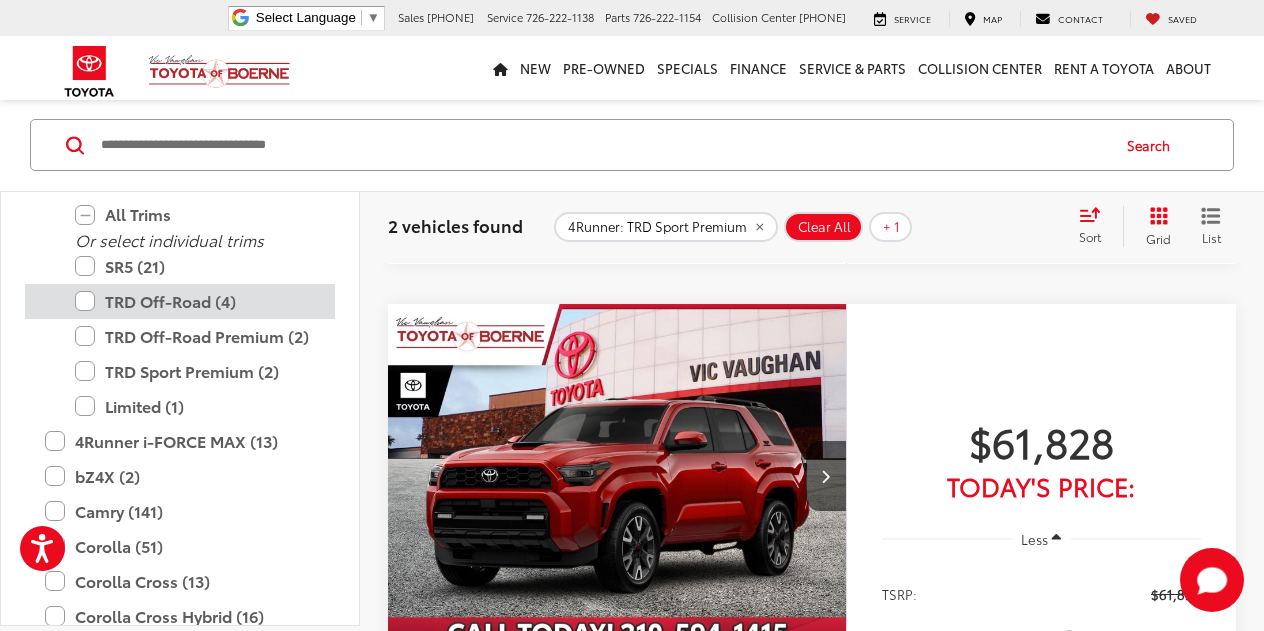 click on "TRD Off-Road (4)" at bounding box center [195, 301] 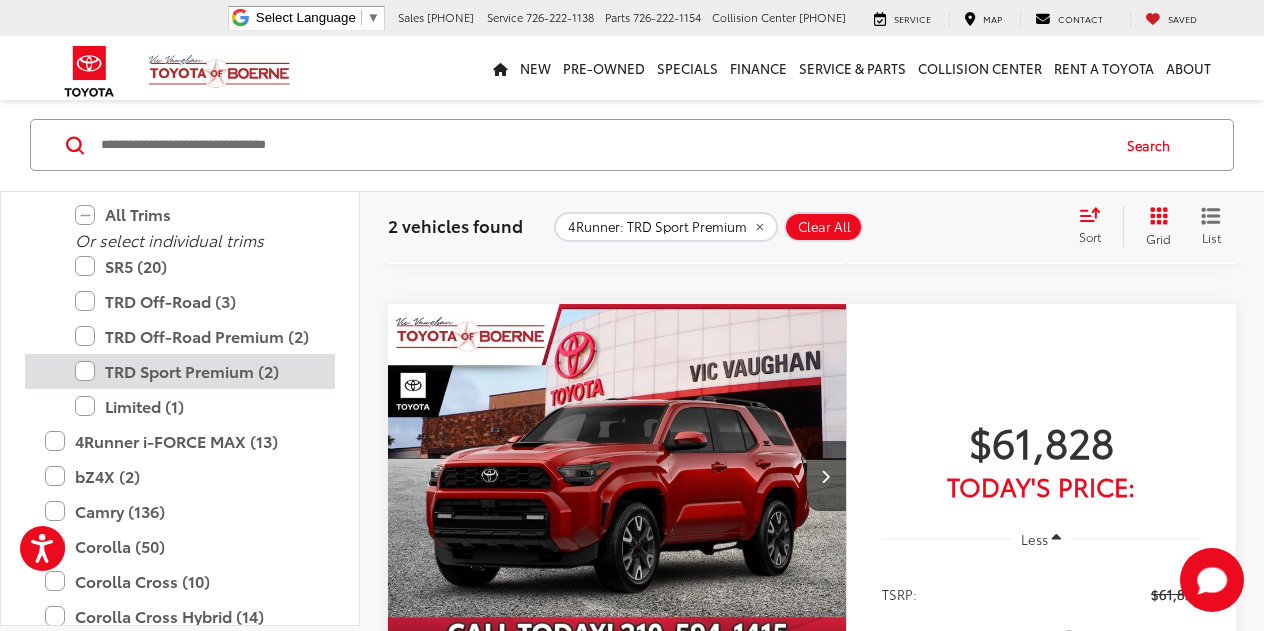 scroll, scrollTop: 157, scrollLeft: 0, axis: vertical 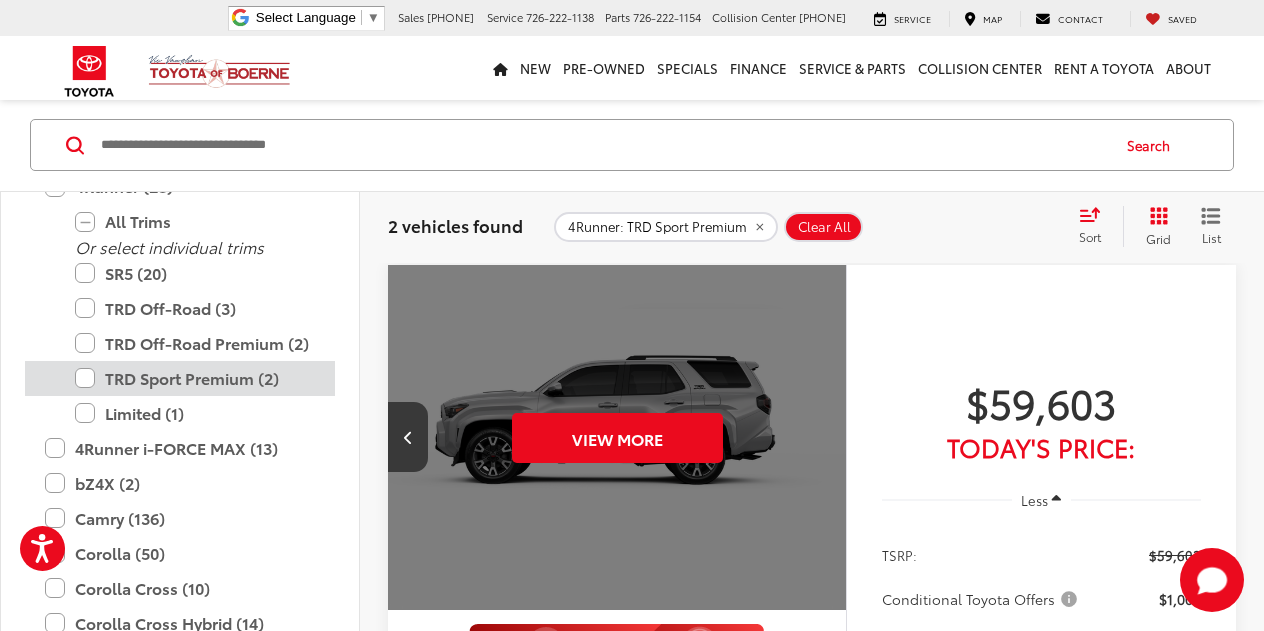 click on "TRD Sport Premium (2)" at bounding box center (195, 378) 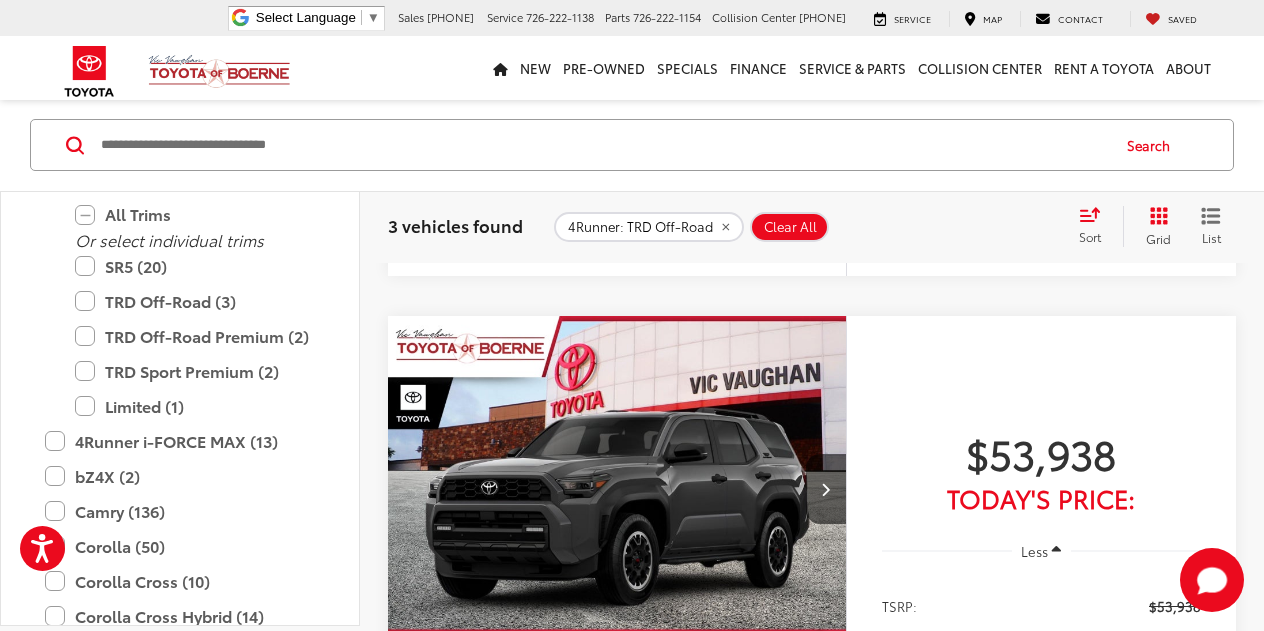 scroll, scrollTop: 1077, scrollLeft: 0, axis: vertical 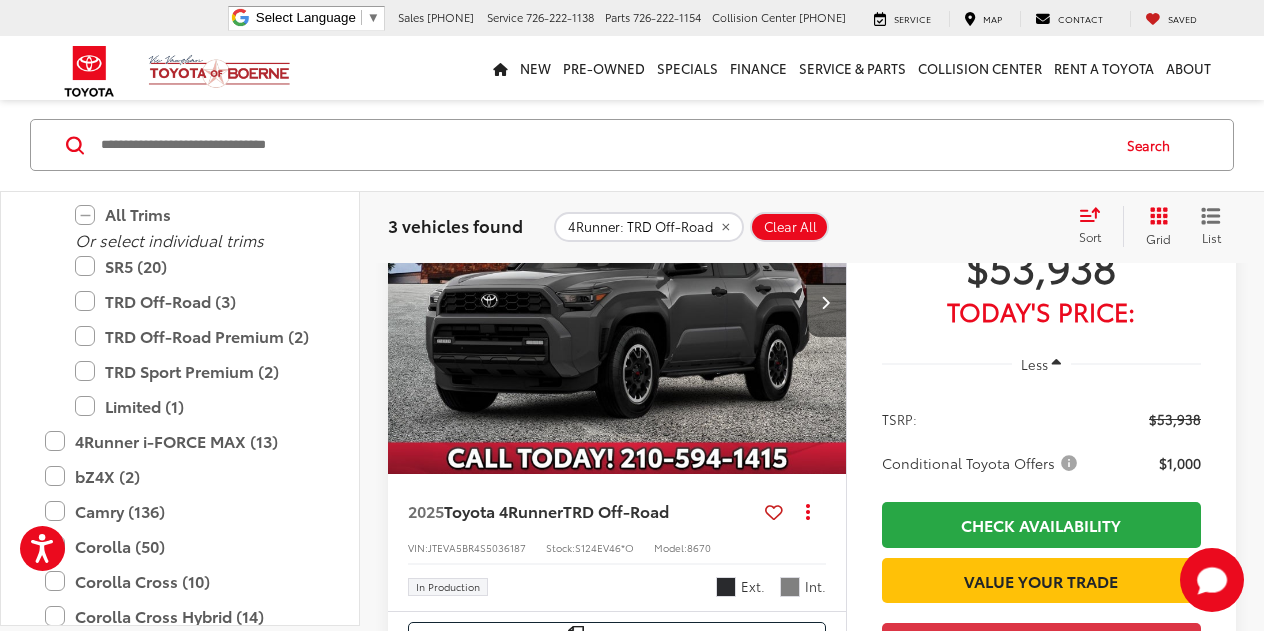 click at bounding box center (825, 302) 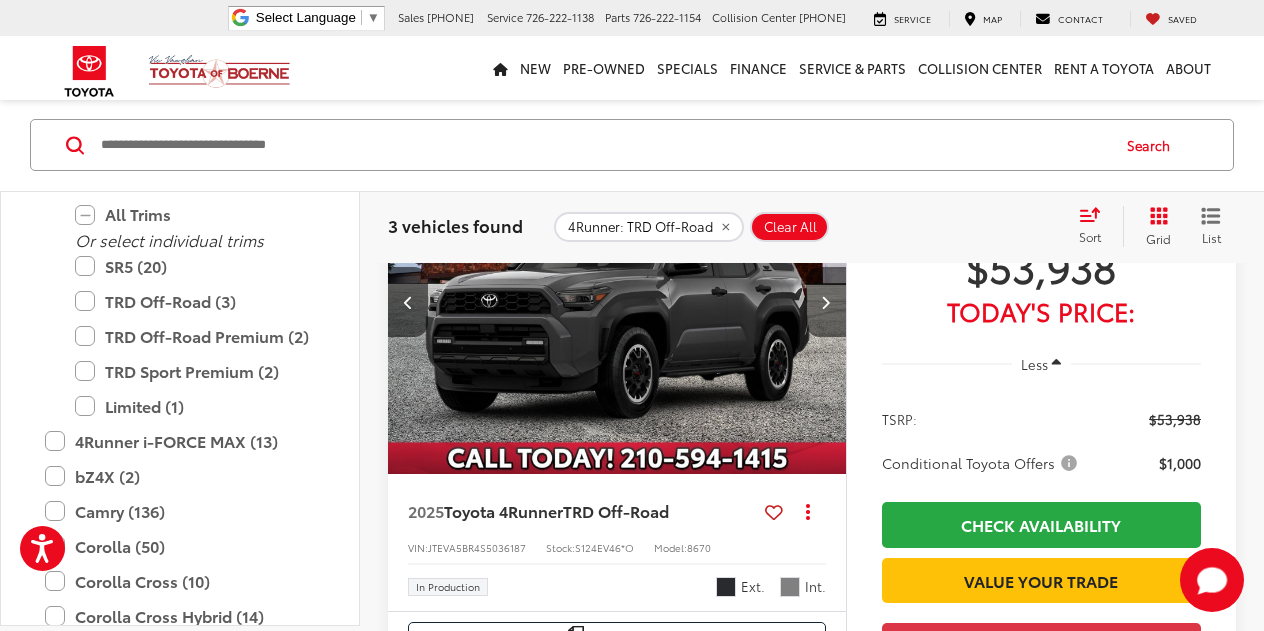 scroll, scrollTop: 0, scrollLeft: 461, axis: horizontal 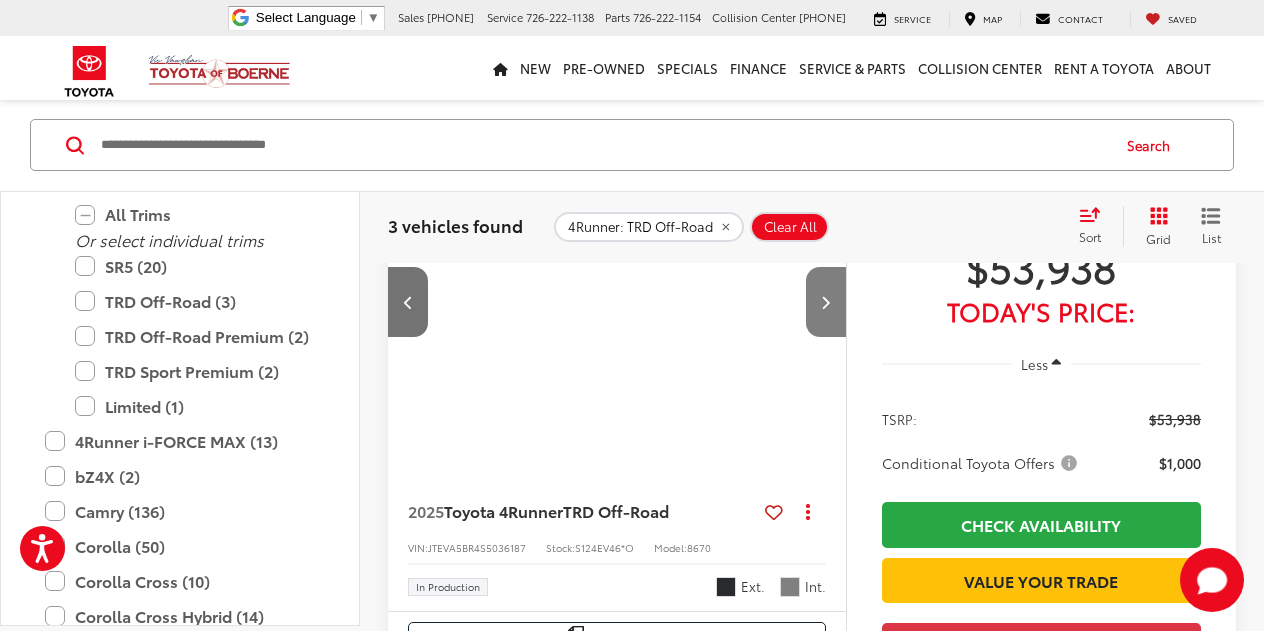 click at bounding box center [825, 302] 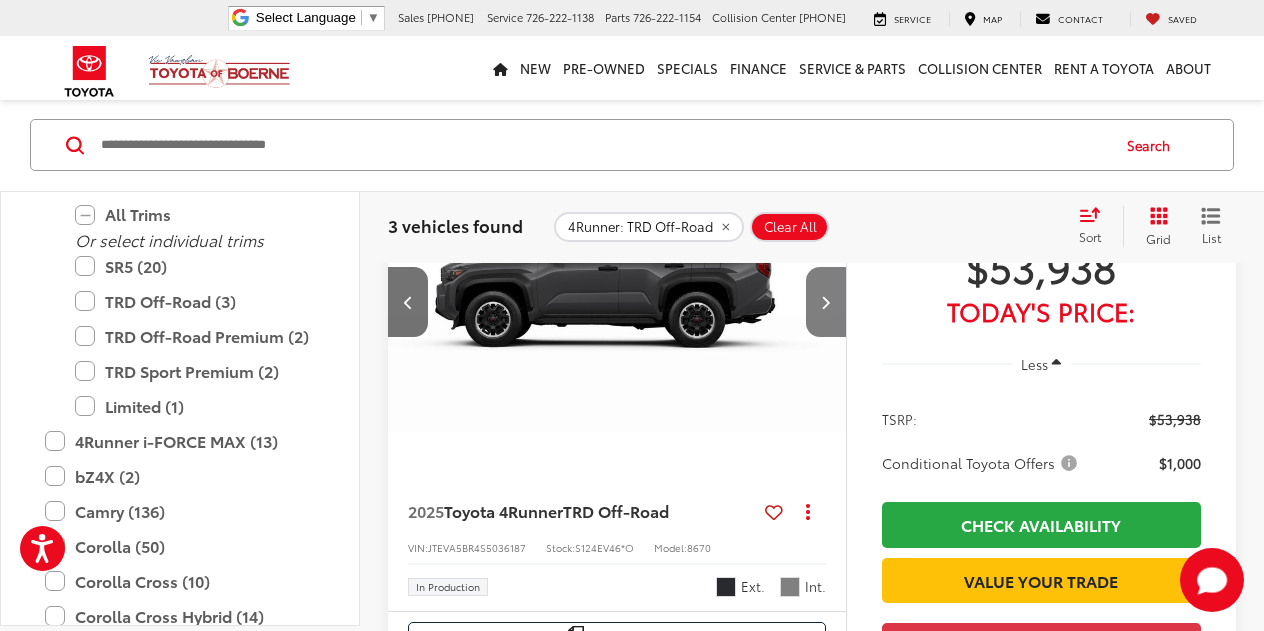 click at bounding box center [825, 302] 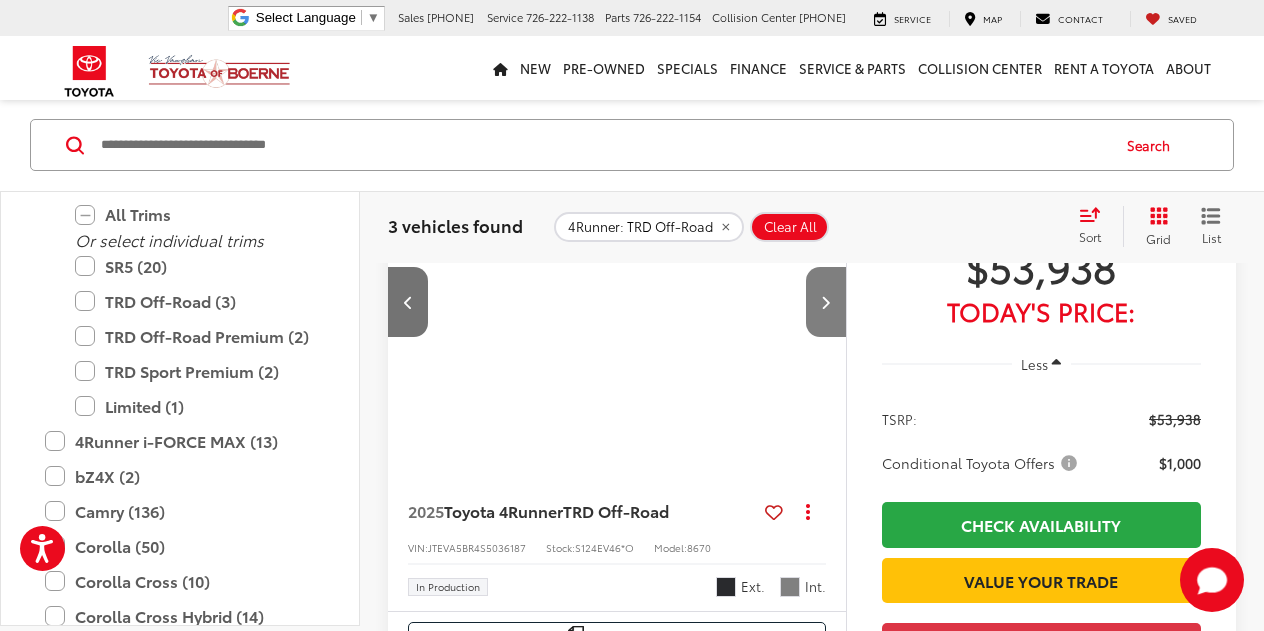 click at bounding box center [825, 302] 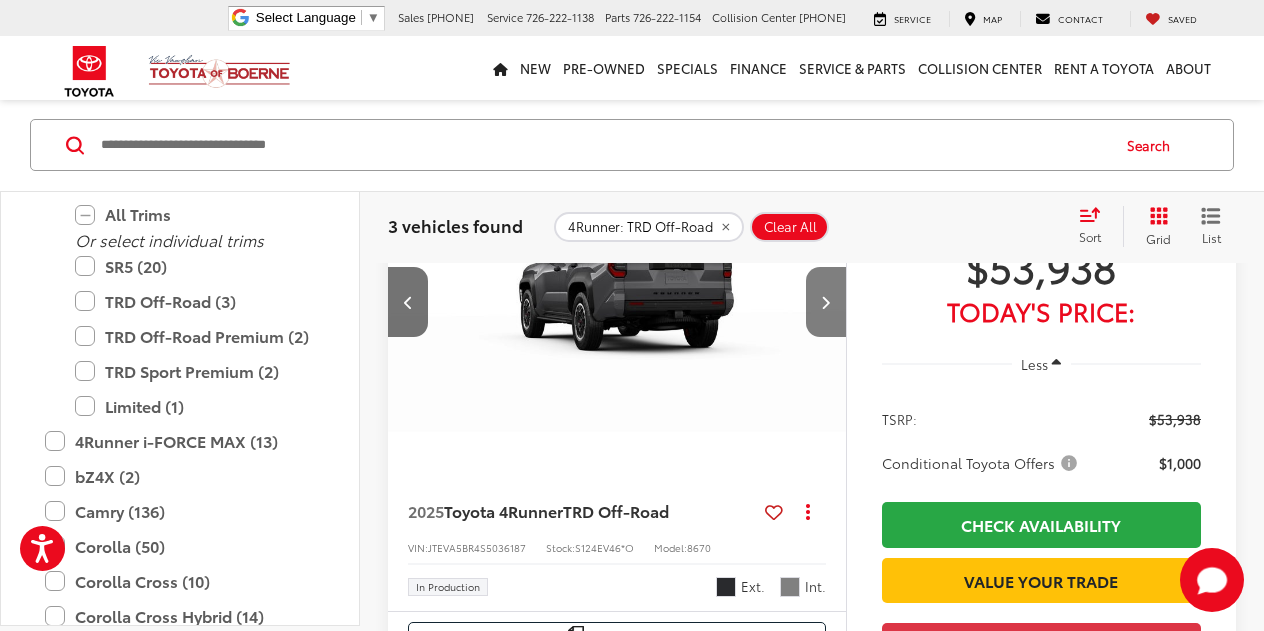 scroll, scrollTop: 0, scrollLeft: 1844, axis: horizontal 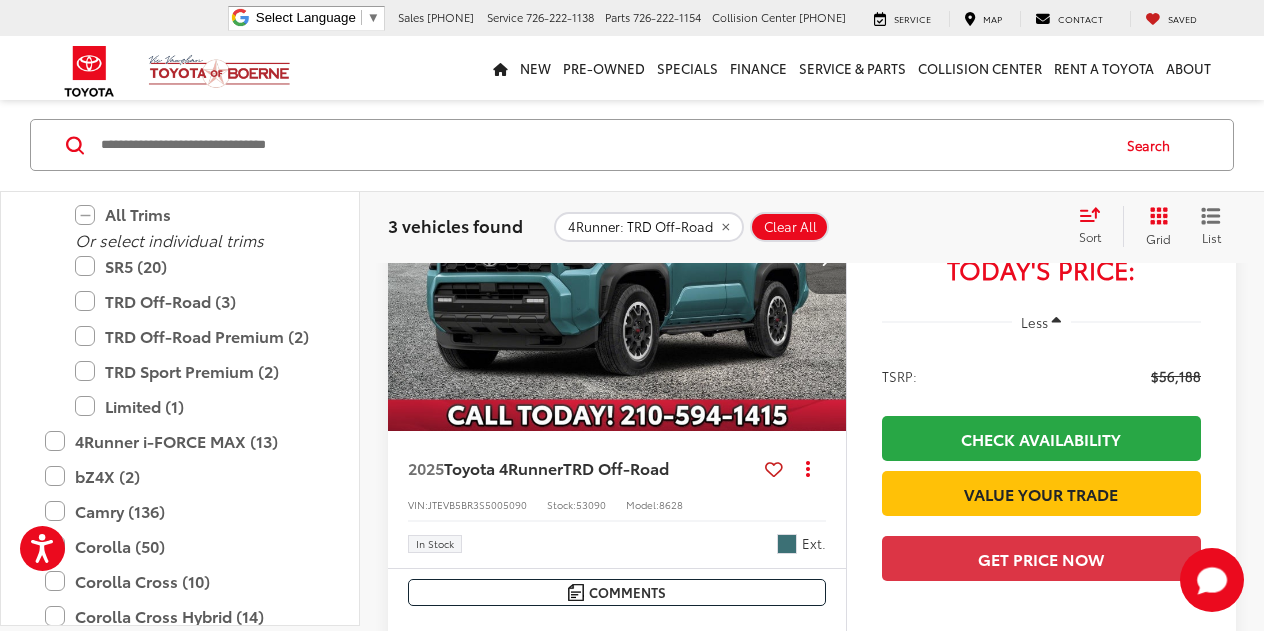 click at bounding box center (825, 259) 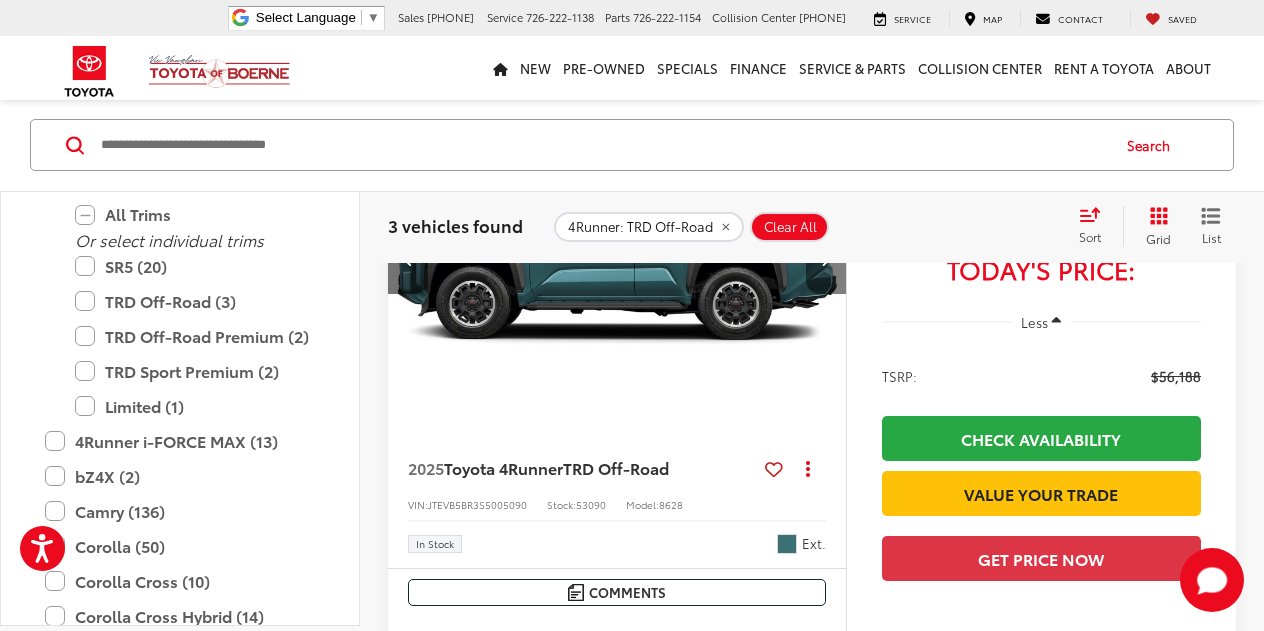 click at bounding box center [825, 259] 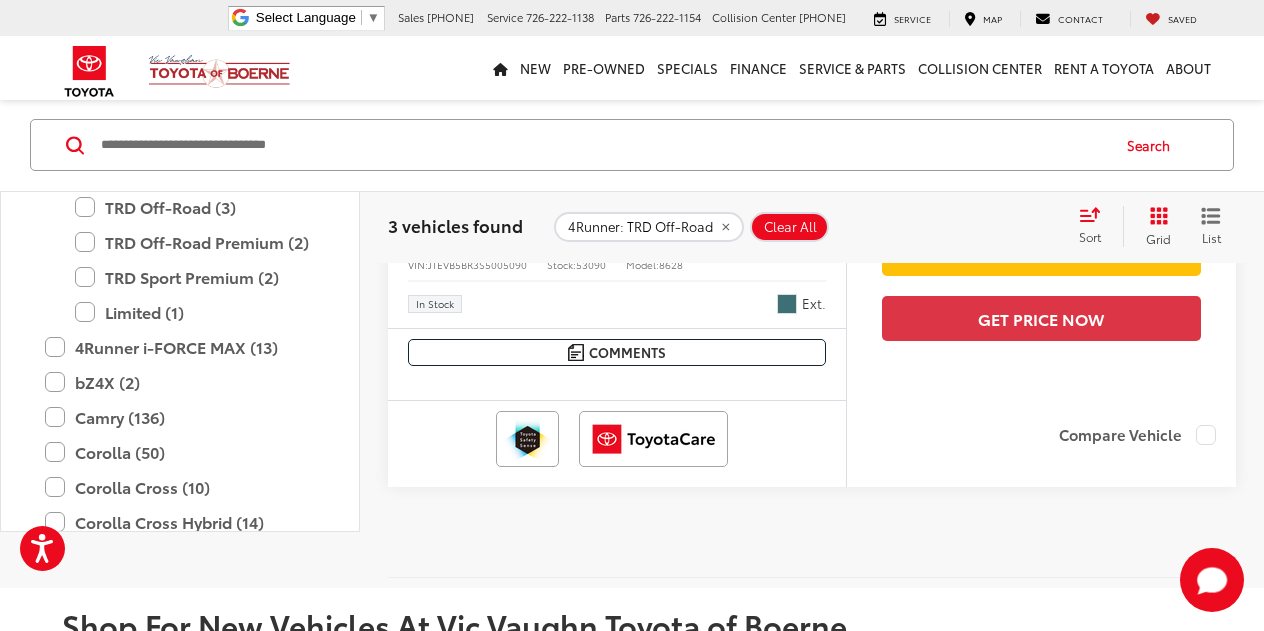 scroll, scrollTop: 2117, scrollLeft: 0, axis: vertical 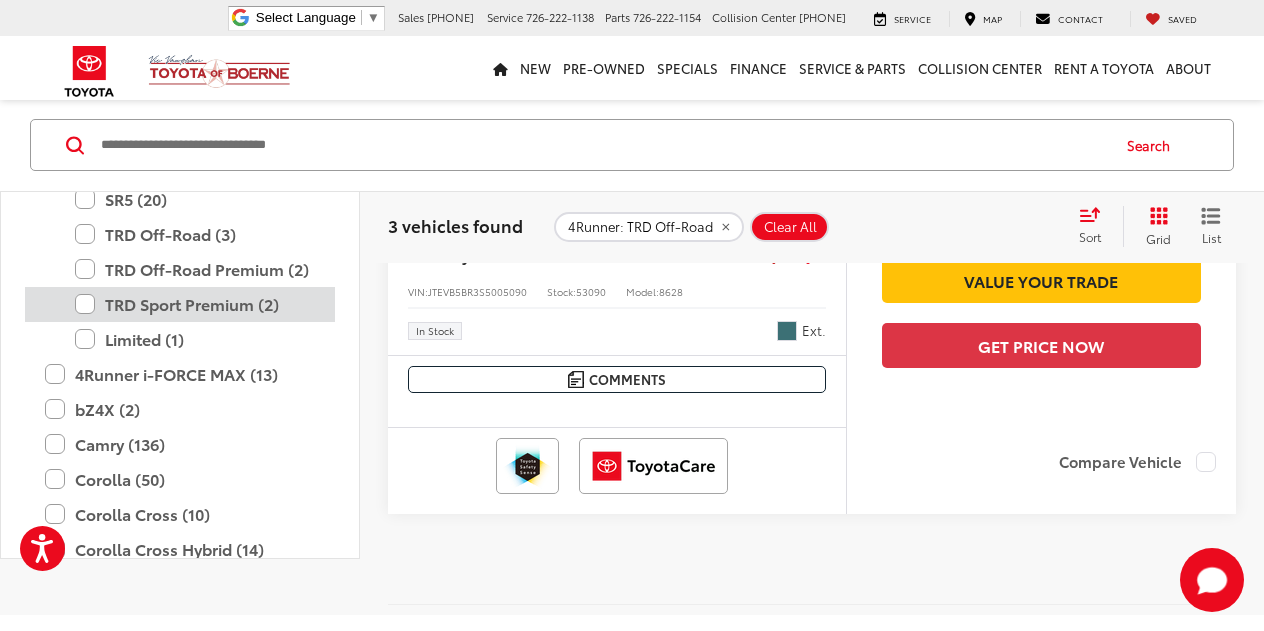 click on "TRD Sport Premium (2)" at bounding box center (195, 304) 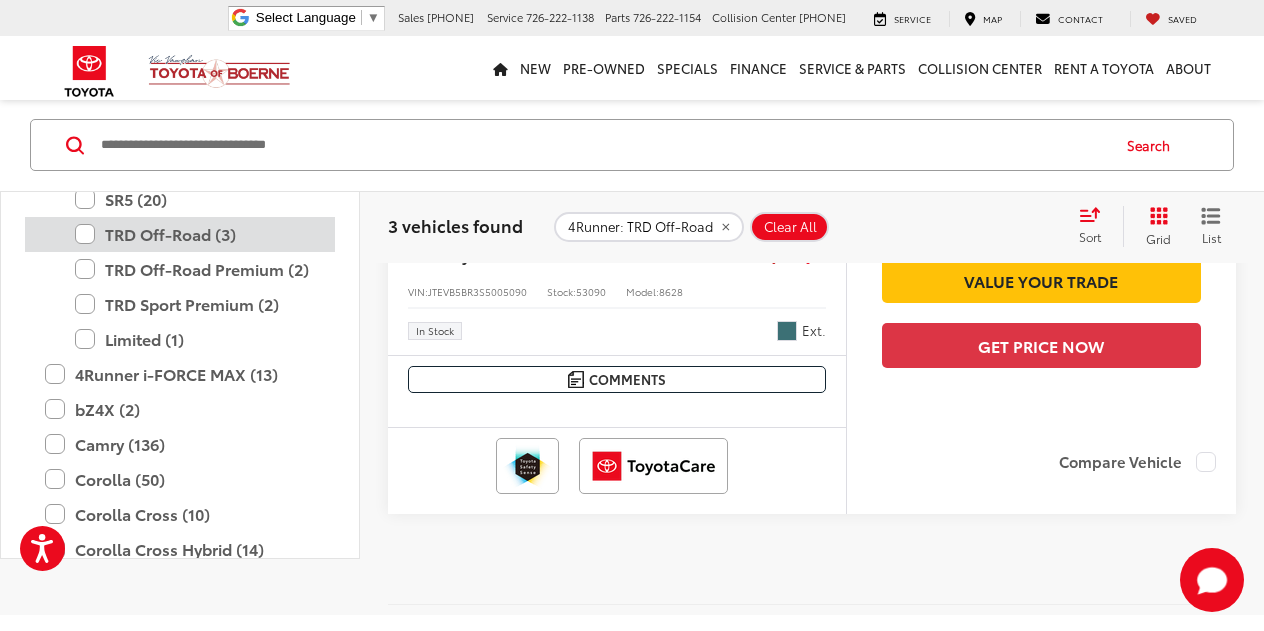 scroll, scrollTop: 157, scrollLeft: 0, axis: vertical 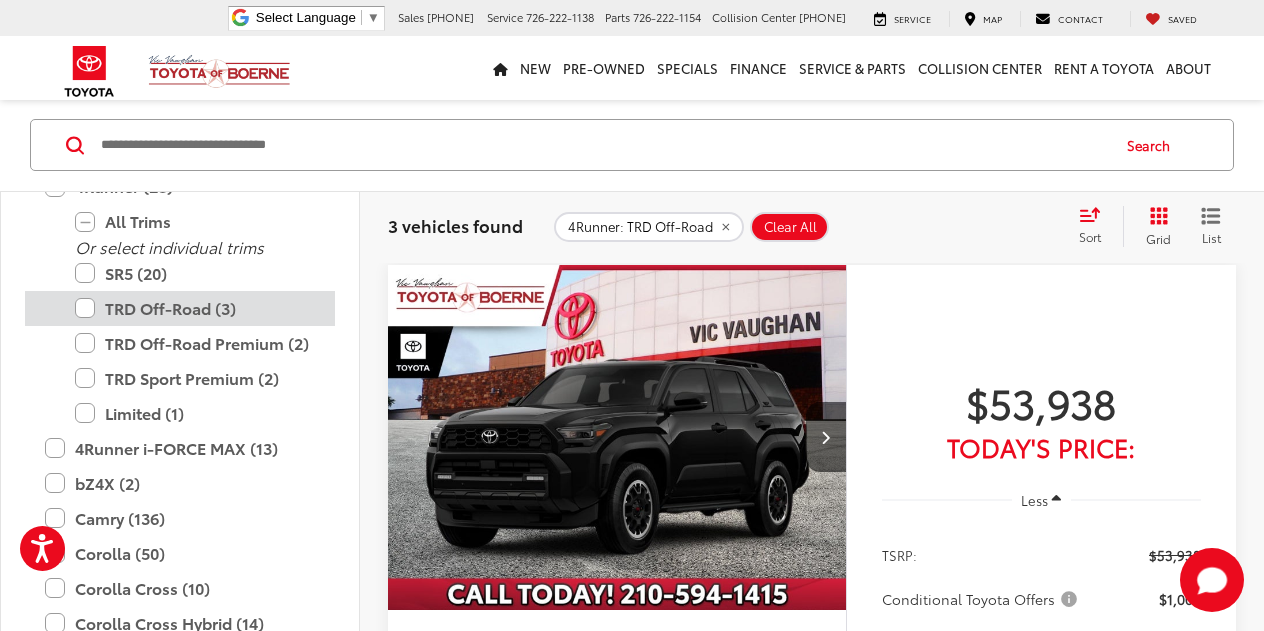 click on "TRD Off-Road (3)" at bounding box center [195, 308] 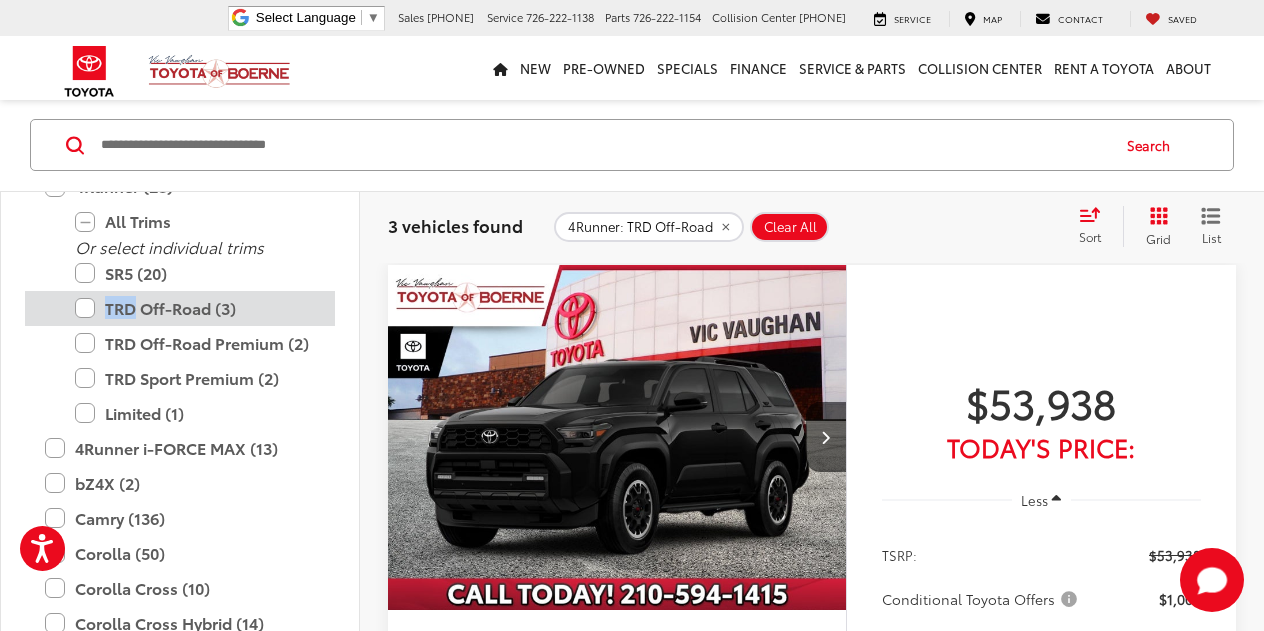 click on "TRD Off-Road (3)" at bounding box center [195, 308] 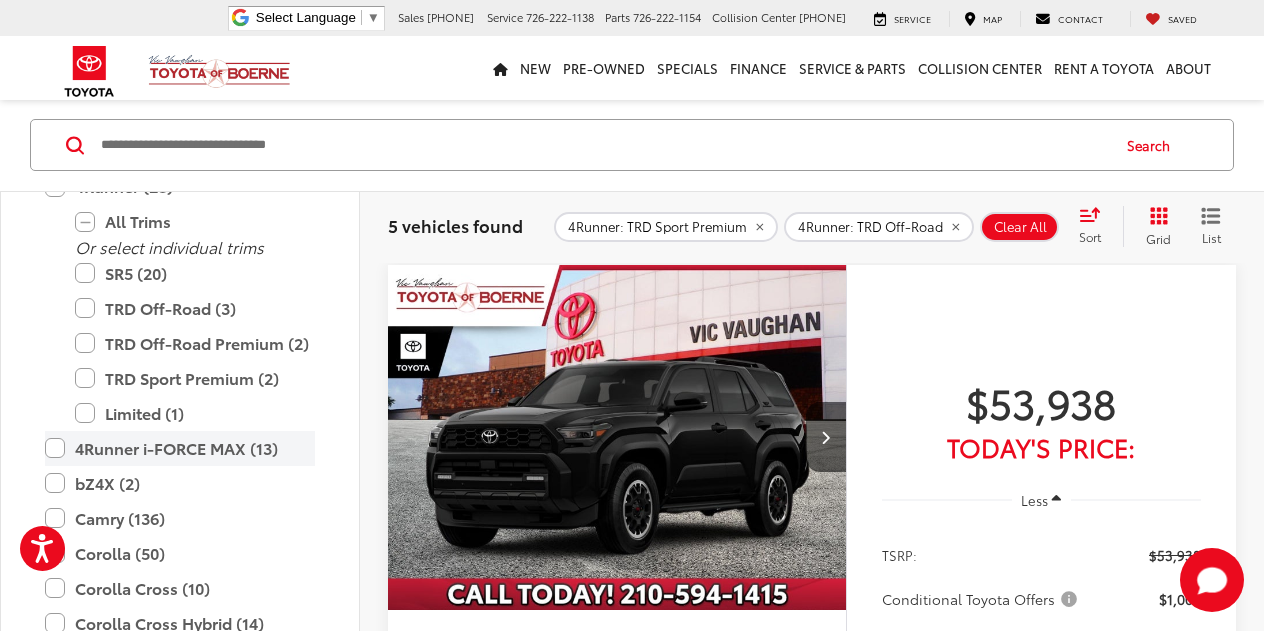 click on "4Runner i-FORCE MAX (13)" at bounding box center (180, 448) 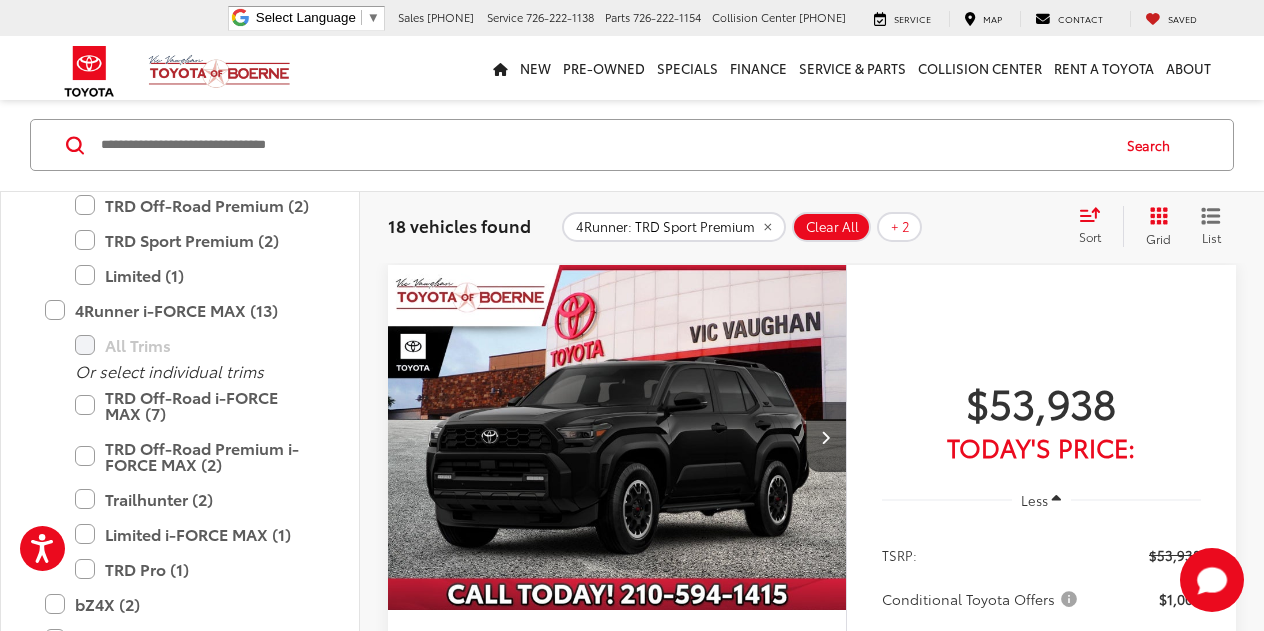 scroll, scrollTop: 394, scrollLeft: 0, axis: vertical 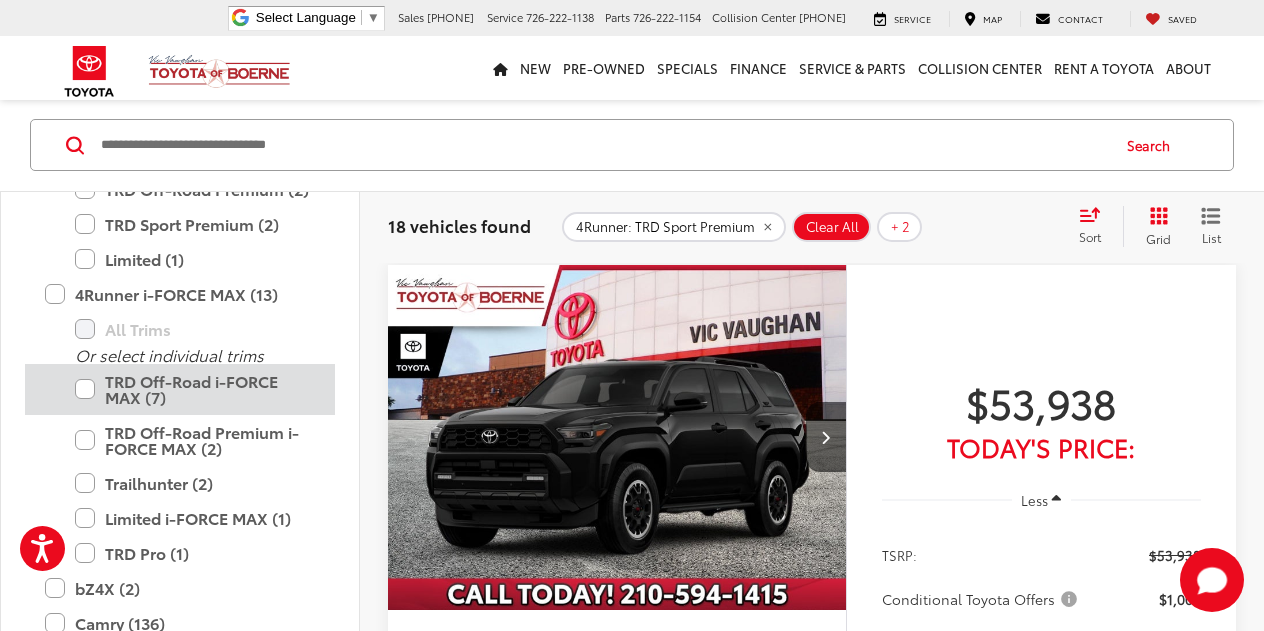 click on "TRD Off-Road i-FORCE MAX (7)" at bounding box center (195, 389) 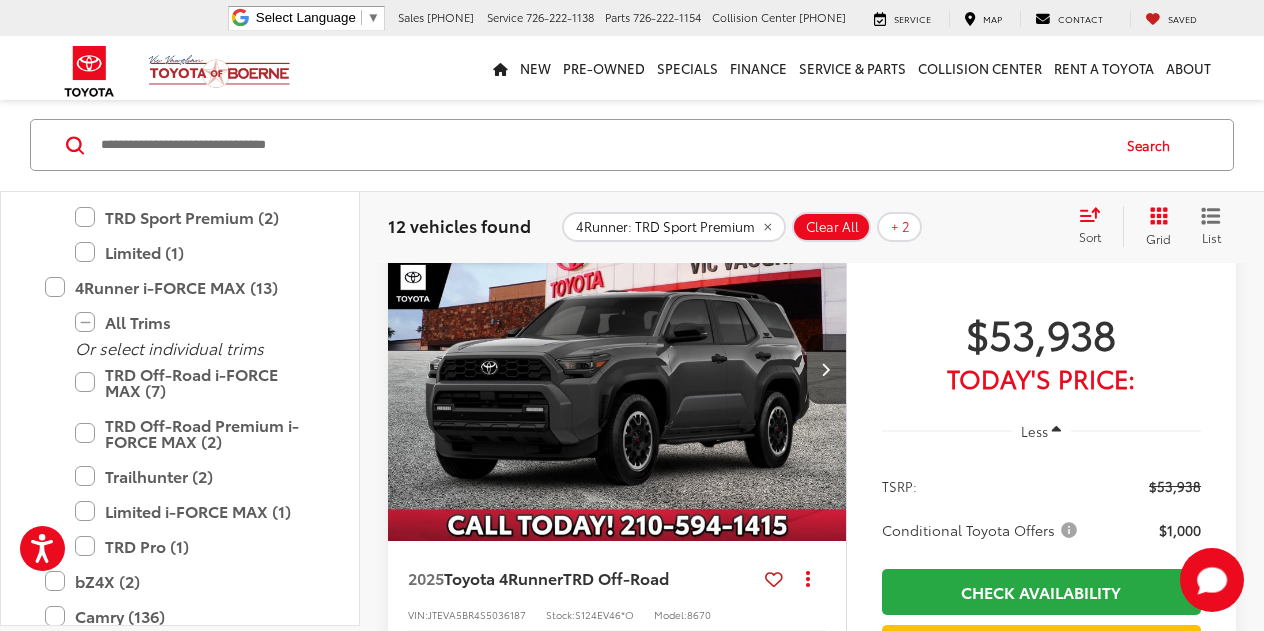 scroll, scrollTop: 1024, scrollLeft: 0, axis: vertical 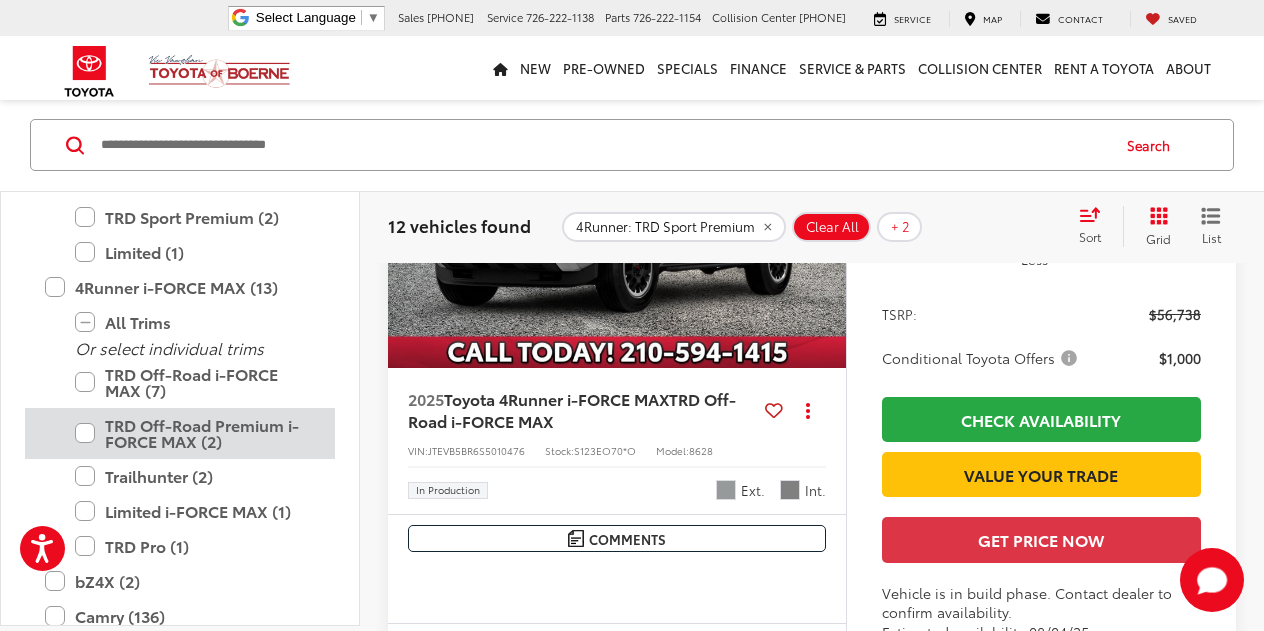 click on "TRD Off-Road Premium i-FORCE MAX (2)" at bounding box center (195, 433) 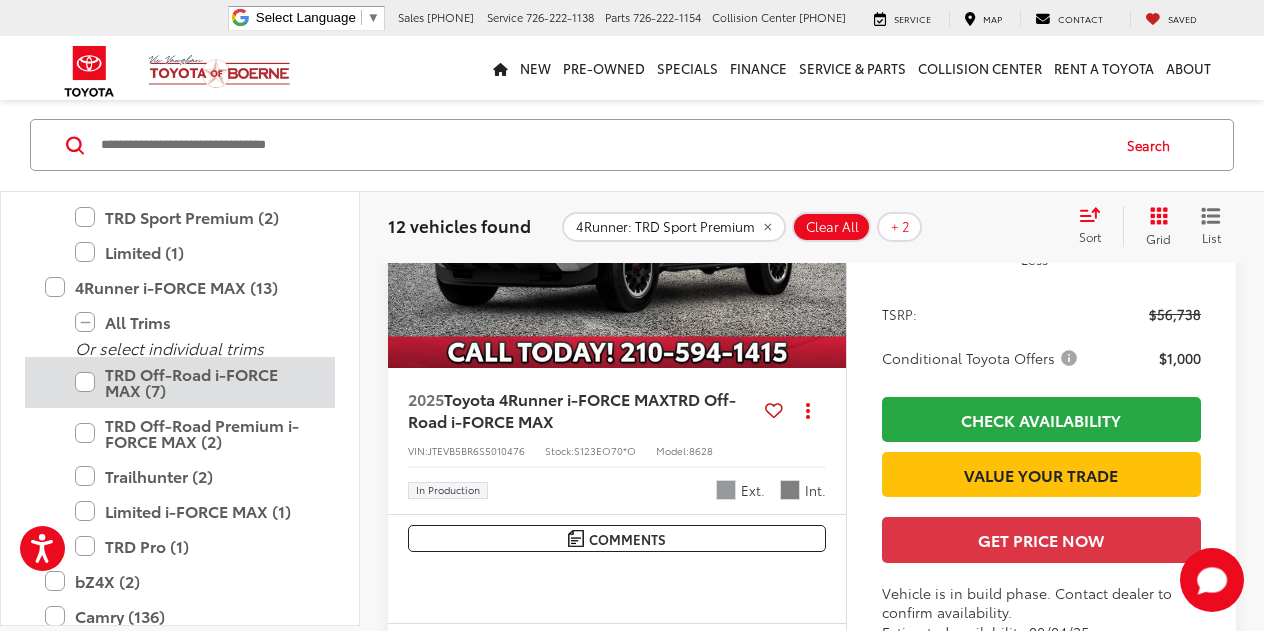 click on "TRD Off-Road i-FORCE MAX (7)" at bounding box center [195, 382] 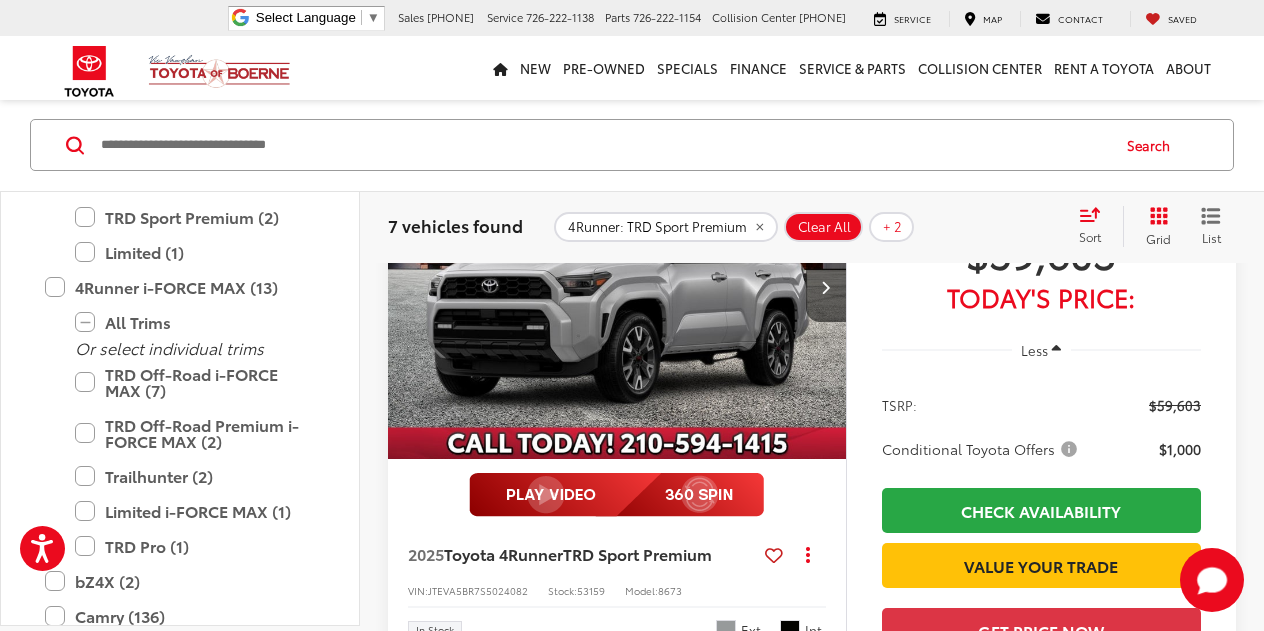 scroll, scrollTop: 2636, scrollLeft: 0, axis: vertical 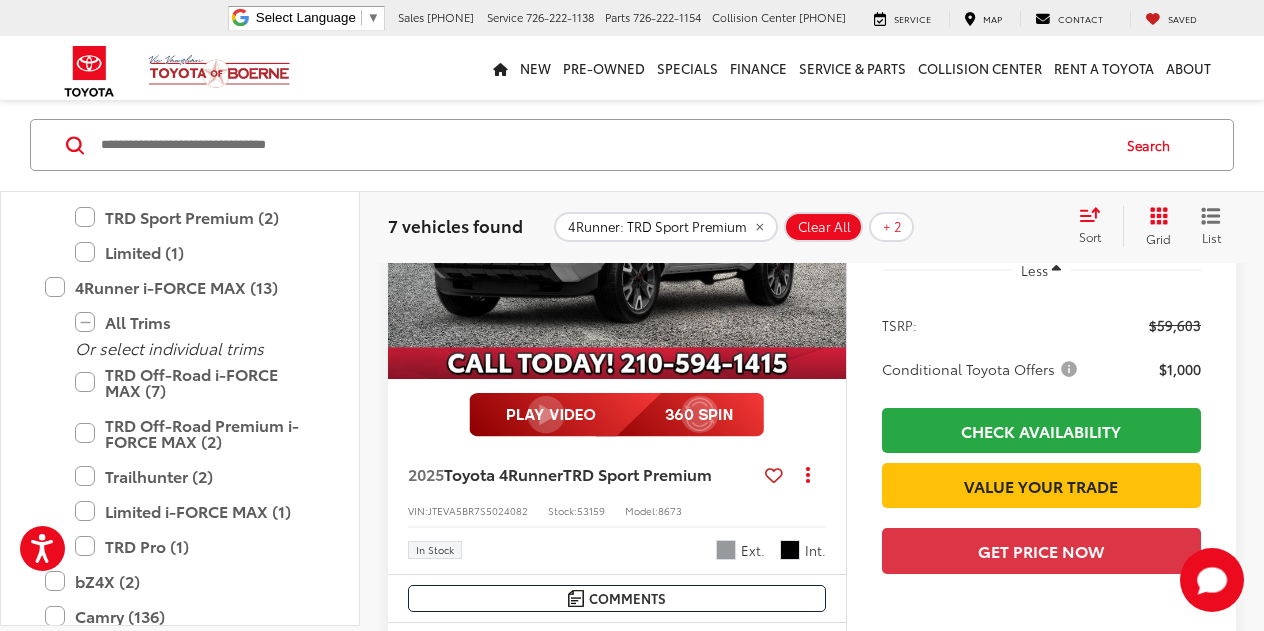 click at bounding box center (826, 207) 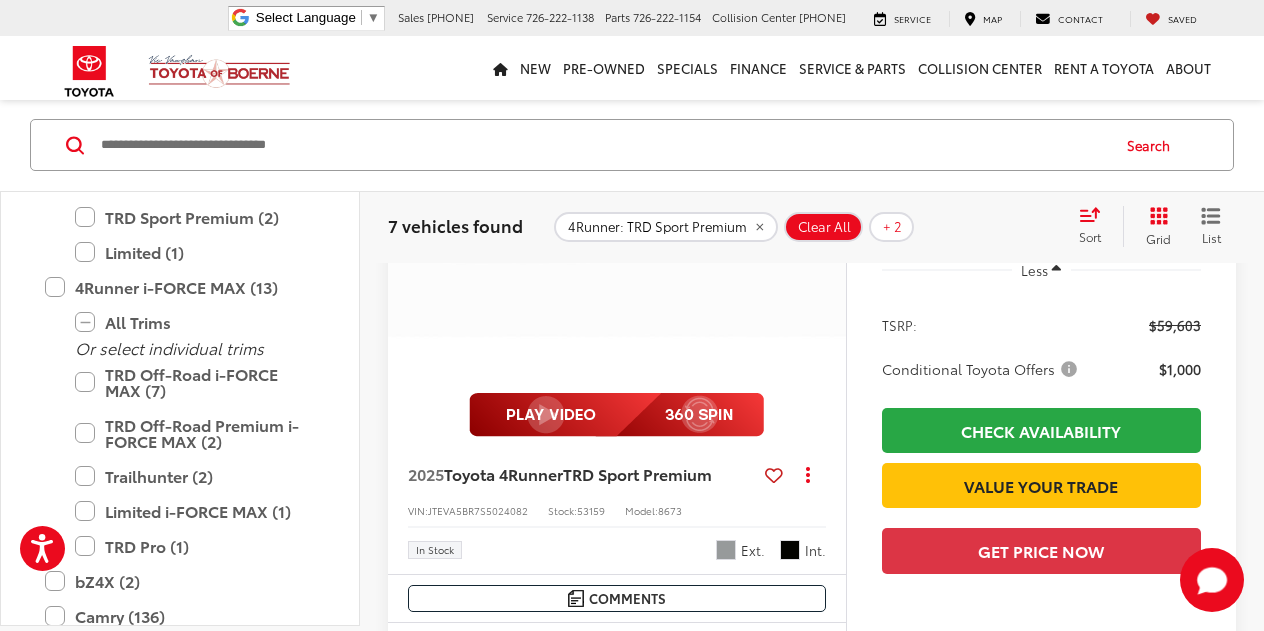 click at bounding box center (826, 207) 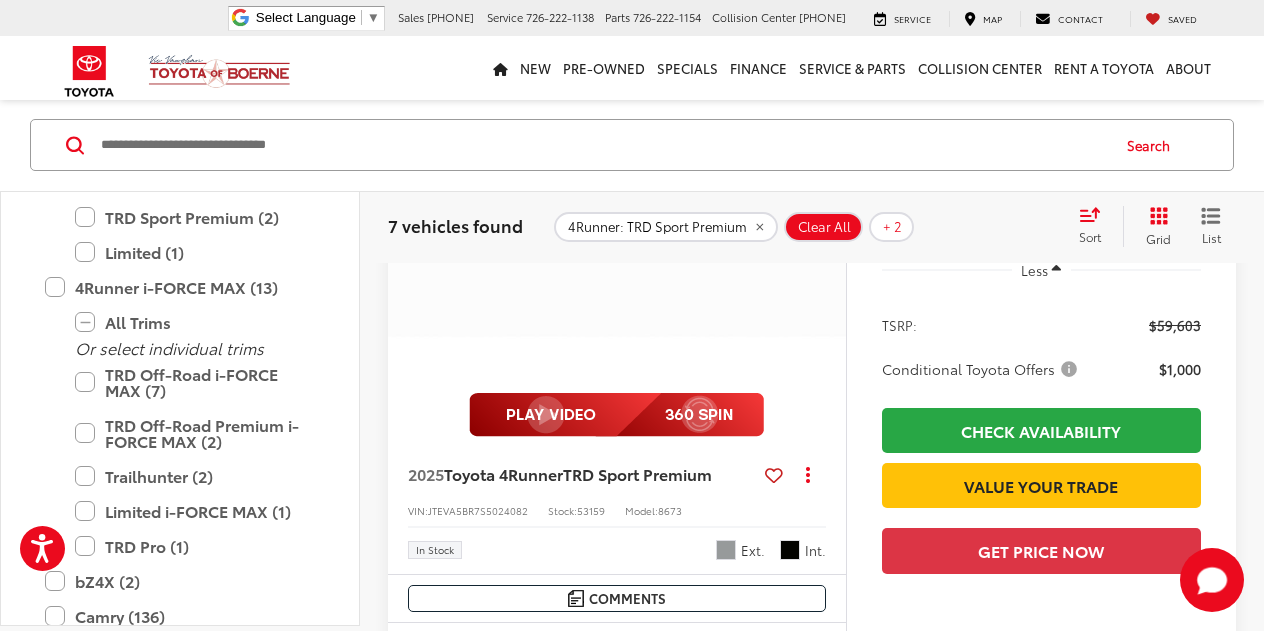 click at bounding box center [826, 207] 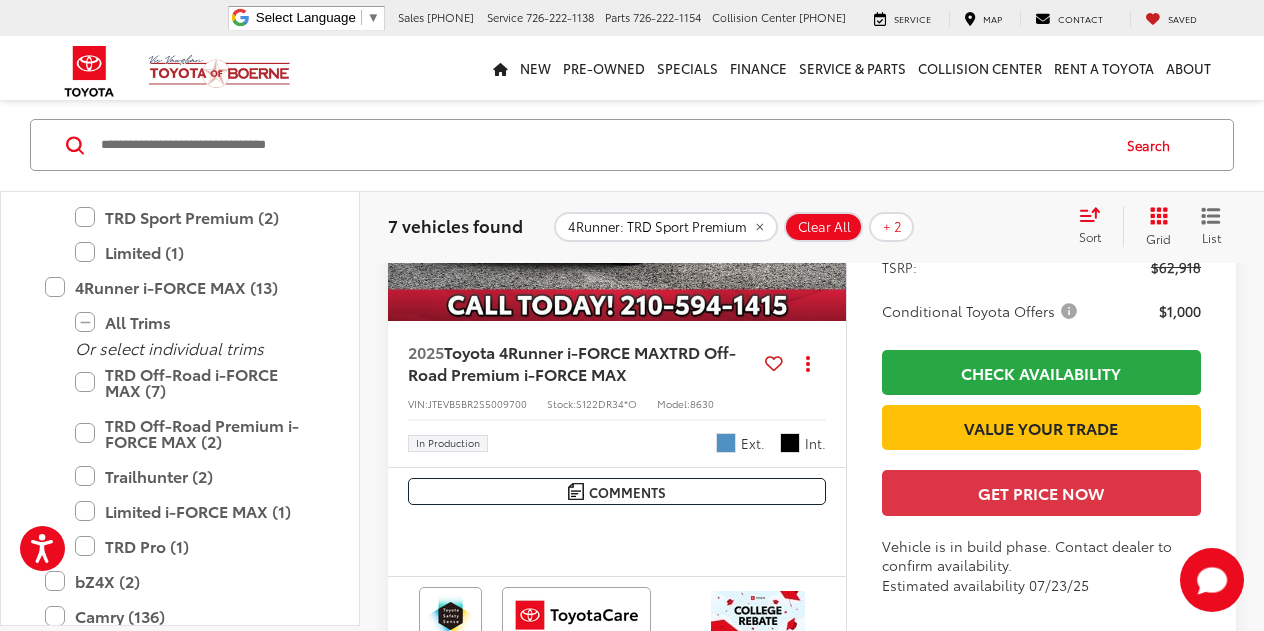 scroll, scrollTop: 4370, scrollLeft: 0, axis: vertical 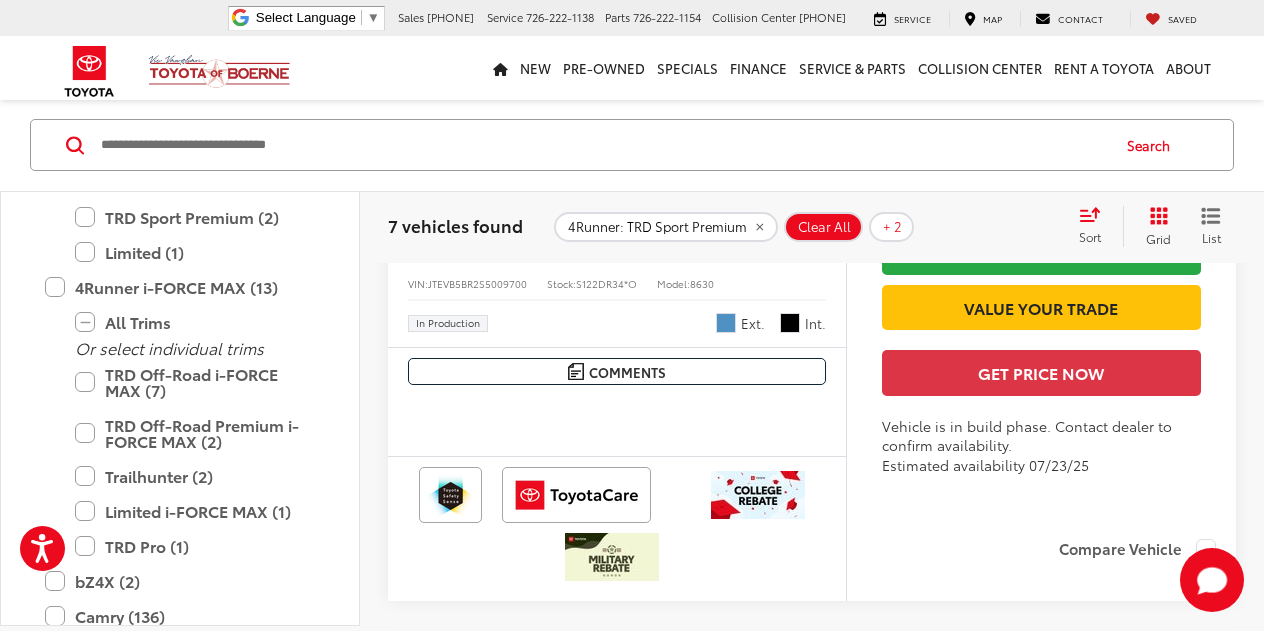 click at bounding box center (826, 29) 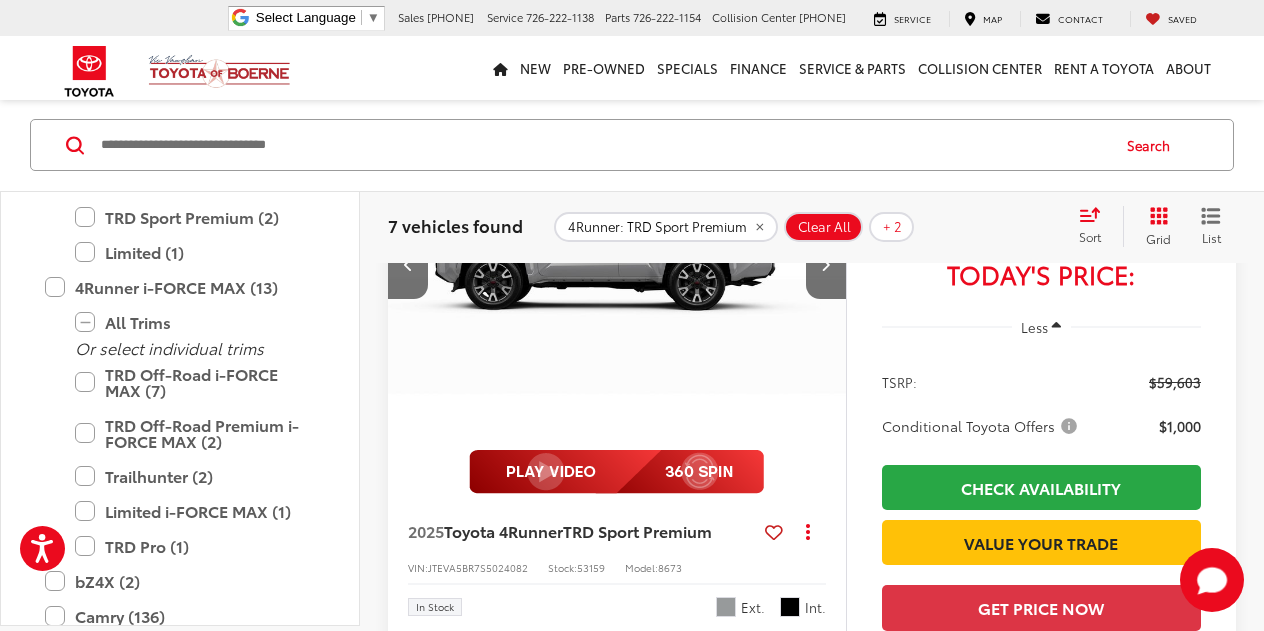 scroll, scrollTop: 2532, scrollLeft: 0, axis: vertical 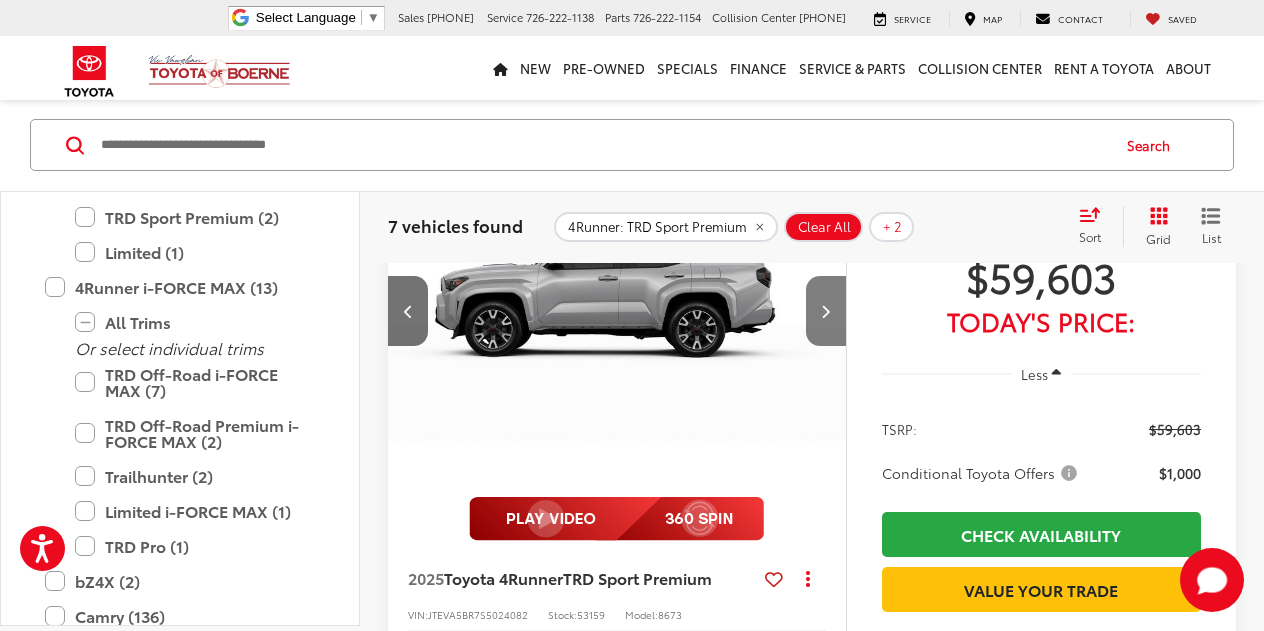 click at bounding box center [825, 311] 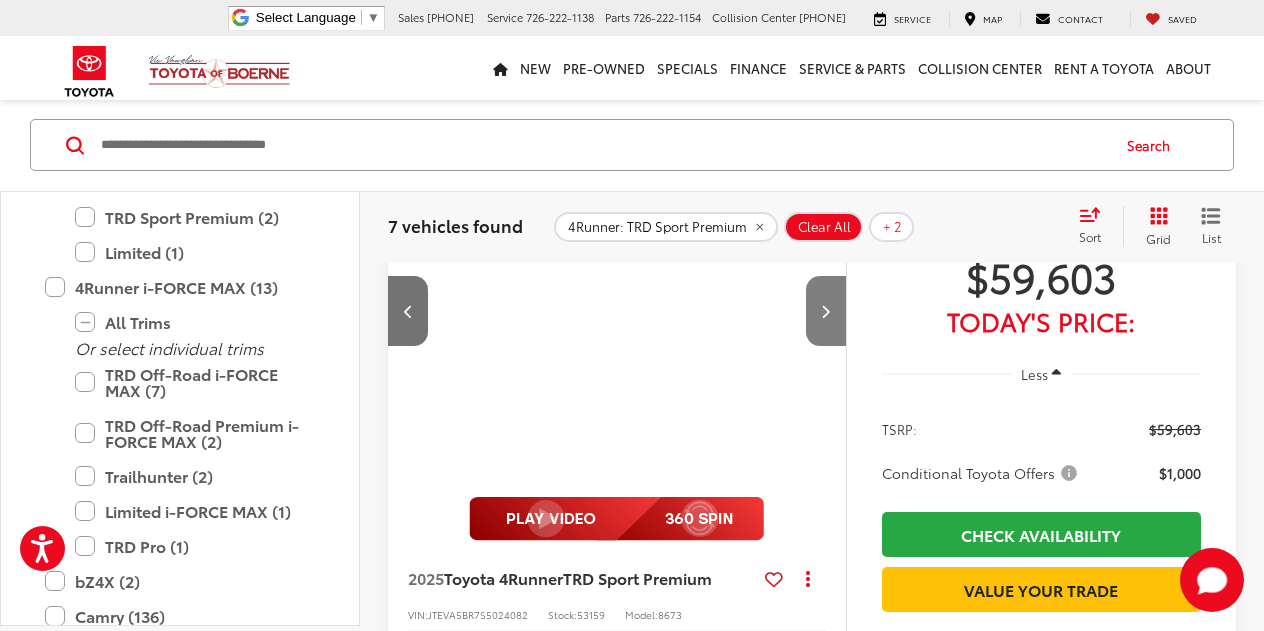 click at bounding box center [825, 311] 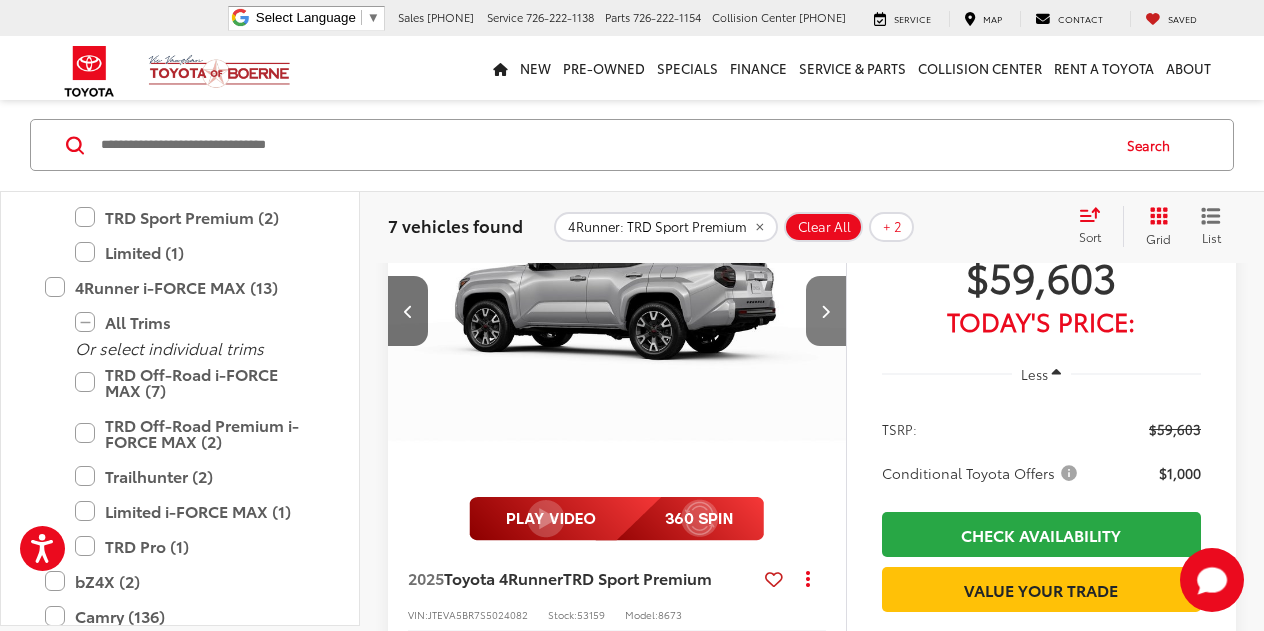 scroll, scrollTop: 0, scrollLeft: 2305, axis: horizontal 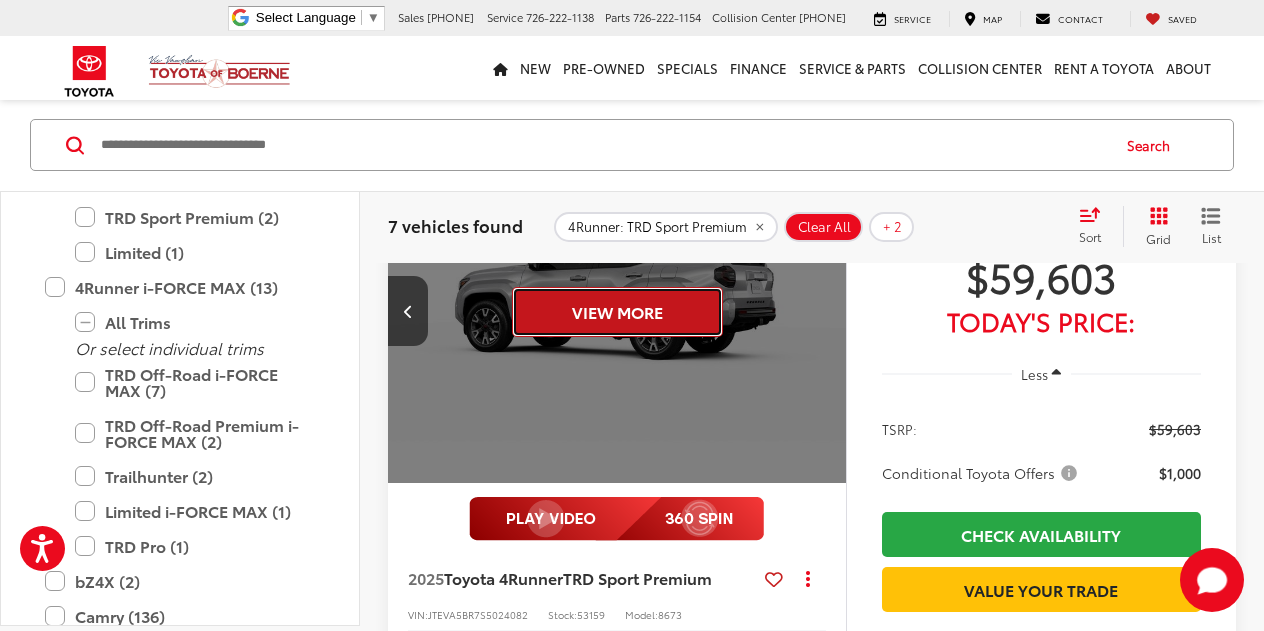 click on "View More" at bounding box center (617, 312) 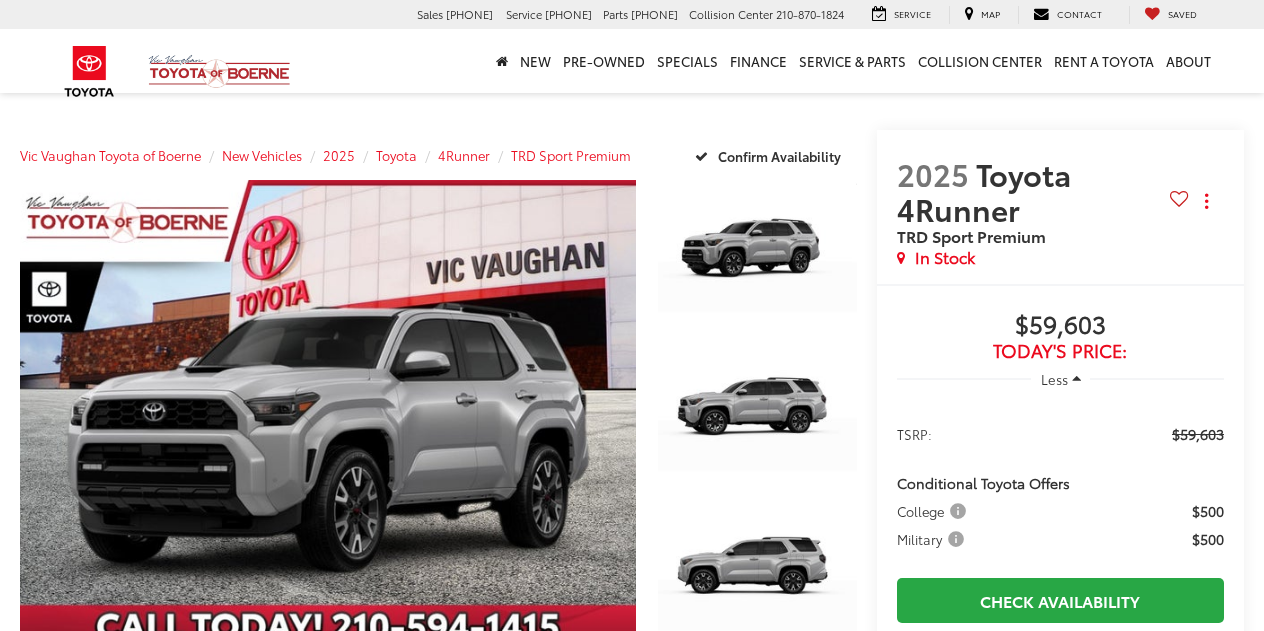 scroll, scrollTop: 0, scrollLeft: 0, axis: both 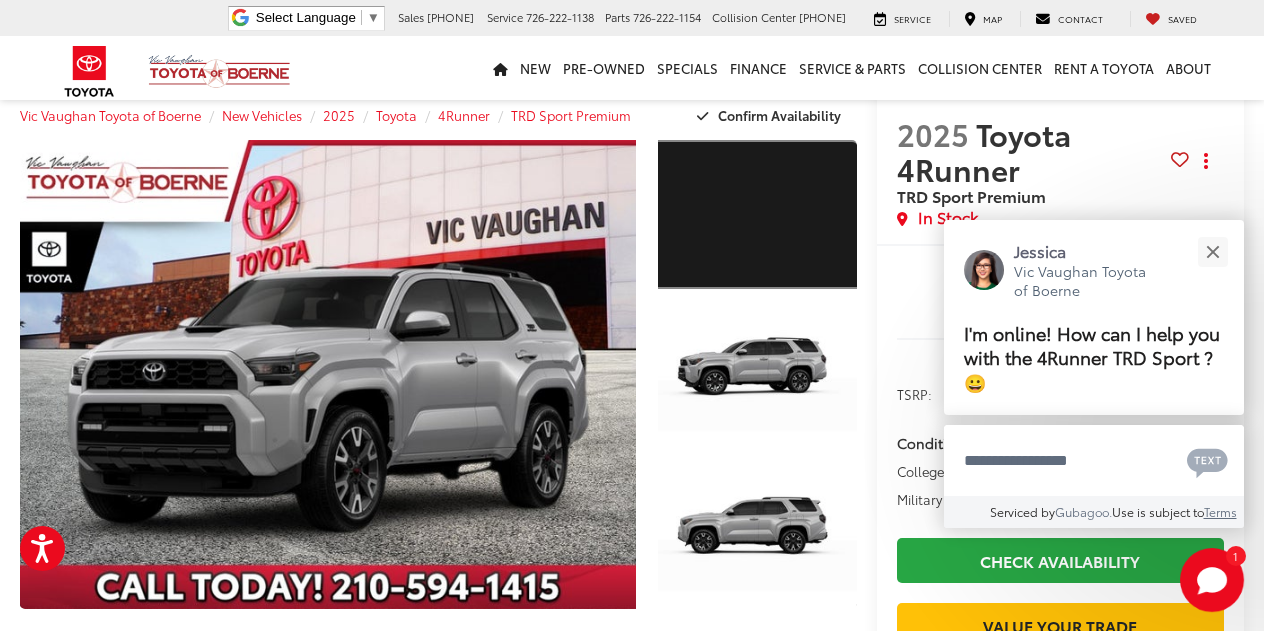 click at bounding box center [757, 214] 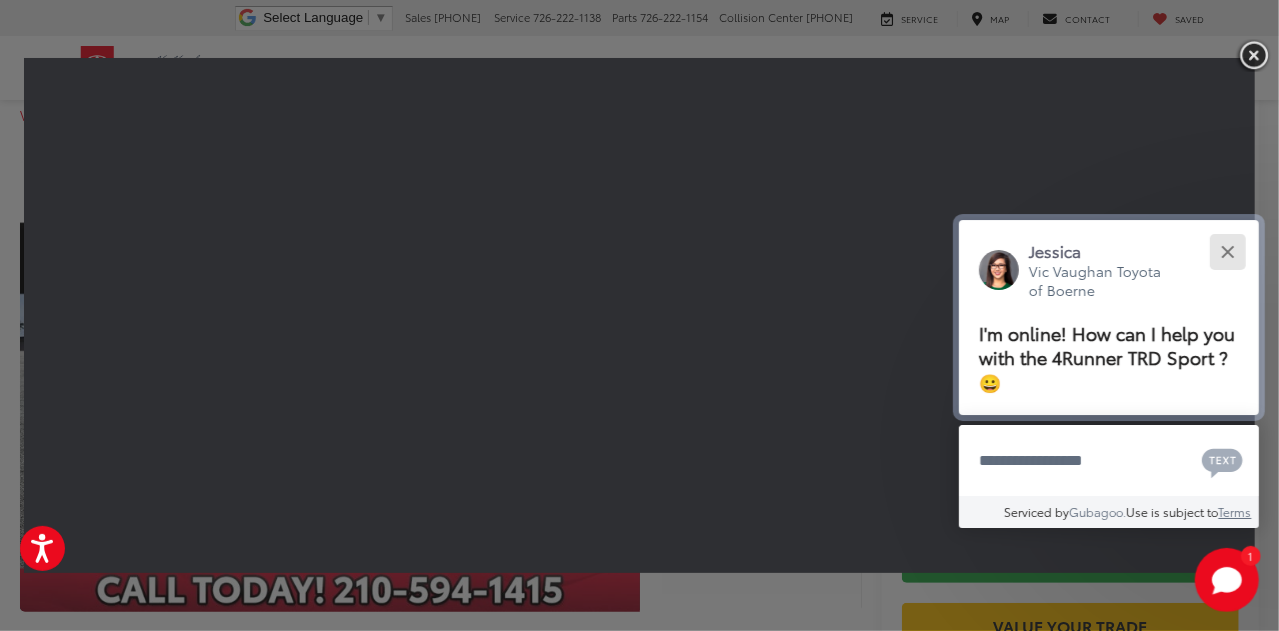 click at bounding box center (1227, 251) 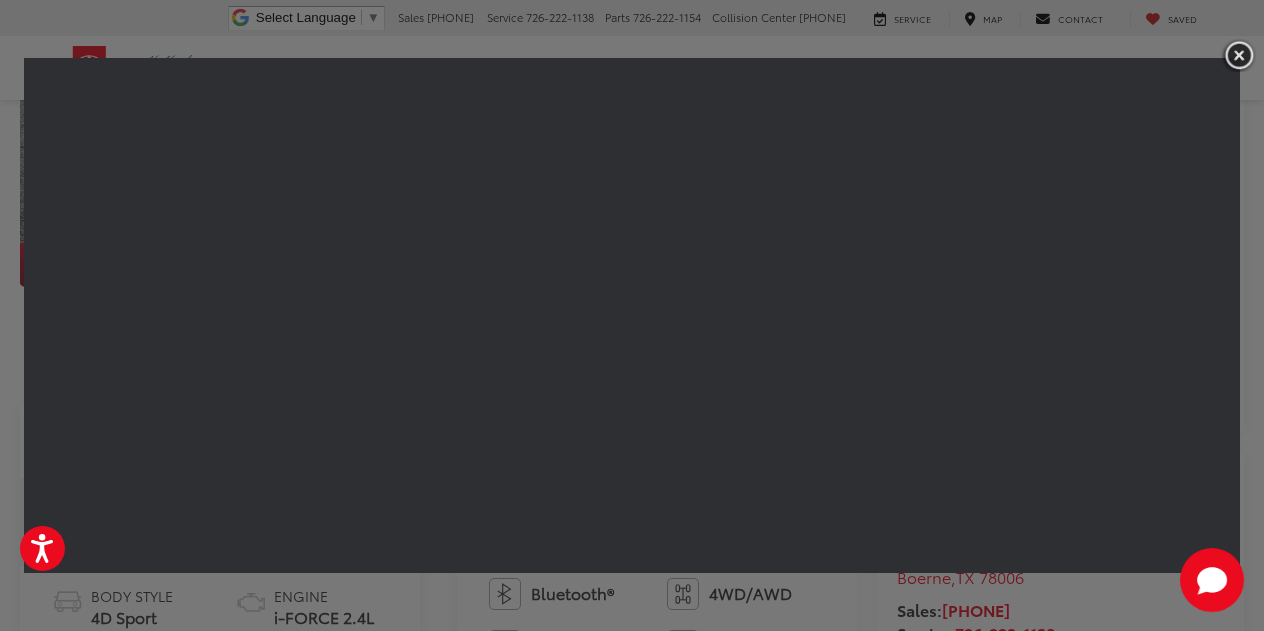 scroll, scrollTop: 372, scrollLeft: 0, axis: vertical 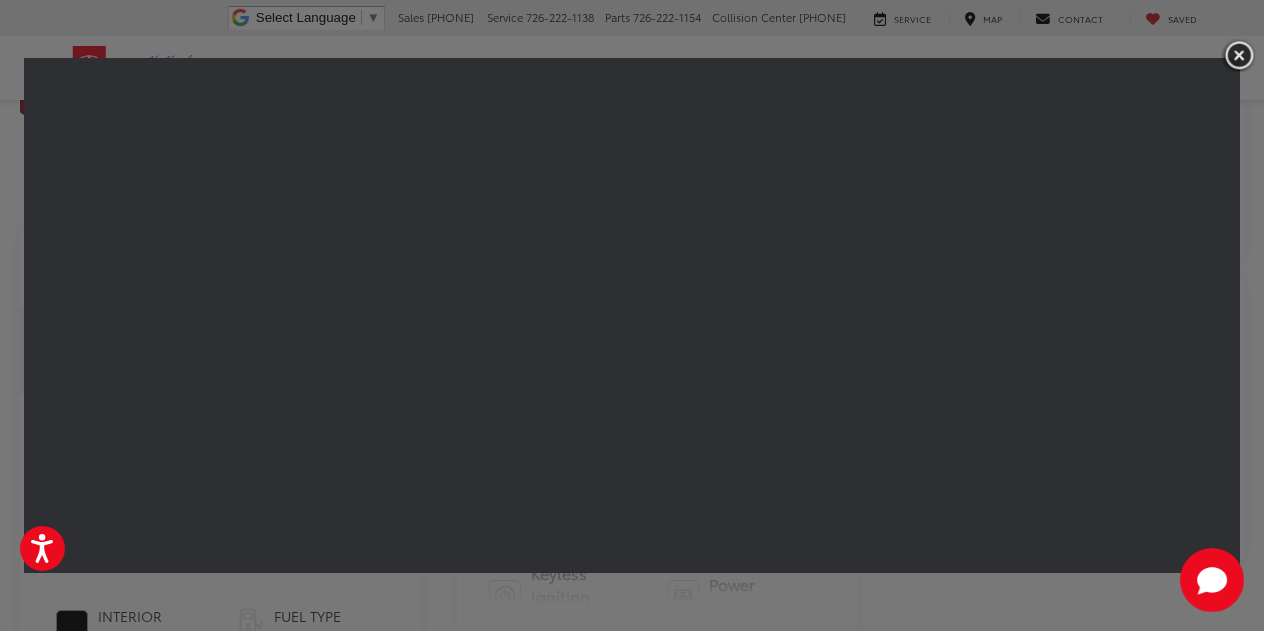 click at bounding box center [1239, 55] 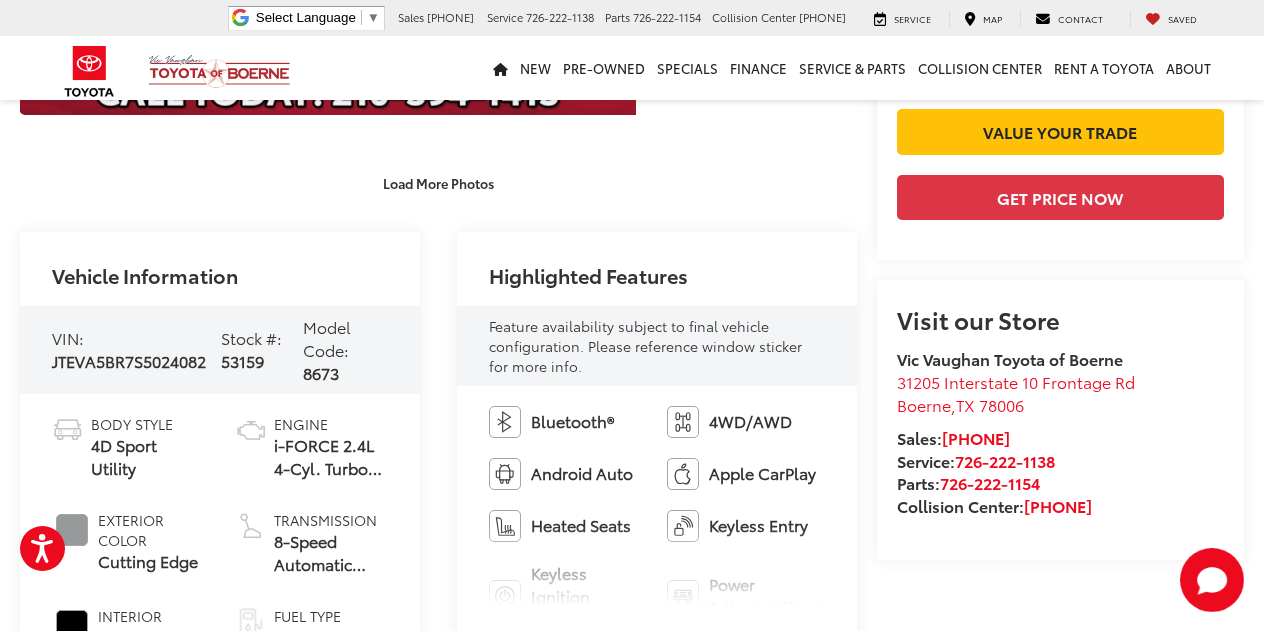 click on "New
New Vehicles
New Specials
New Tundra Inventory
Schedule Test Drive
ToyotaCare
Toyota Safety Sense
Model Research
Toyota Reviews
Toyota Comparisons
Pre-Owned
Pre-Owned Vehicles
Pre-owned Specials
Toyota Certified Pre-Owned Vehicles
Vehicles Under 15k
Toyota Certified Program Overview
OffSite Group Inventory
Specials
New Specials
Pre-owned Specials
Service and Parts Specials
College Rebates
Military Rebate
Manufacturer Specials
Finance
Finance Department
Get Pre-Approved
Get Pre-Qualified
Value Your Trade
Payment Calculator
Toyota Lease Deals near Me
Get Pre-qualified with Capital One
Service & Parts
Service & Parts
Service Scheduling Options
Parts Specials & Coupons" at bounding box center [632, 68] 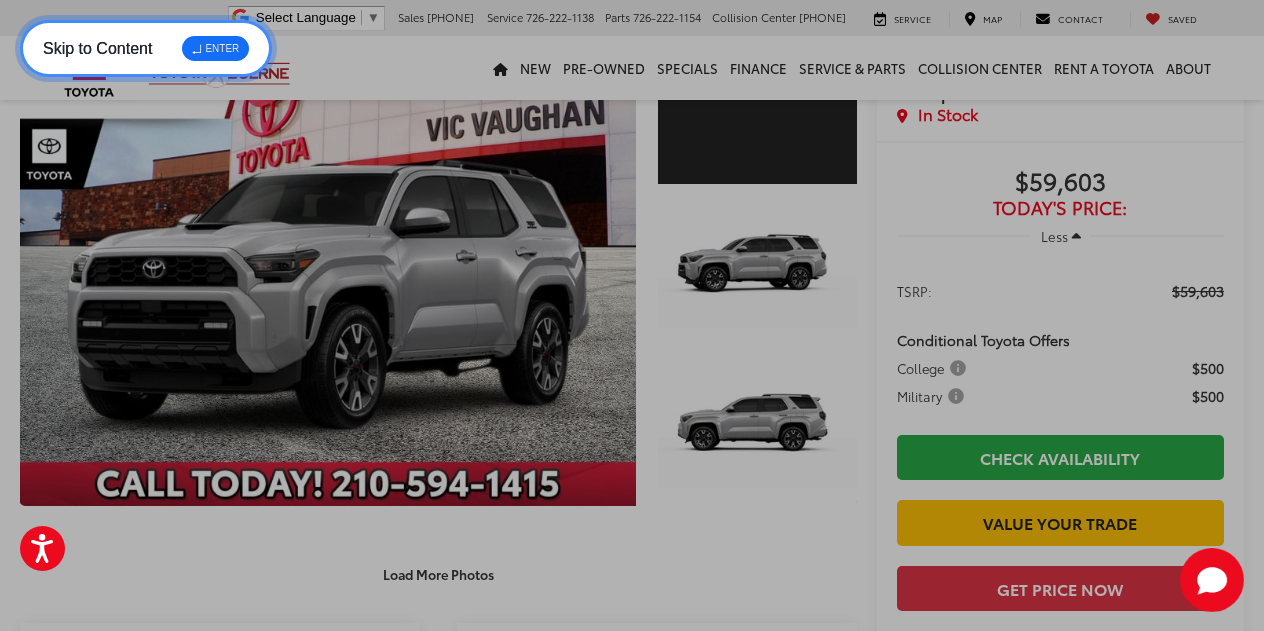 scroll, scrollTop: 0, scrollLeft: 0, axis: both 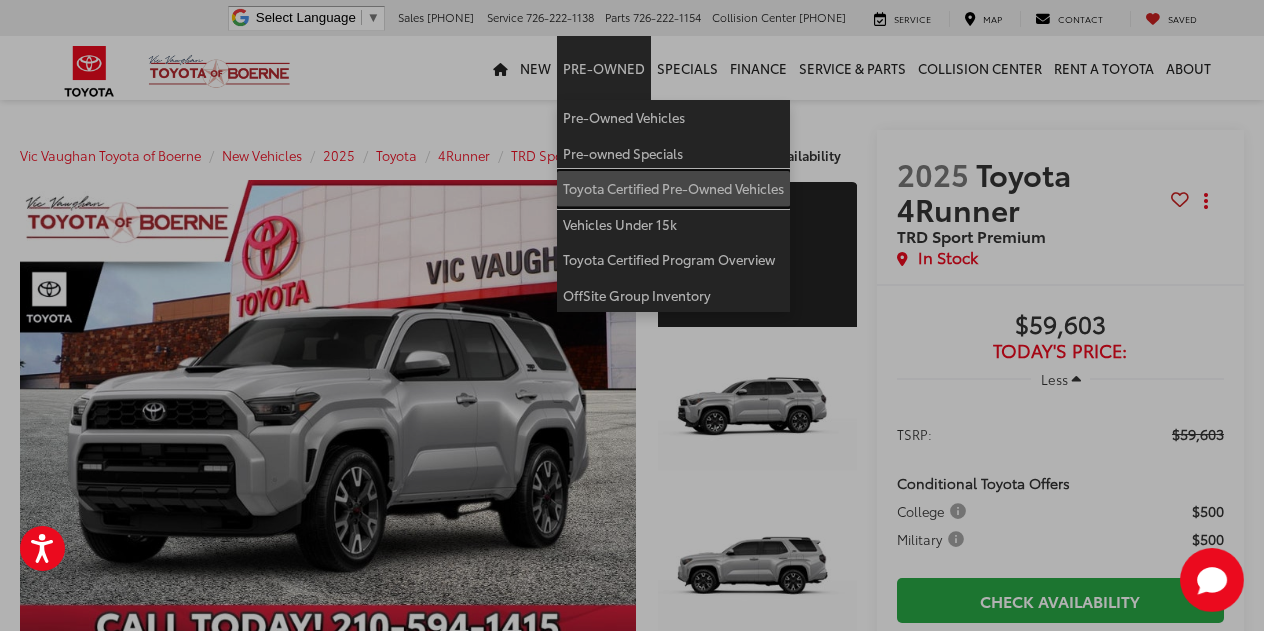 click on "Toyota Certified Pre-Owned Vehicles" at bounding box center (673, 189) 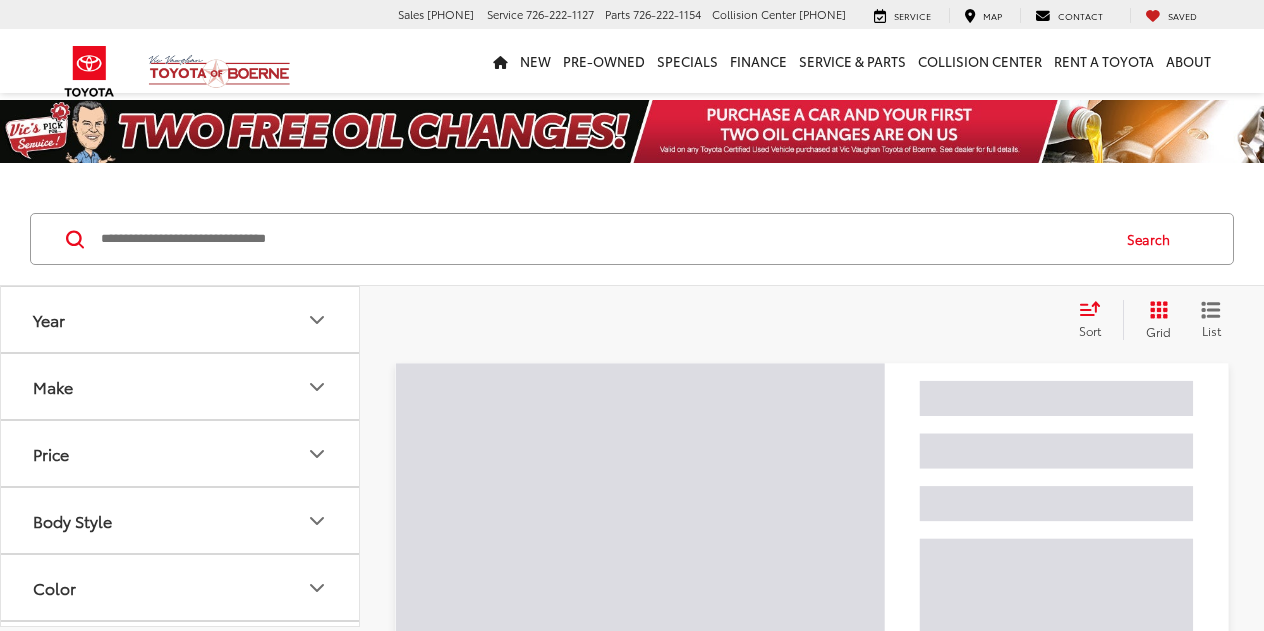 scroll, scrollTop: 0, scrollLeft: 0, axis: both 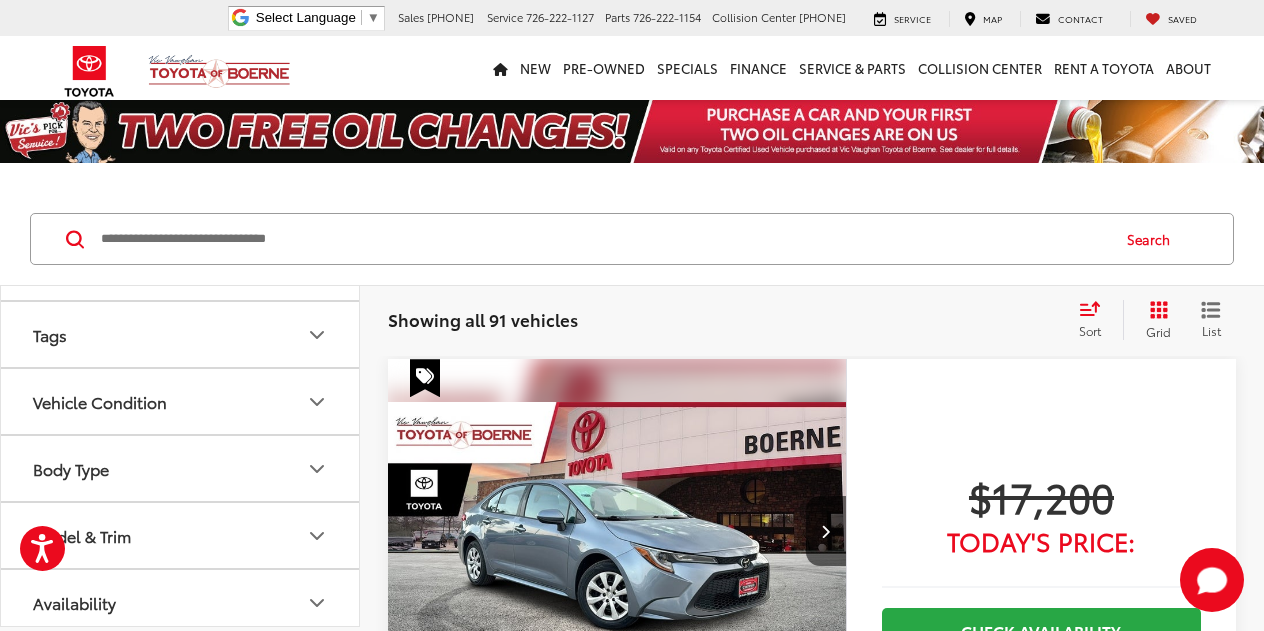 click 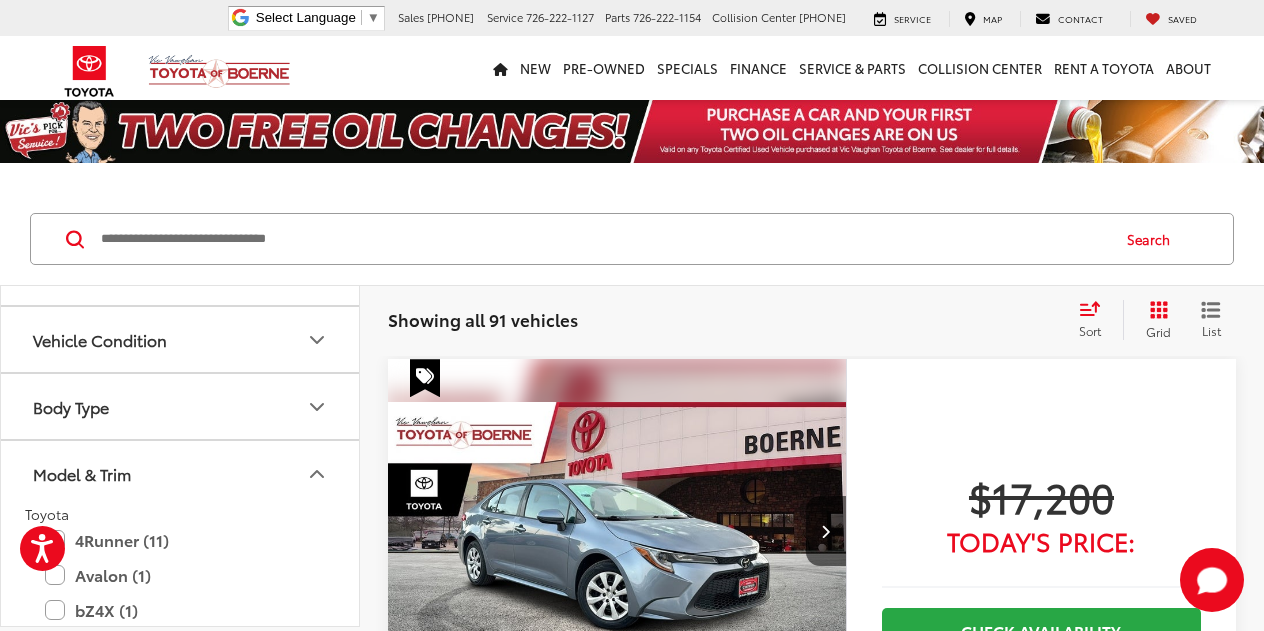scroll, scrollTop: 660, scrollLeft: 0, axis: vertical 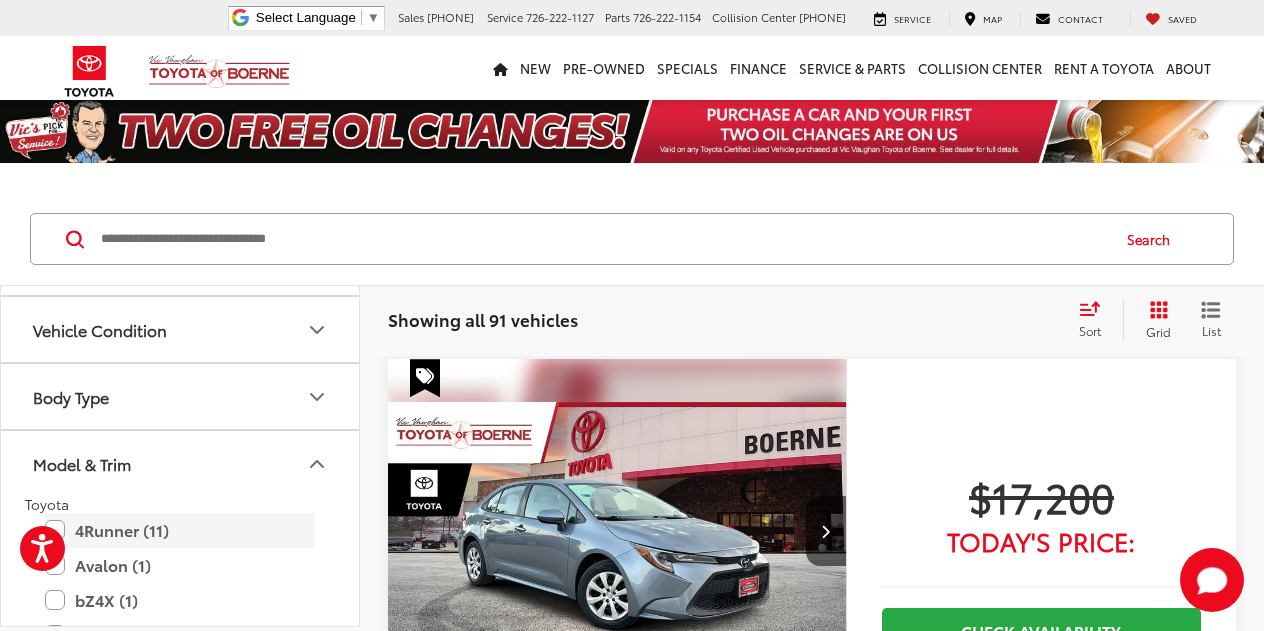 click on "4Runner (11)" at bounding box center (180, 530) 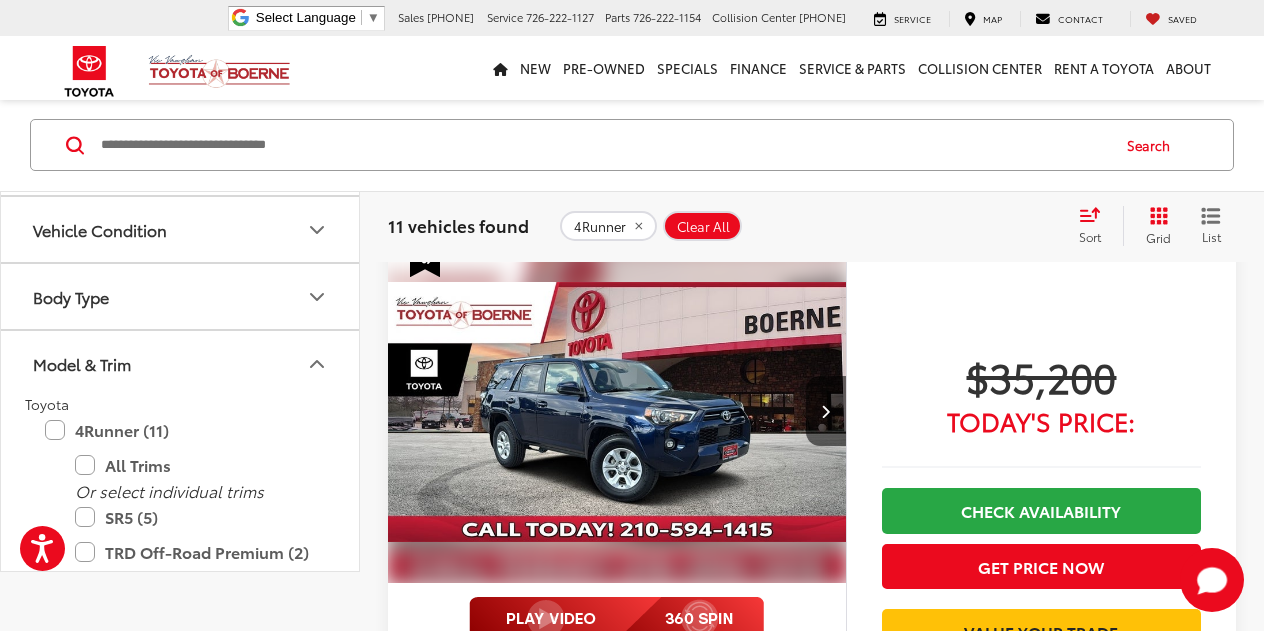 scroll, scrollTop: 173, scrollLeft: 0, axis: vertical 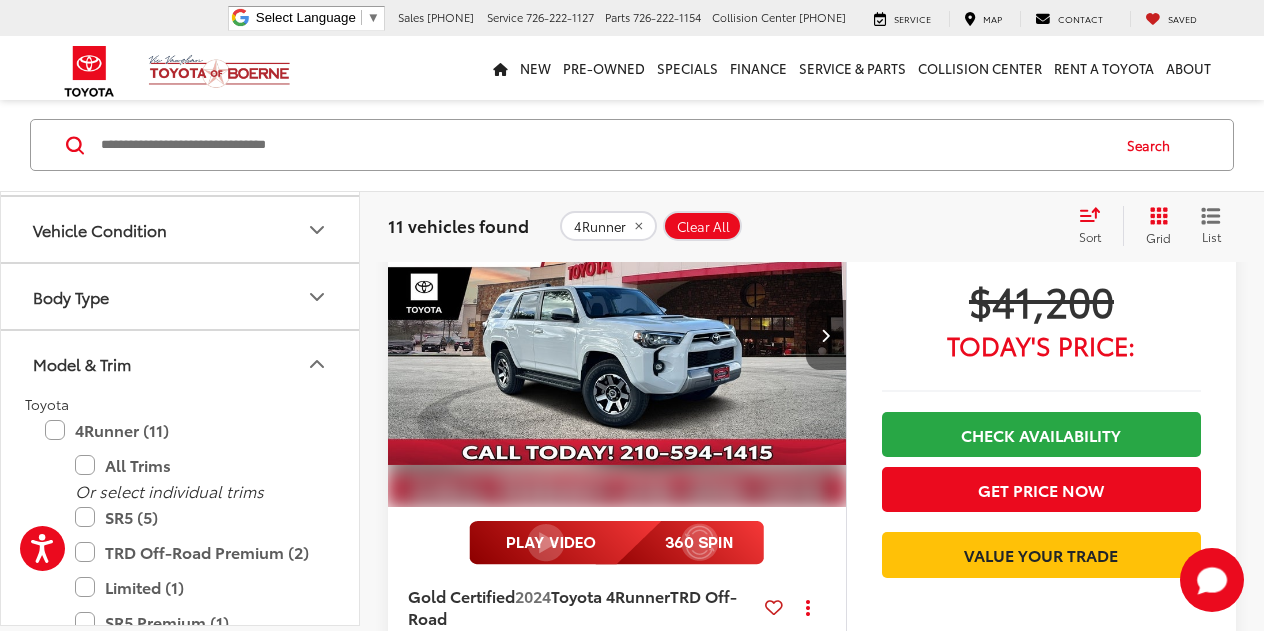 click at bounding box center (825, 335) 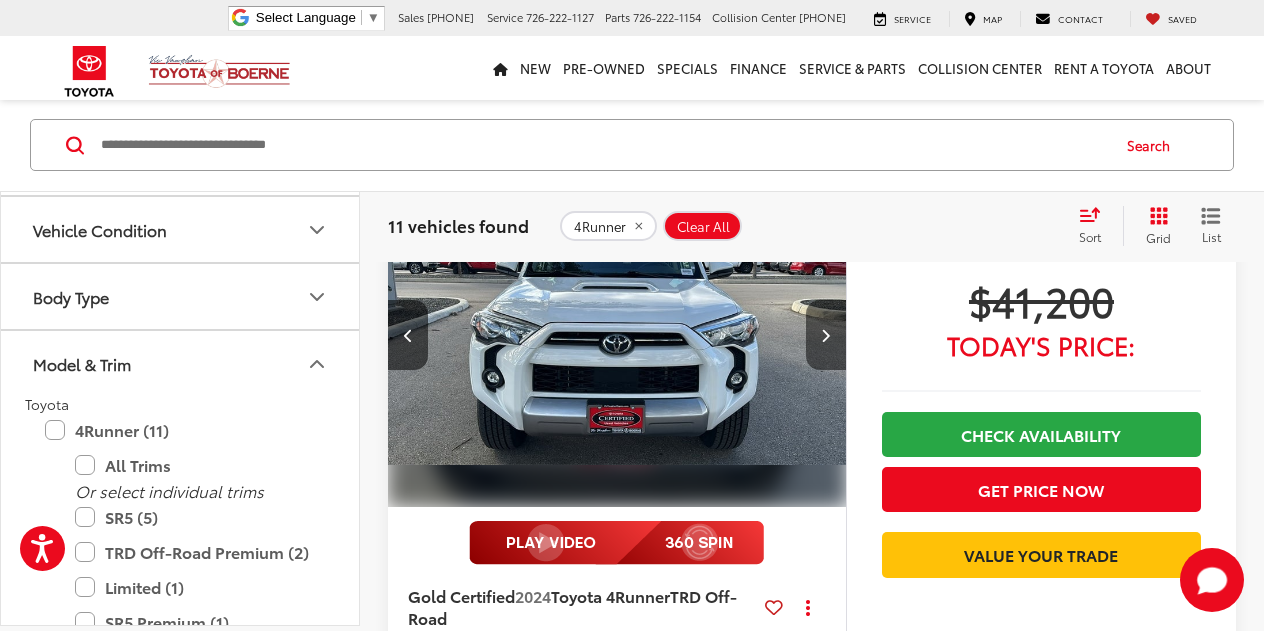 click at bounding box center [825, 335] 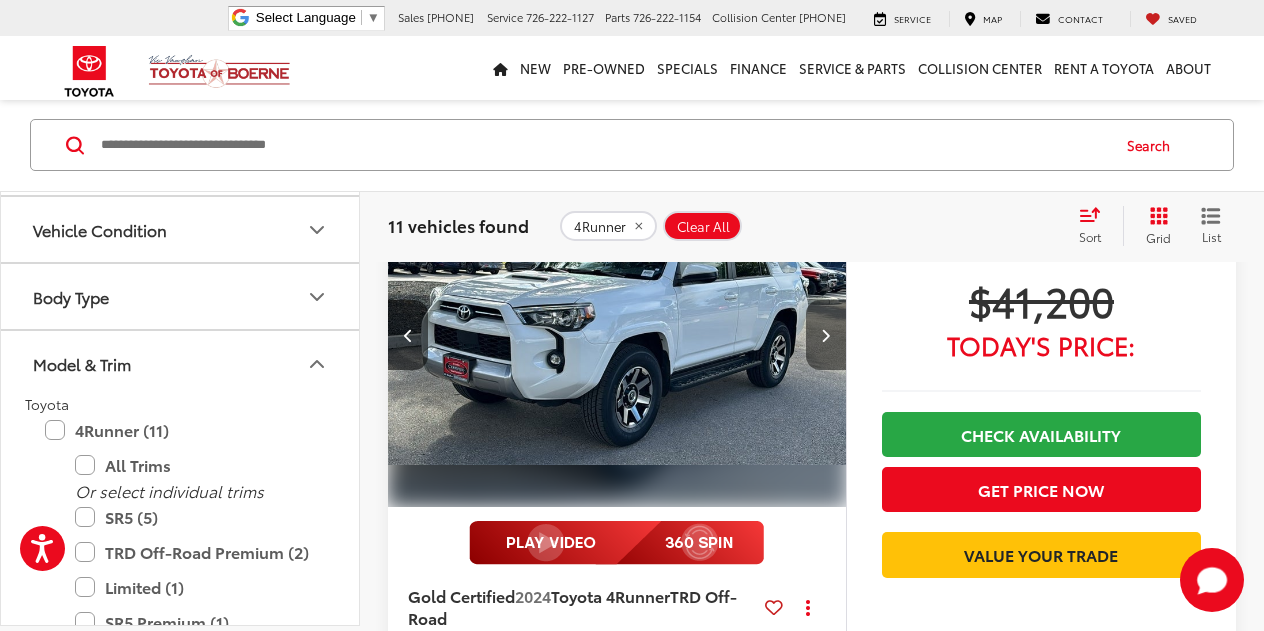 click at bounding box center (825, 335) 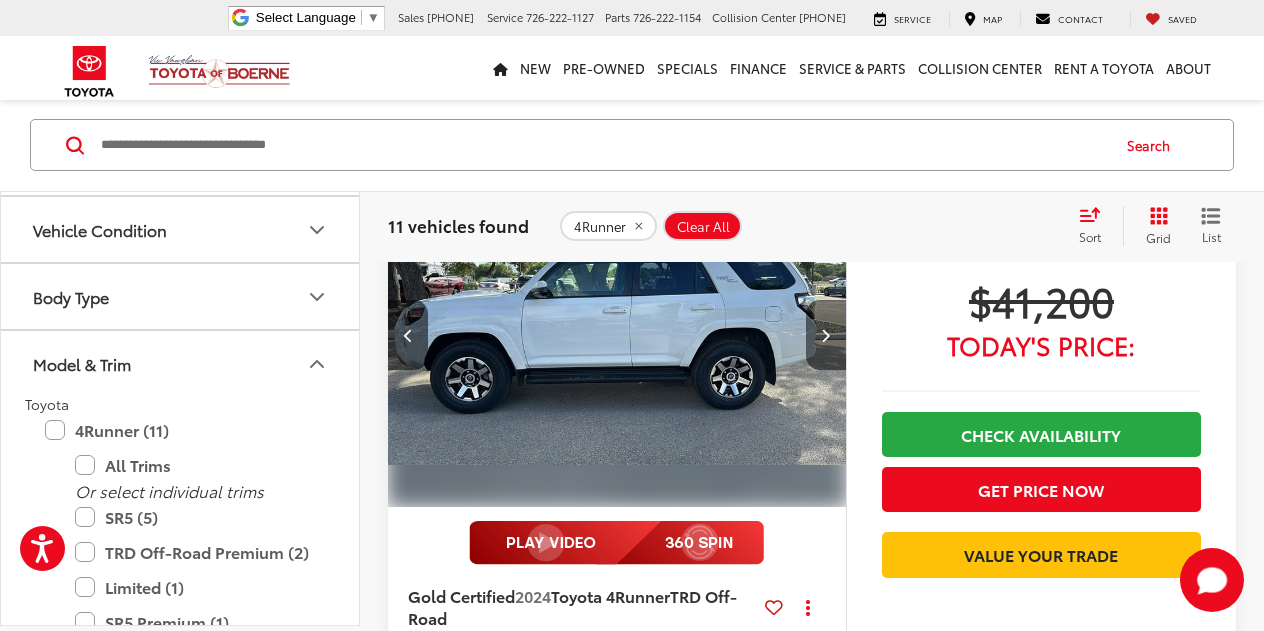 click at bounding box center (825, 335) 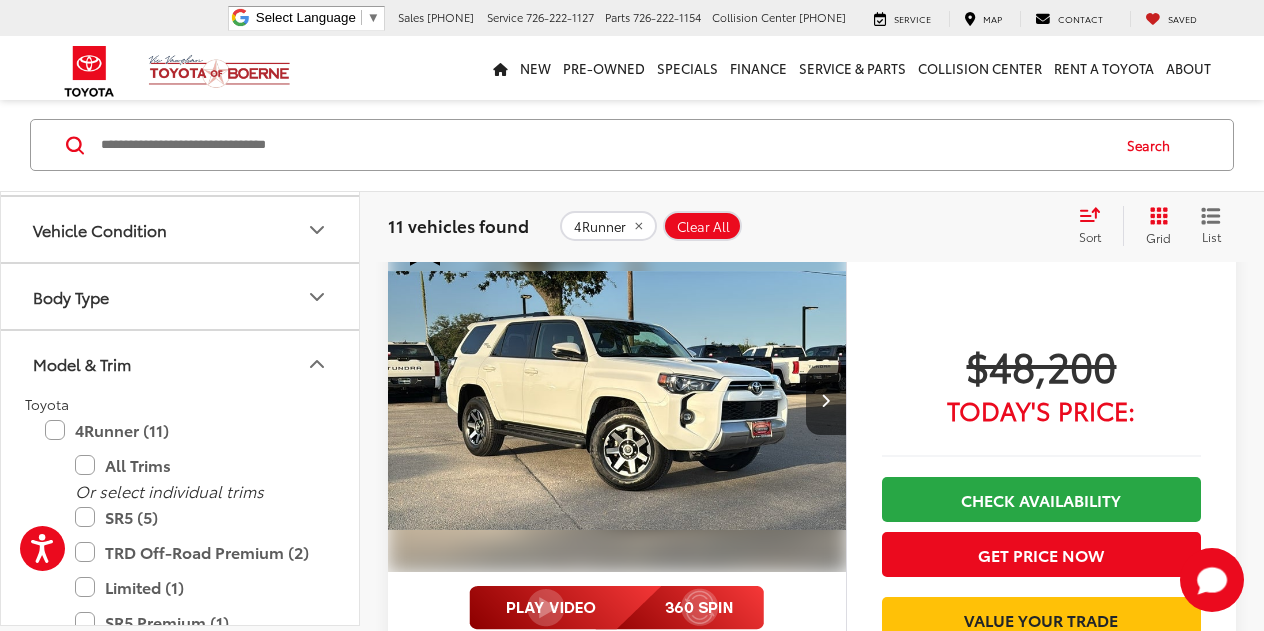 scroll, scrollTop: 6682, scrollLeft: 0, axis: vertical 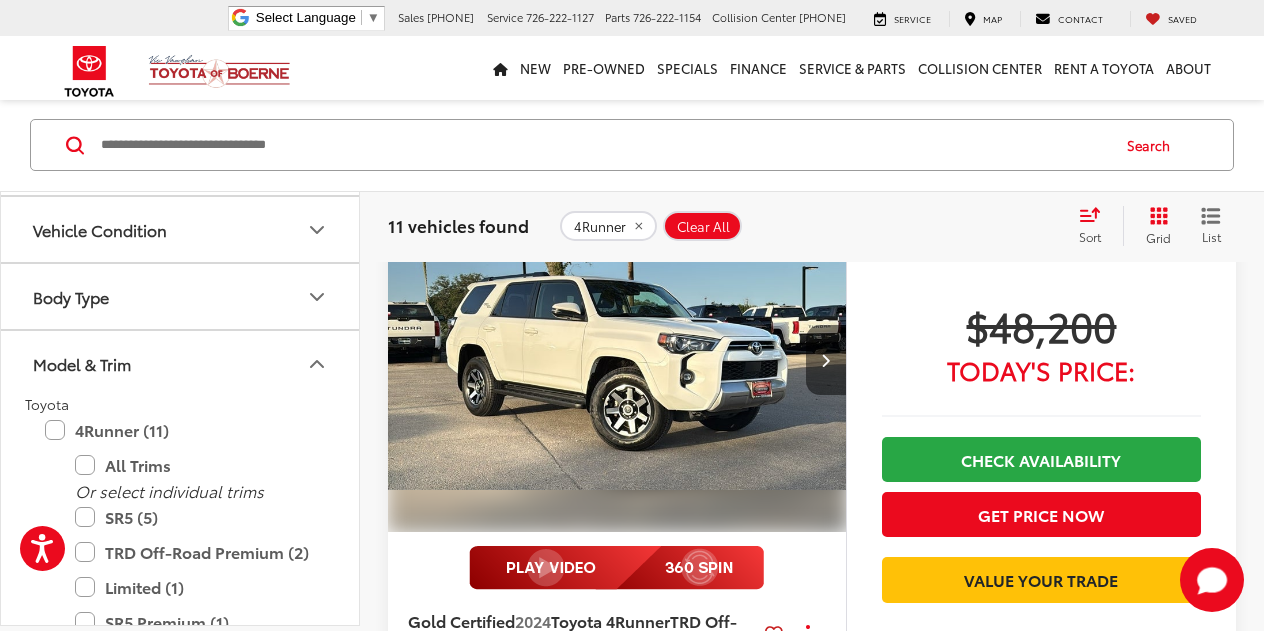 click at bounding box center [826, 360] 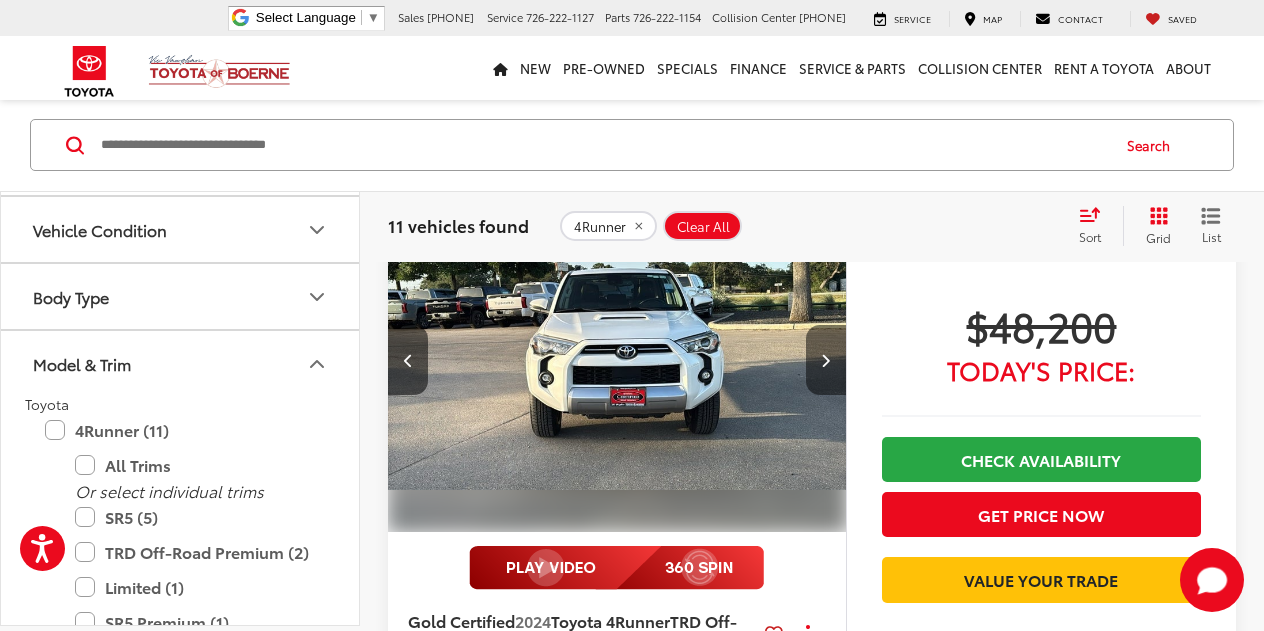 click at bounding box center [826, 360] 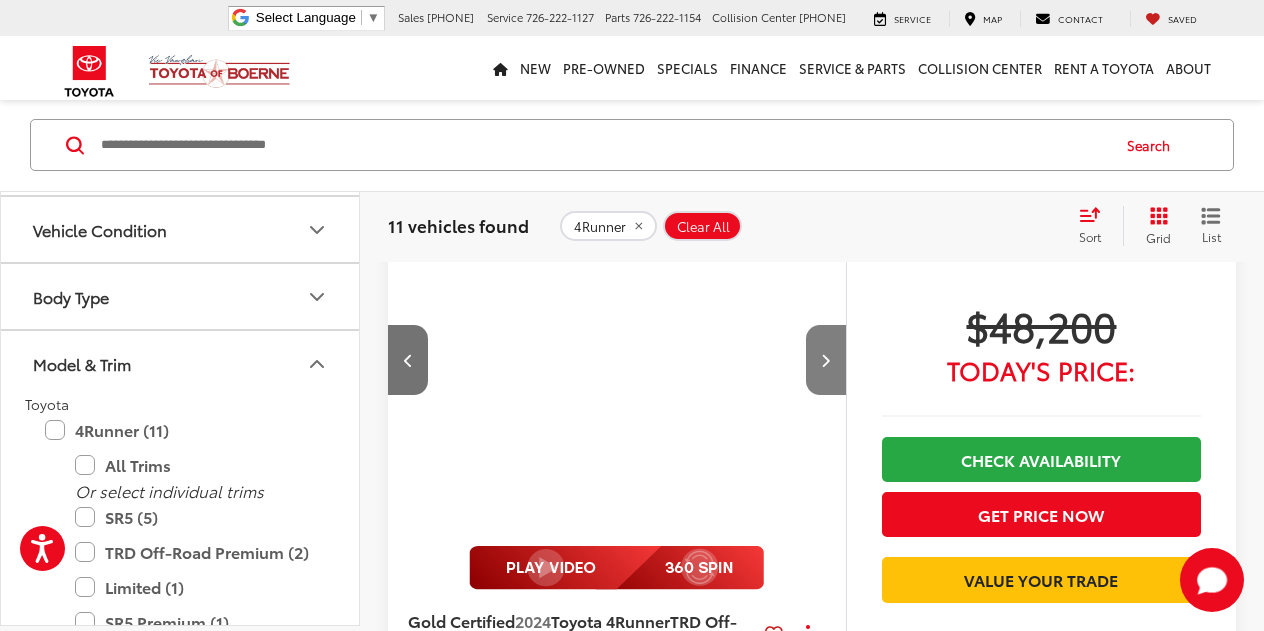click at bounding box center [826, 360] 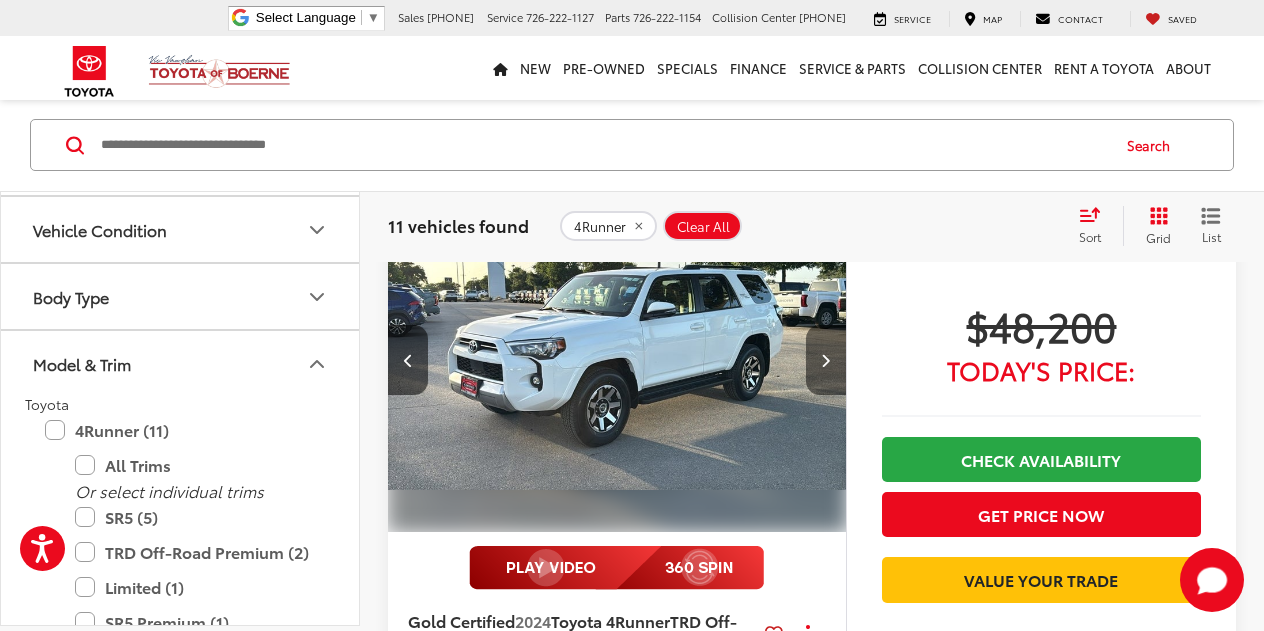 scroll, scrollTop: 0, scrollLeft: 1383, axis: horizontal 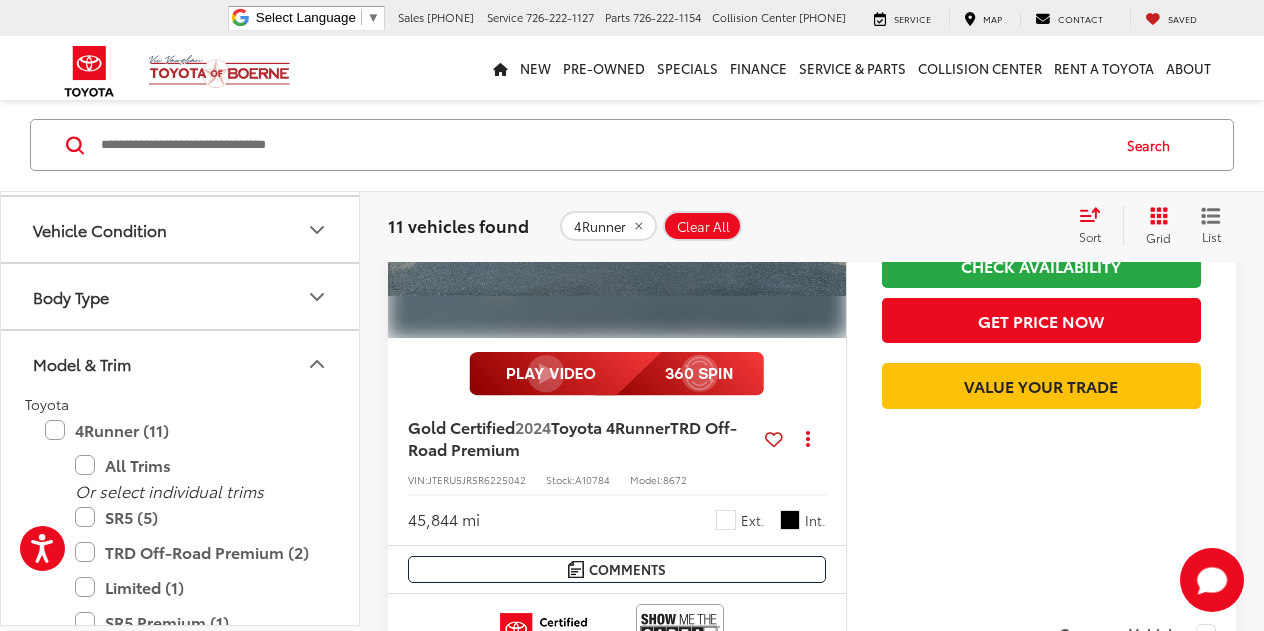 click 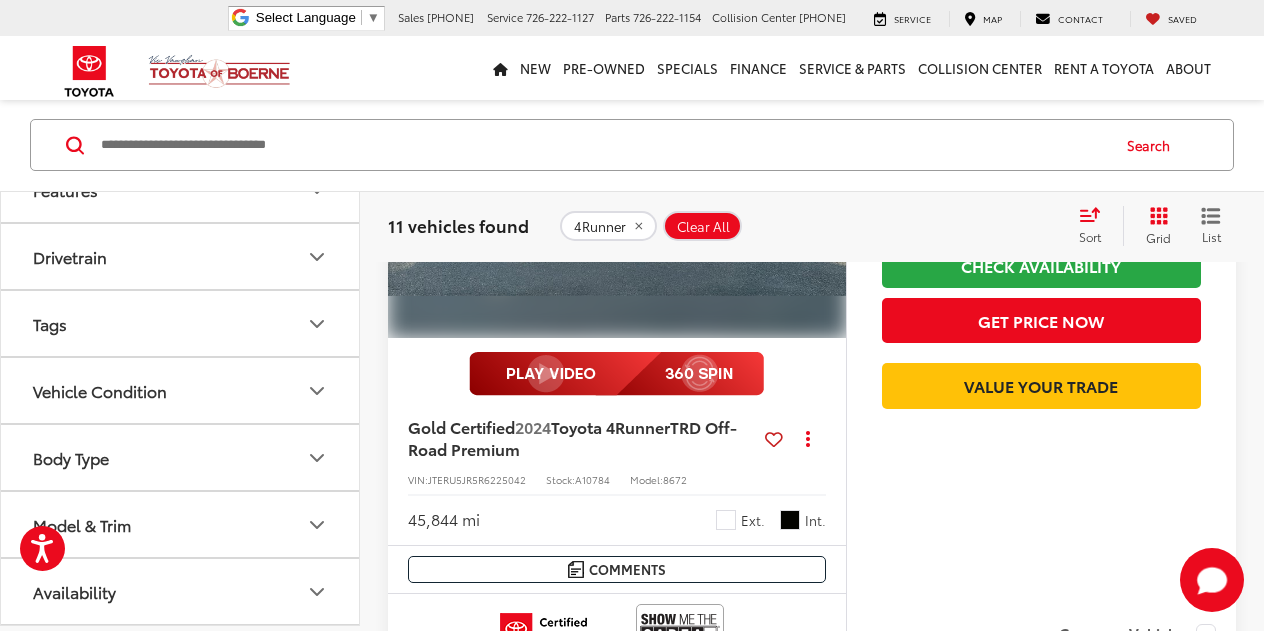 scroll, scrollTop: 488, scrollLeft: 0, axis: vertical 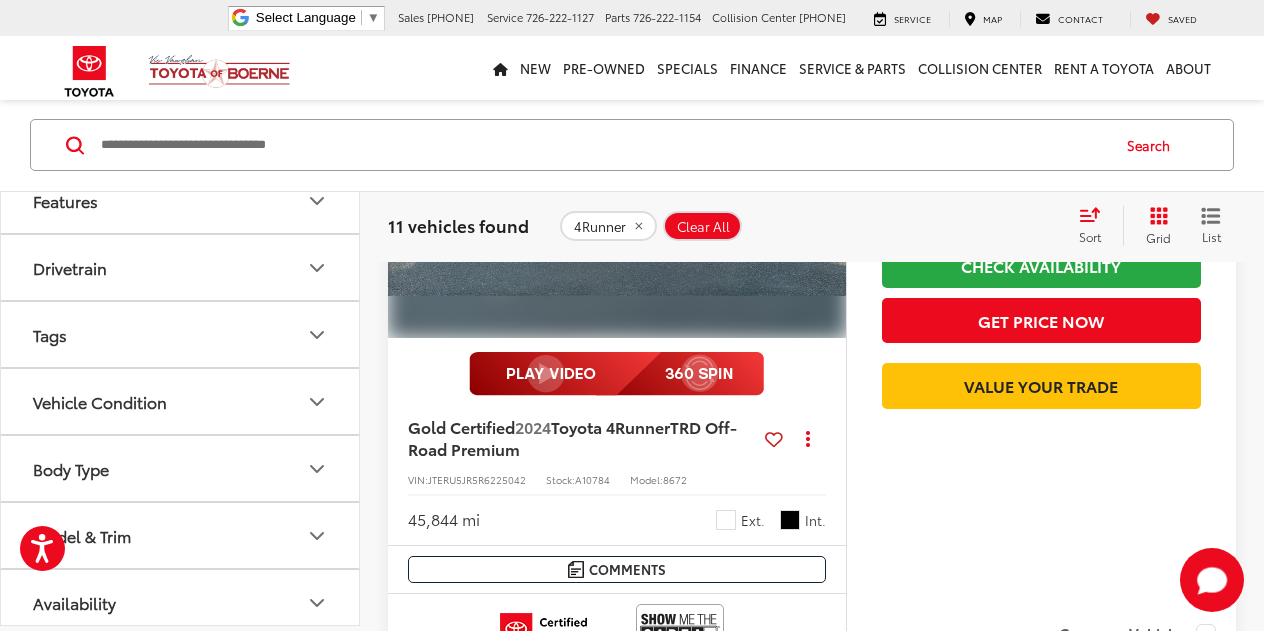 click 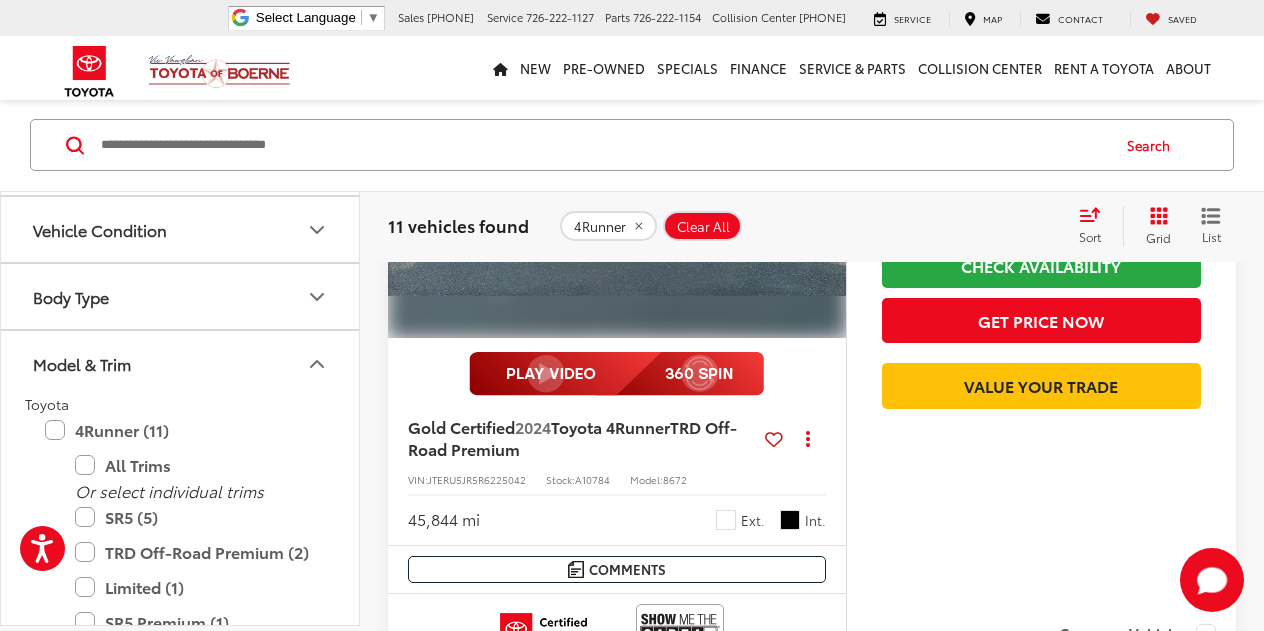 click 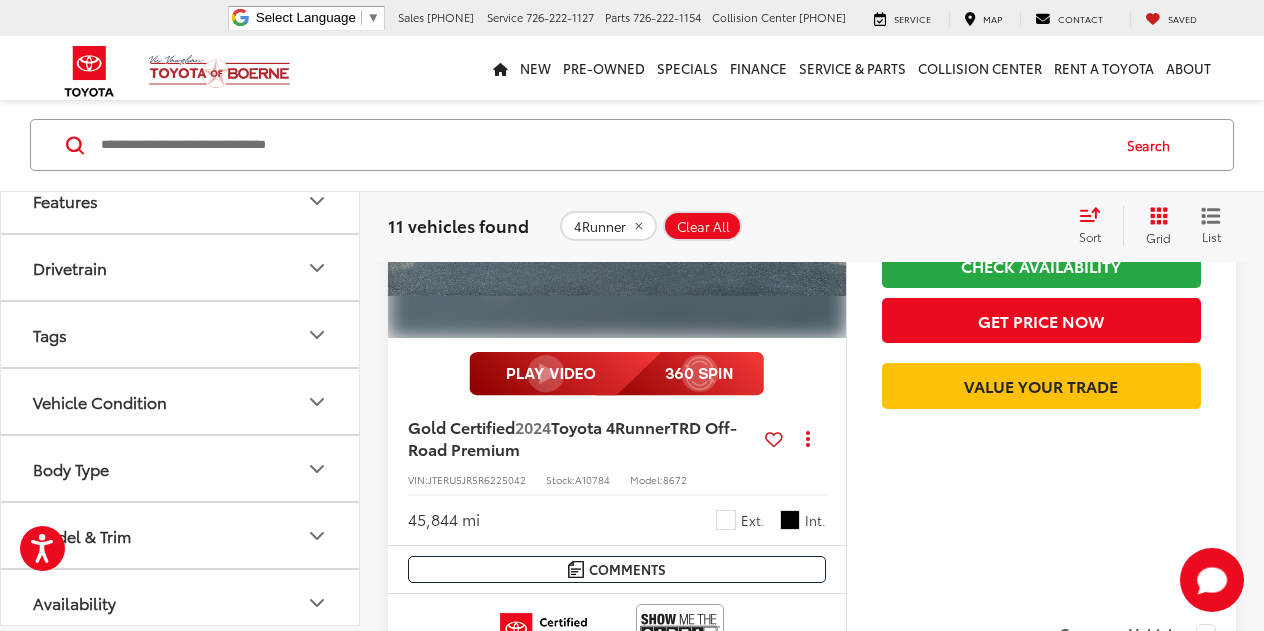 click 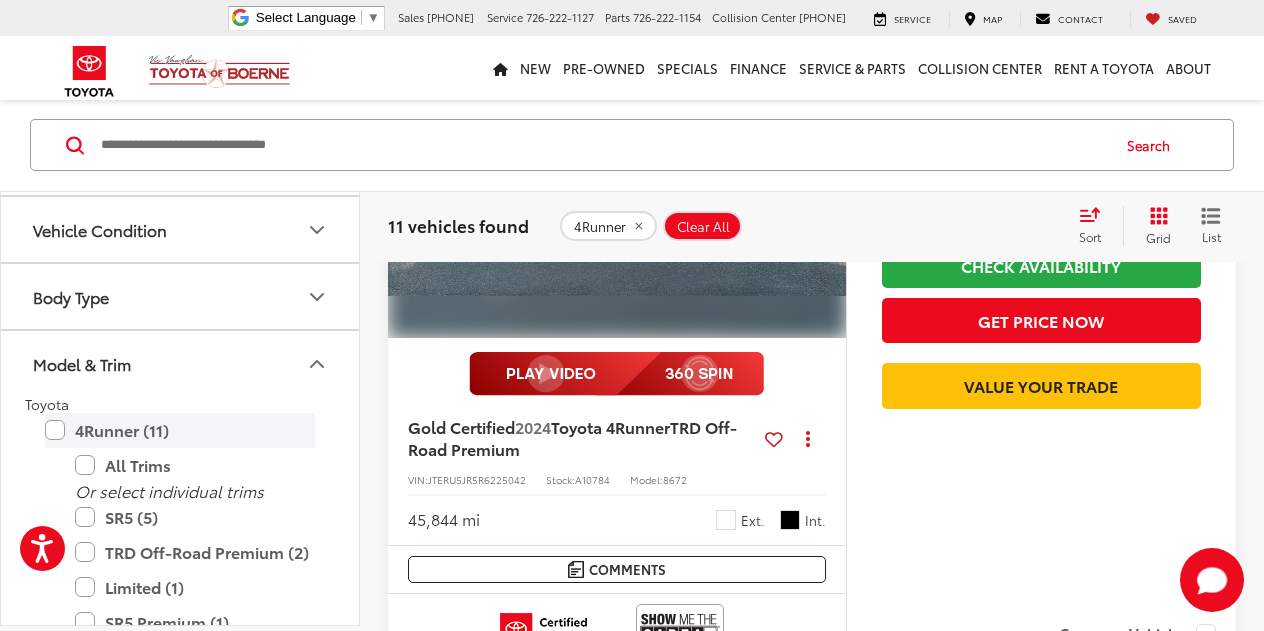 click on "4Runner (11)" at bounding box center [180, 430] 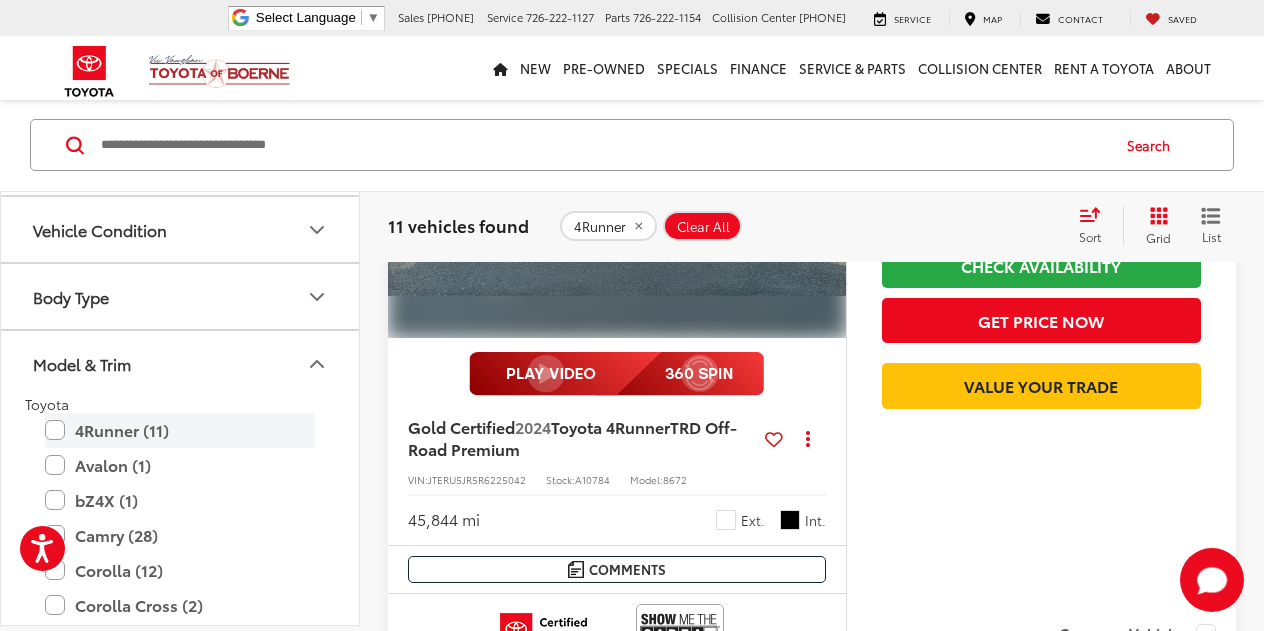 scroll, scrollTop: 94, scrollLeft: 0, axis: vertical 